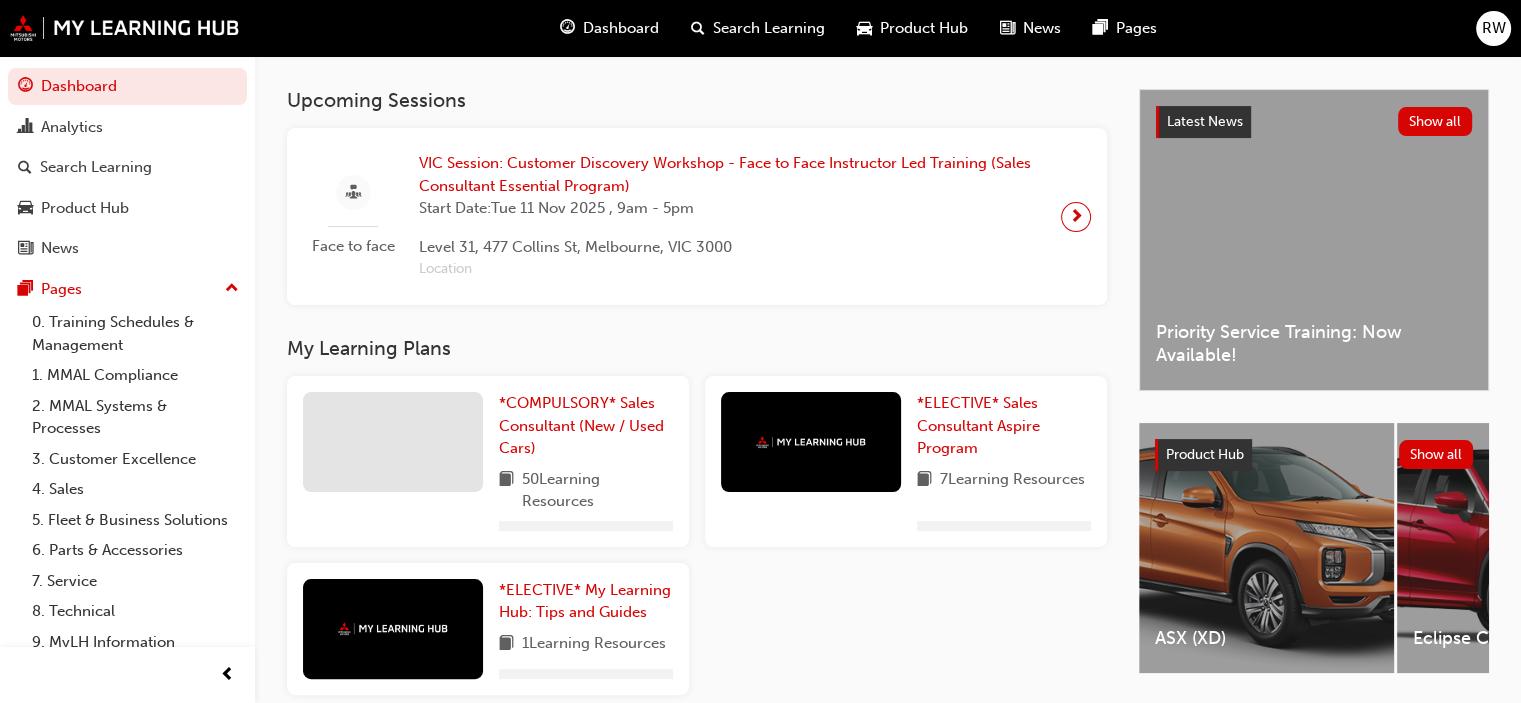 scroll, scrollTop: 400, scrollLeft: 0, axis: vertical 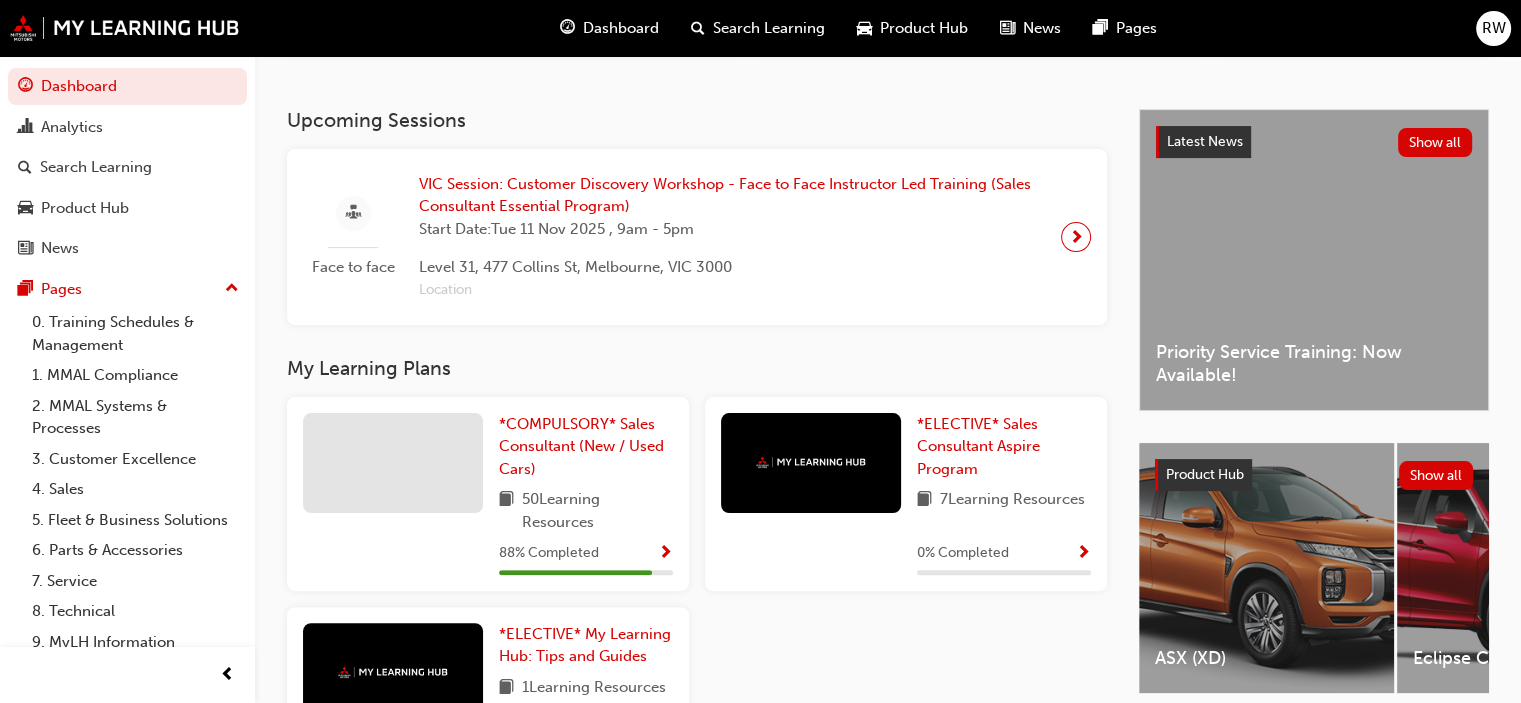 click on "Dashboard" at bounding box center (621, 28) 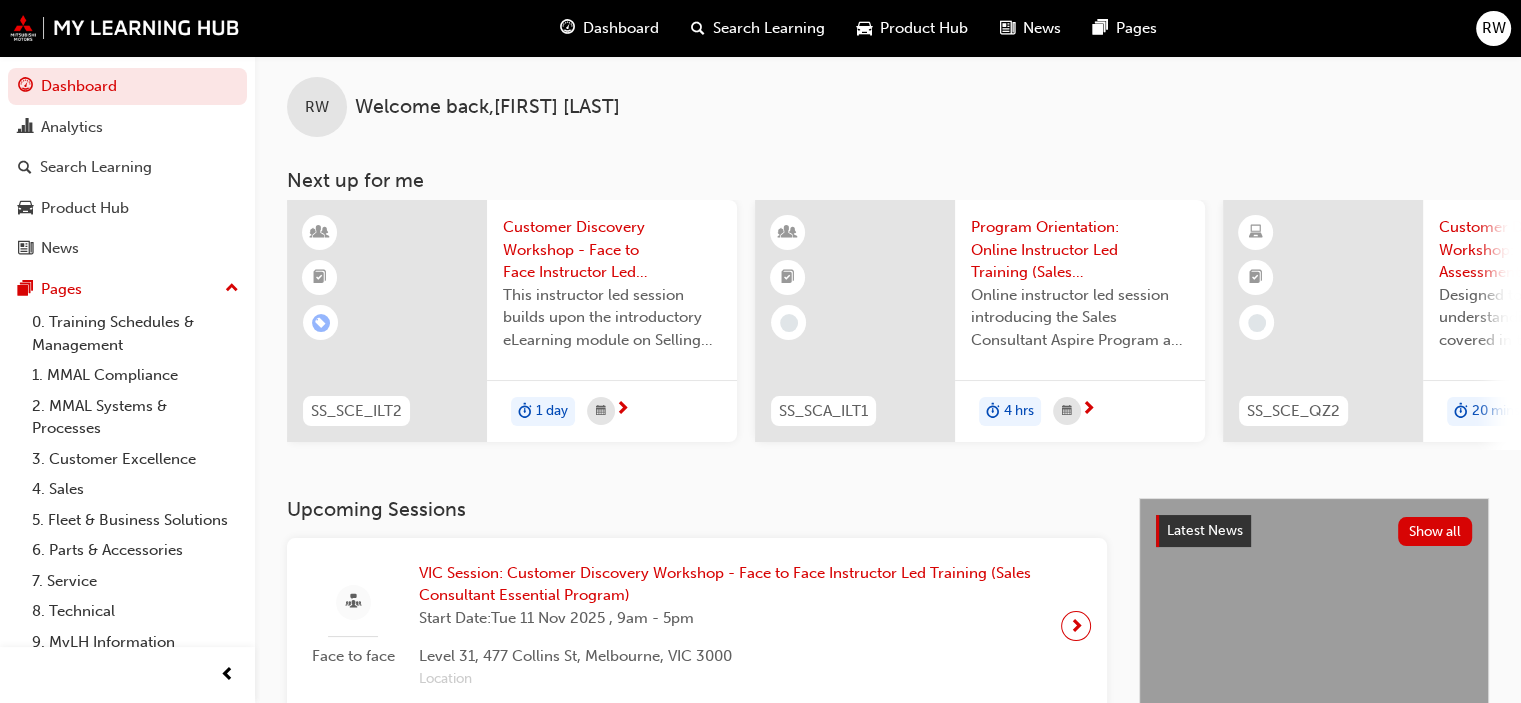 scroll, scrollTop: 0, scrollLeft: 0, axis: both 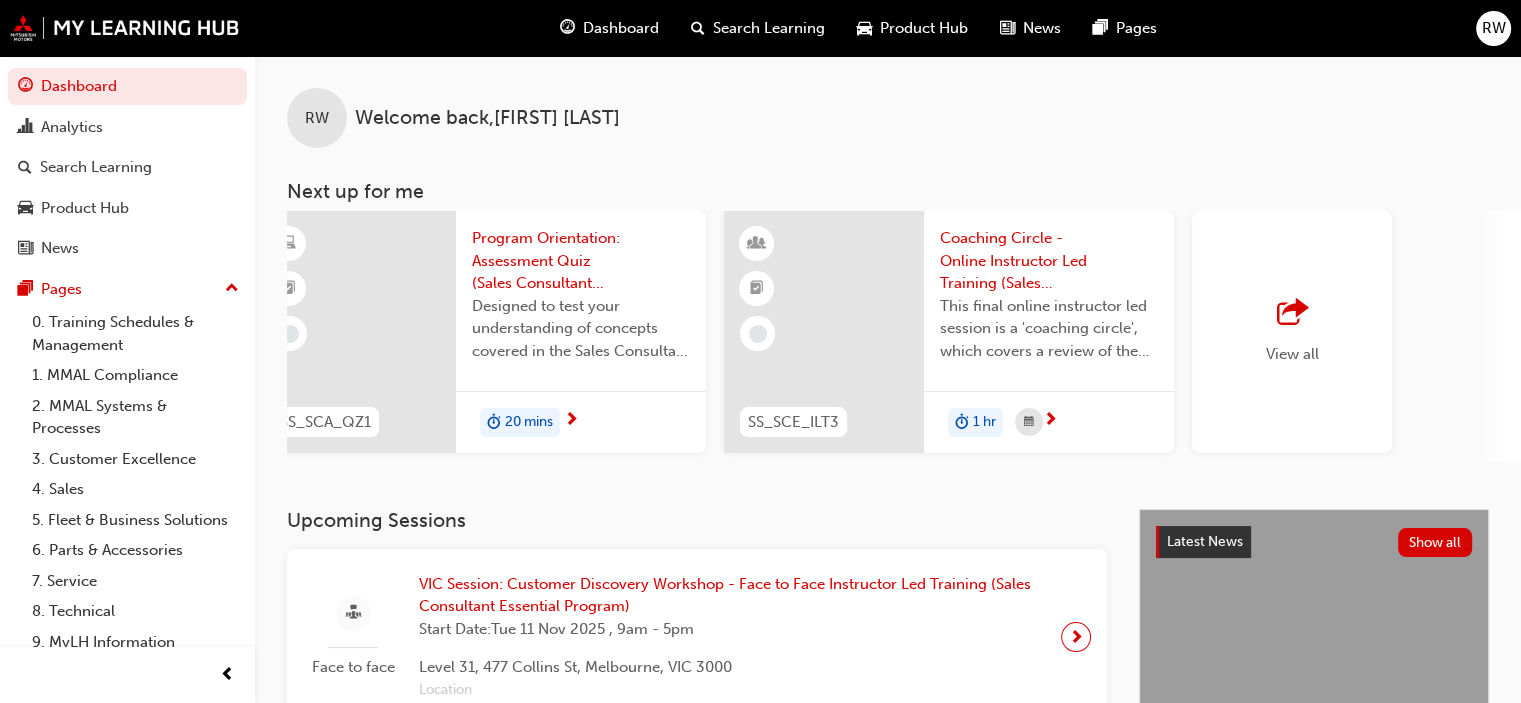 click at bounding box center [1292, 313] 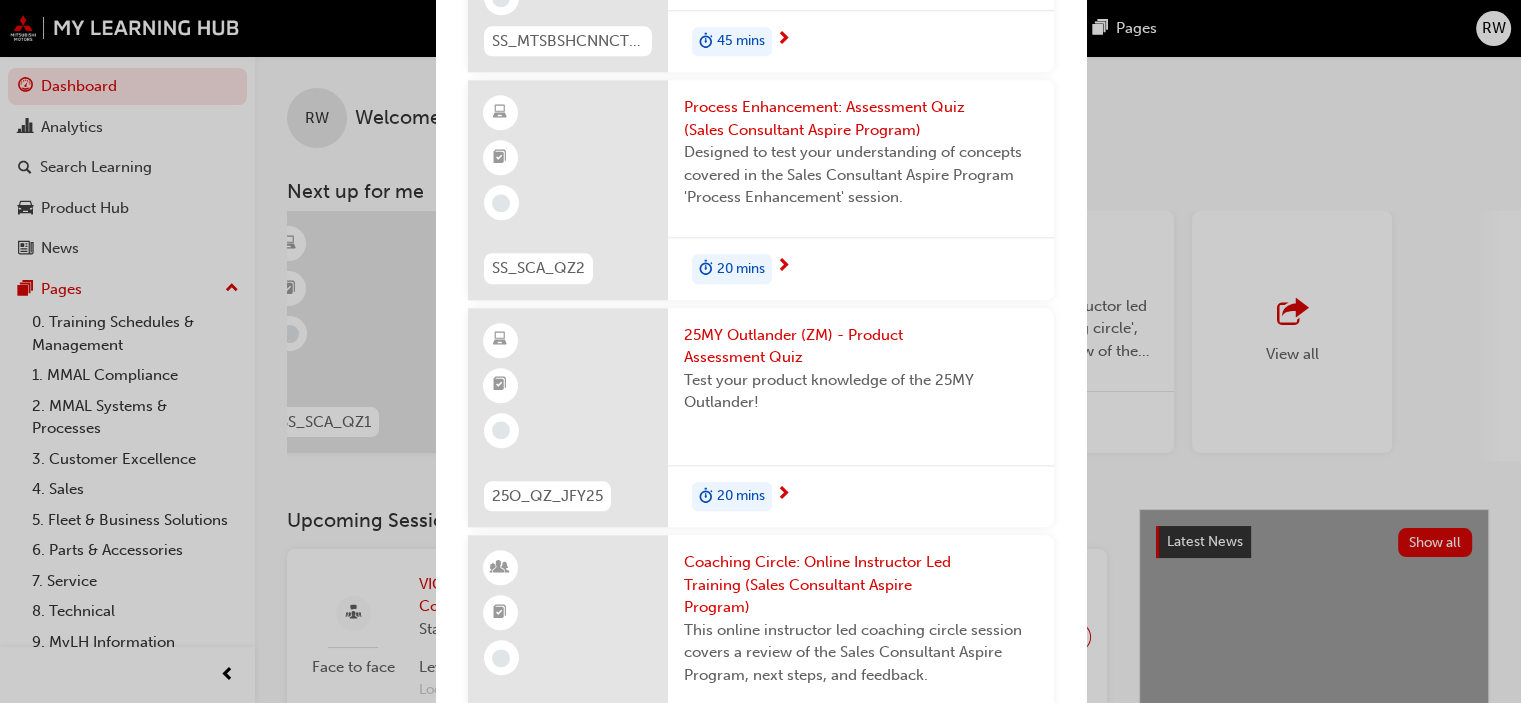 scroll, scrollTop: 1800, scrollLeft: 0, axis: vertical 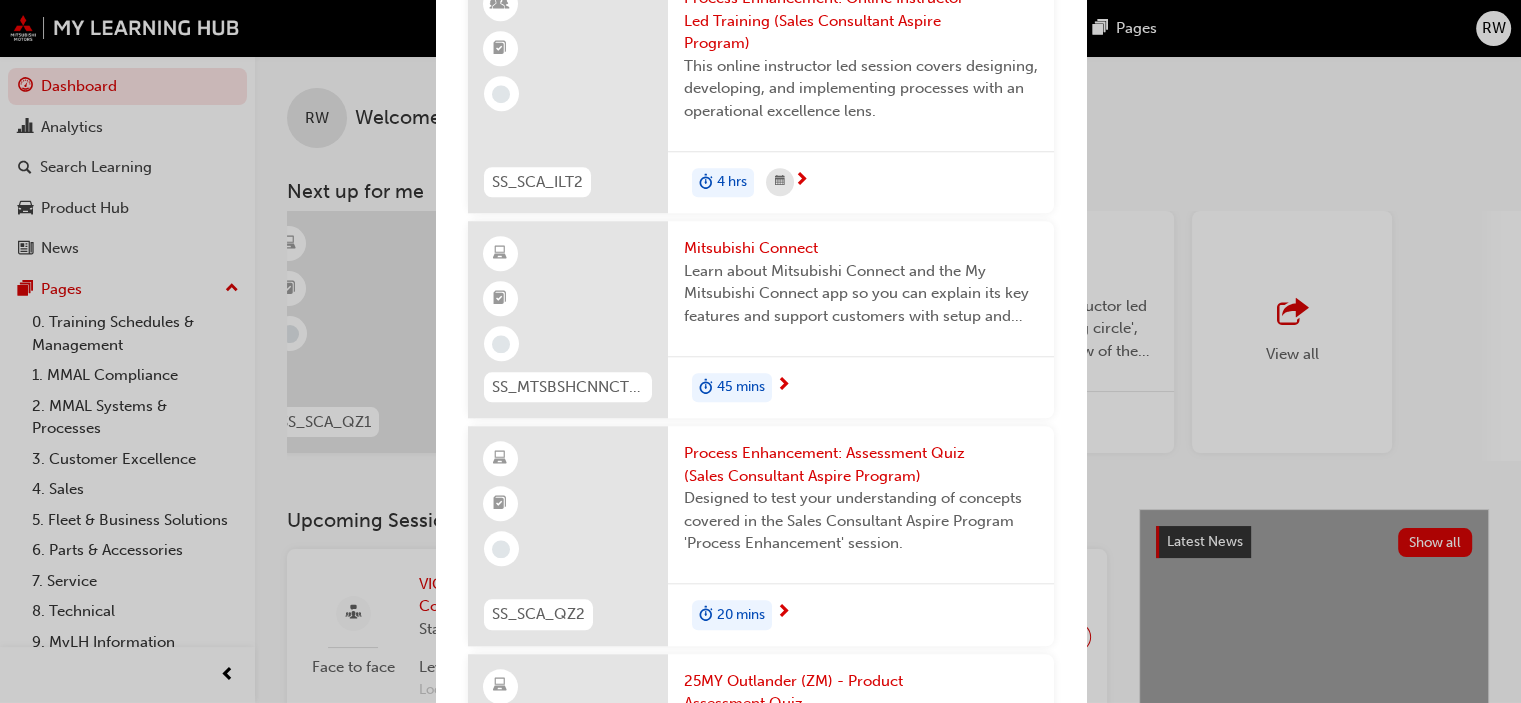 click on "Mitsubishi Connect" at bounding box center (861, 248) 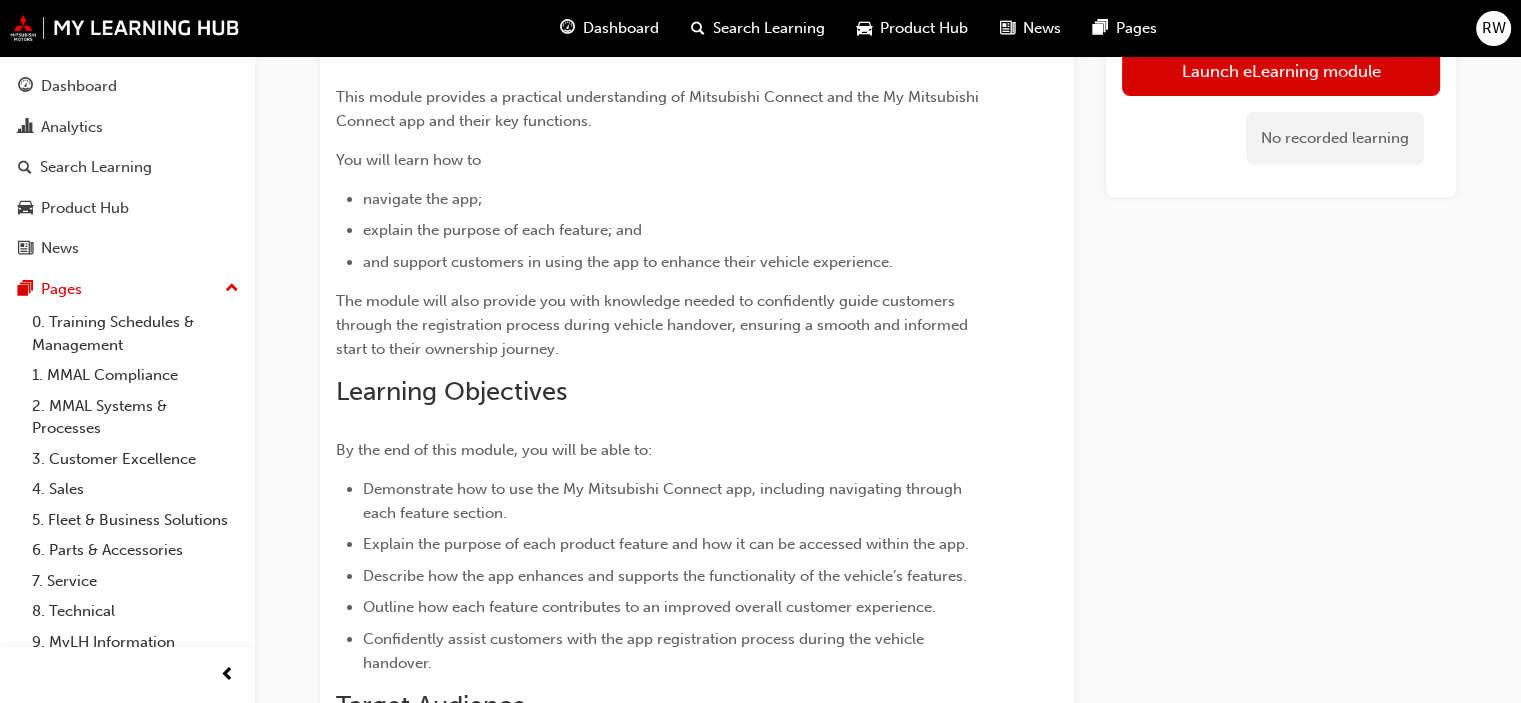 scroll, scrollTop: 179, scrollLeft: 0, axis: vertical 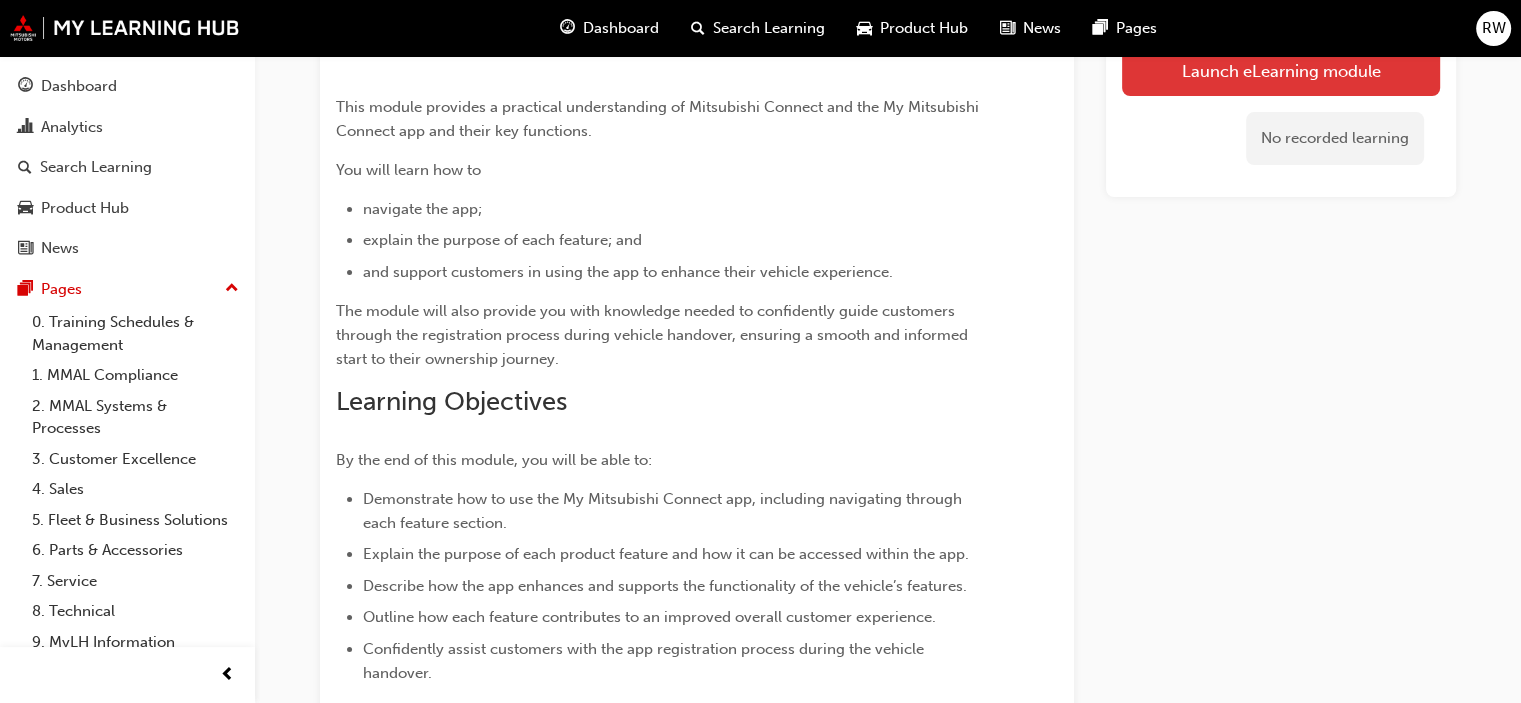 click on "Launch eLearning module" at bounding box center [1281, 71] 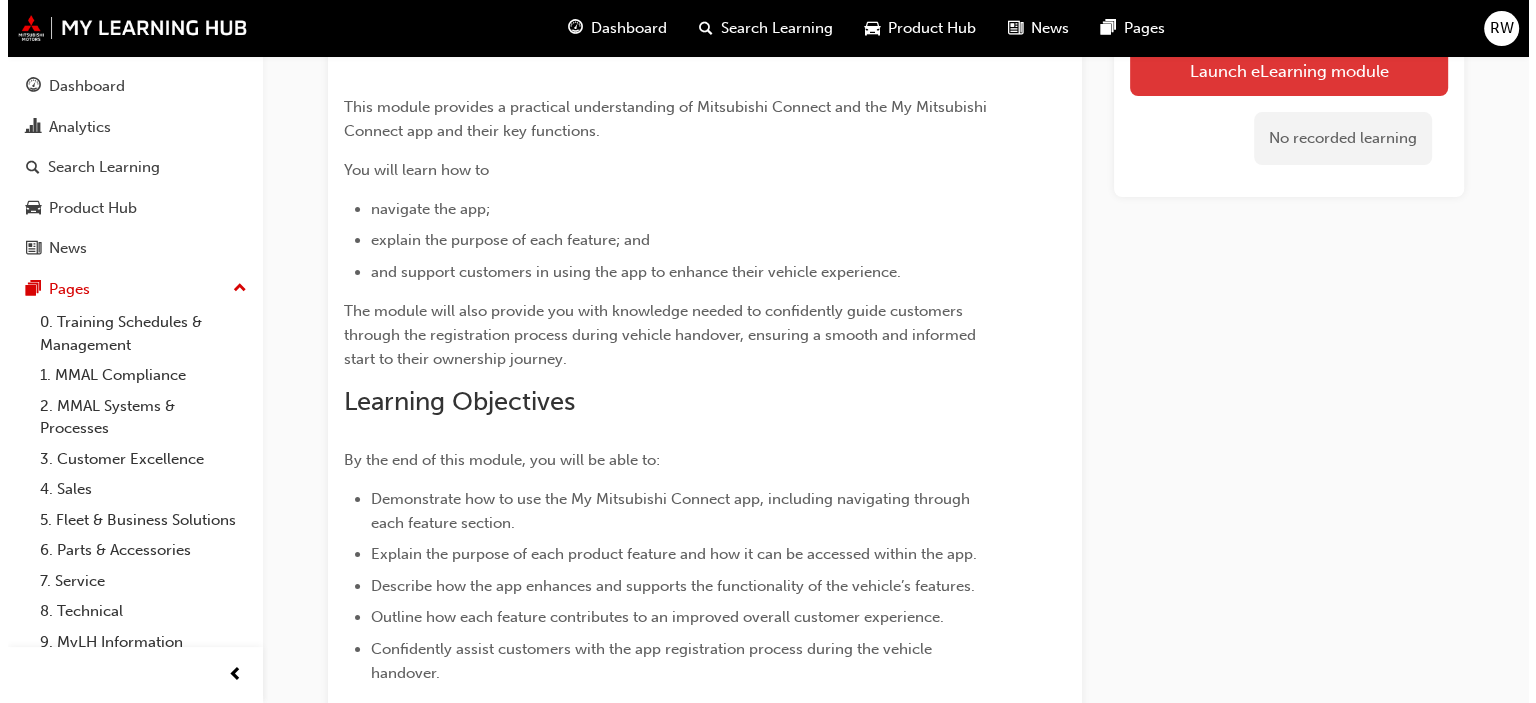 scroll, scrollTop: 0, scrollLeft: 0, axis: both 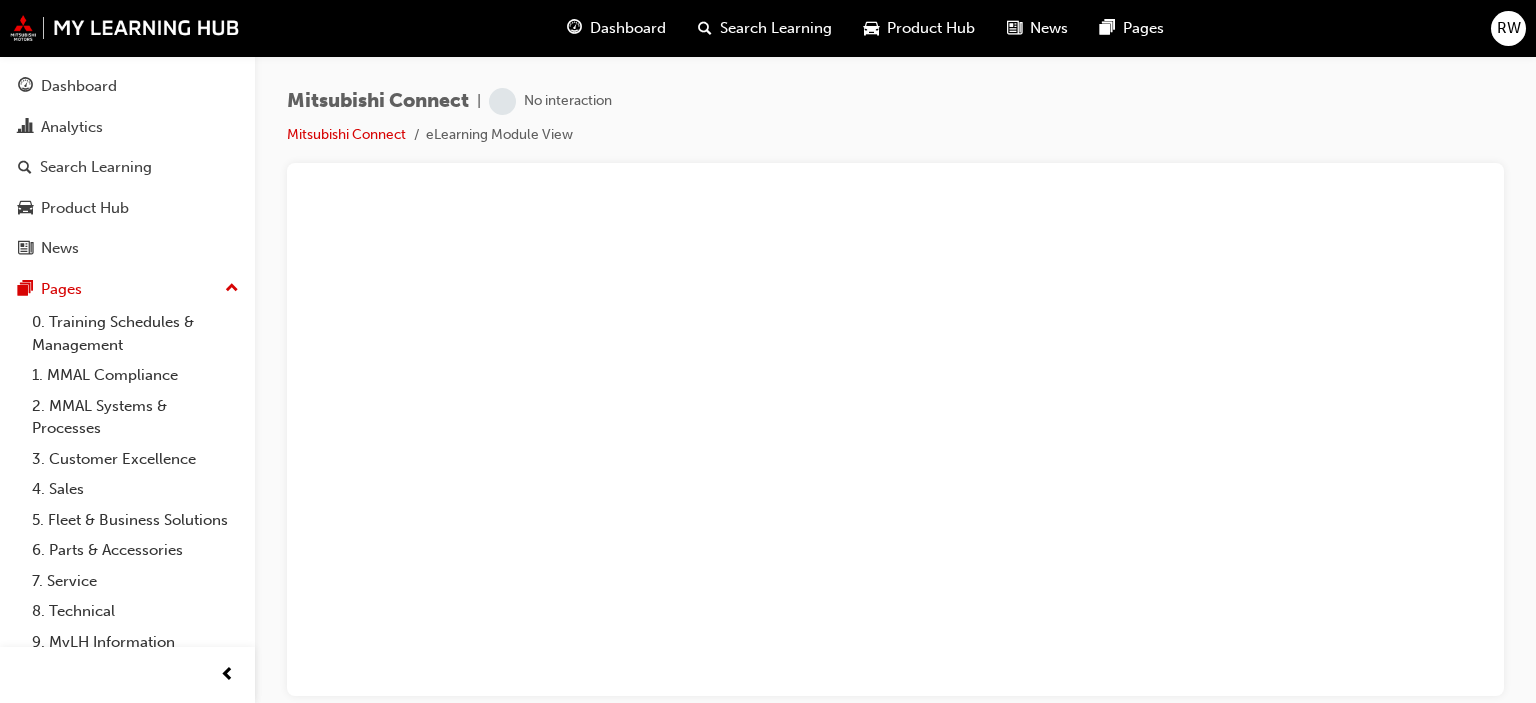 click on "Mitsubishi Connect | No interaction Mitsubishi Connect eLearning Module View" at bounding box center [895, 354] 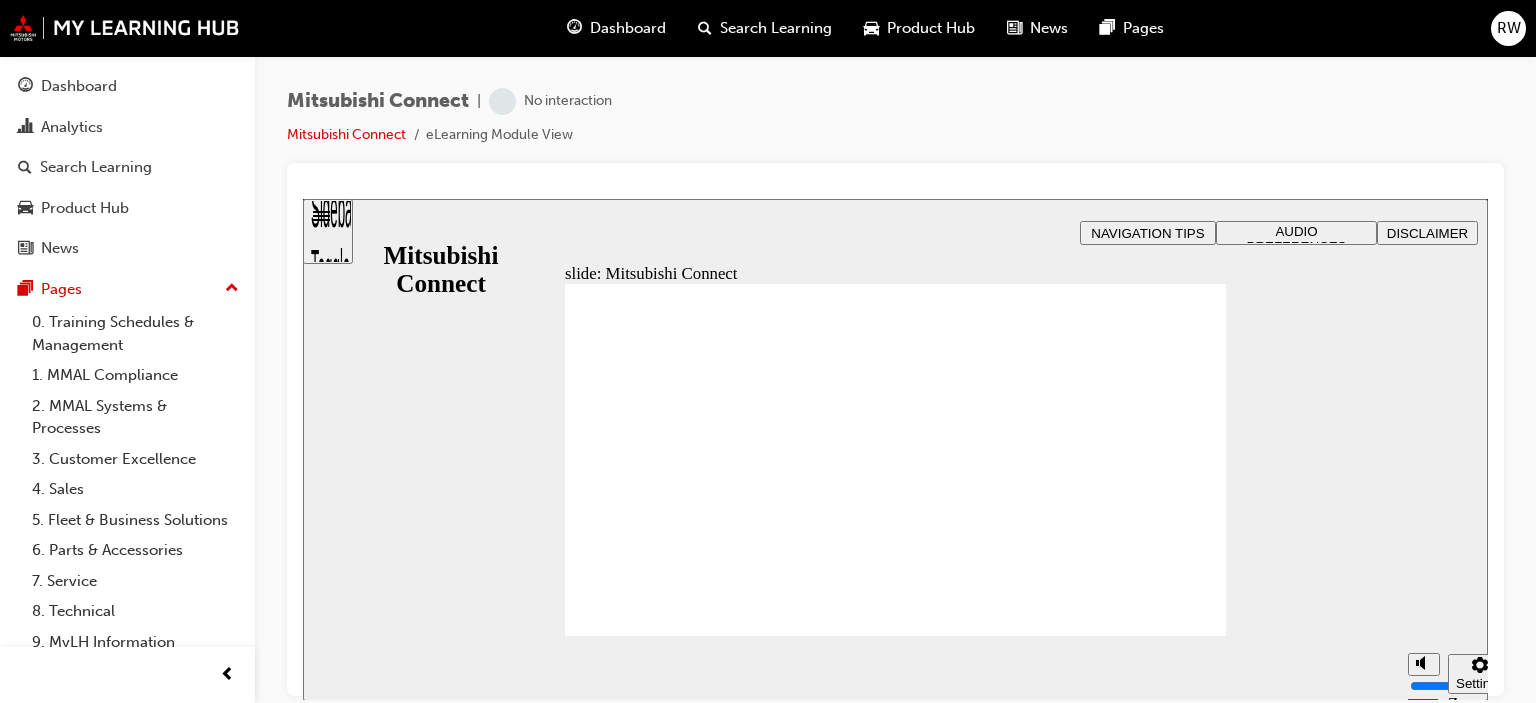 scroll, scrollTop: 0, scrollLeft: 0, axis: both 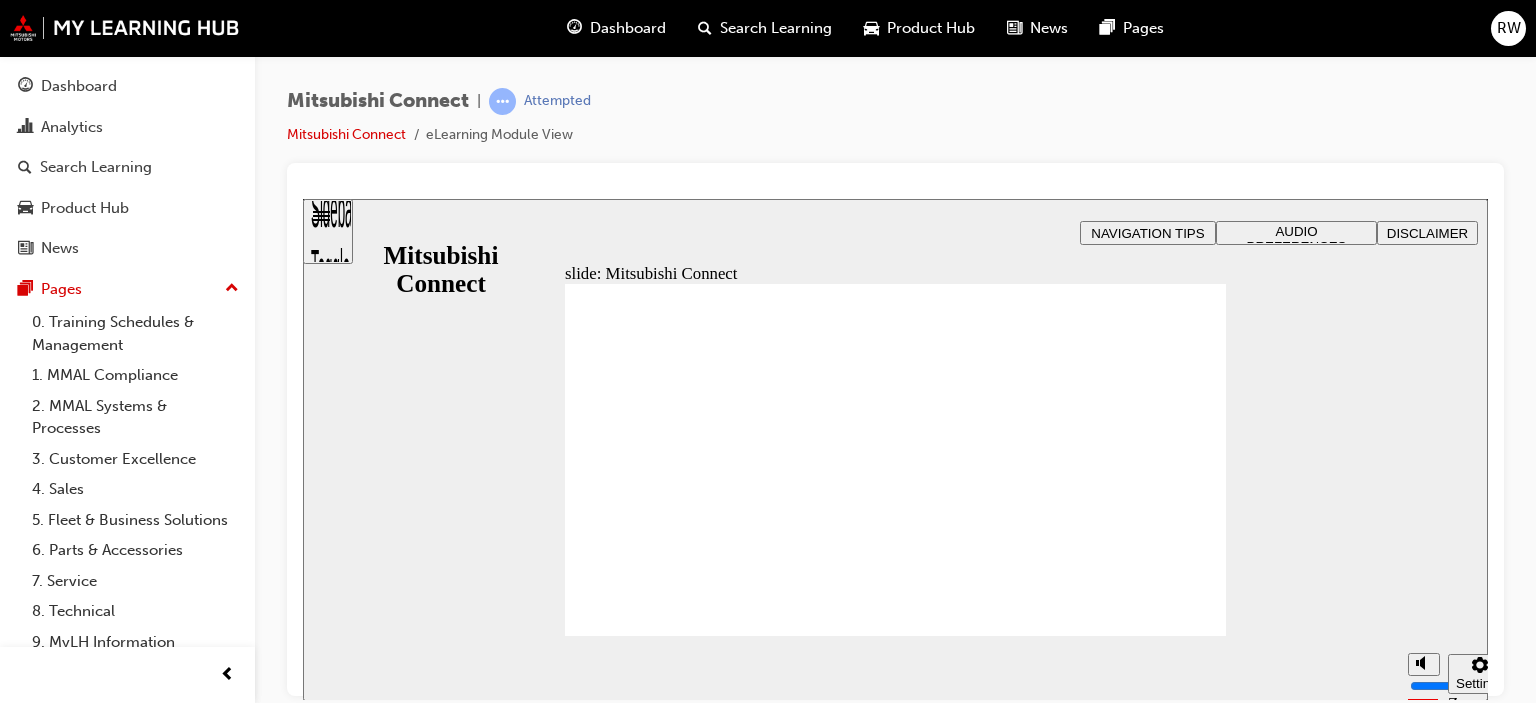 click 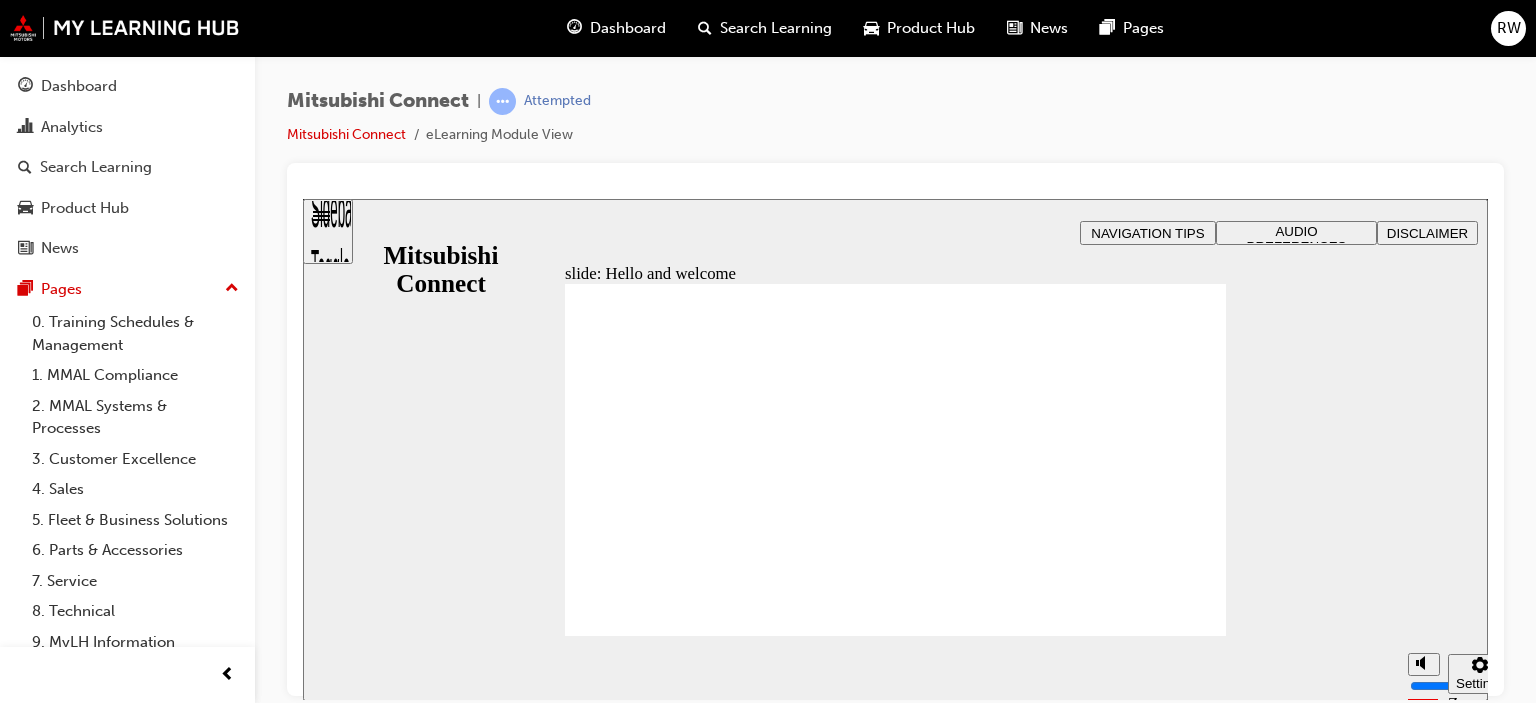 click on "Sidebar Toggle" at bounding box center [328, 238] 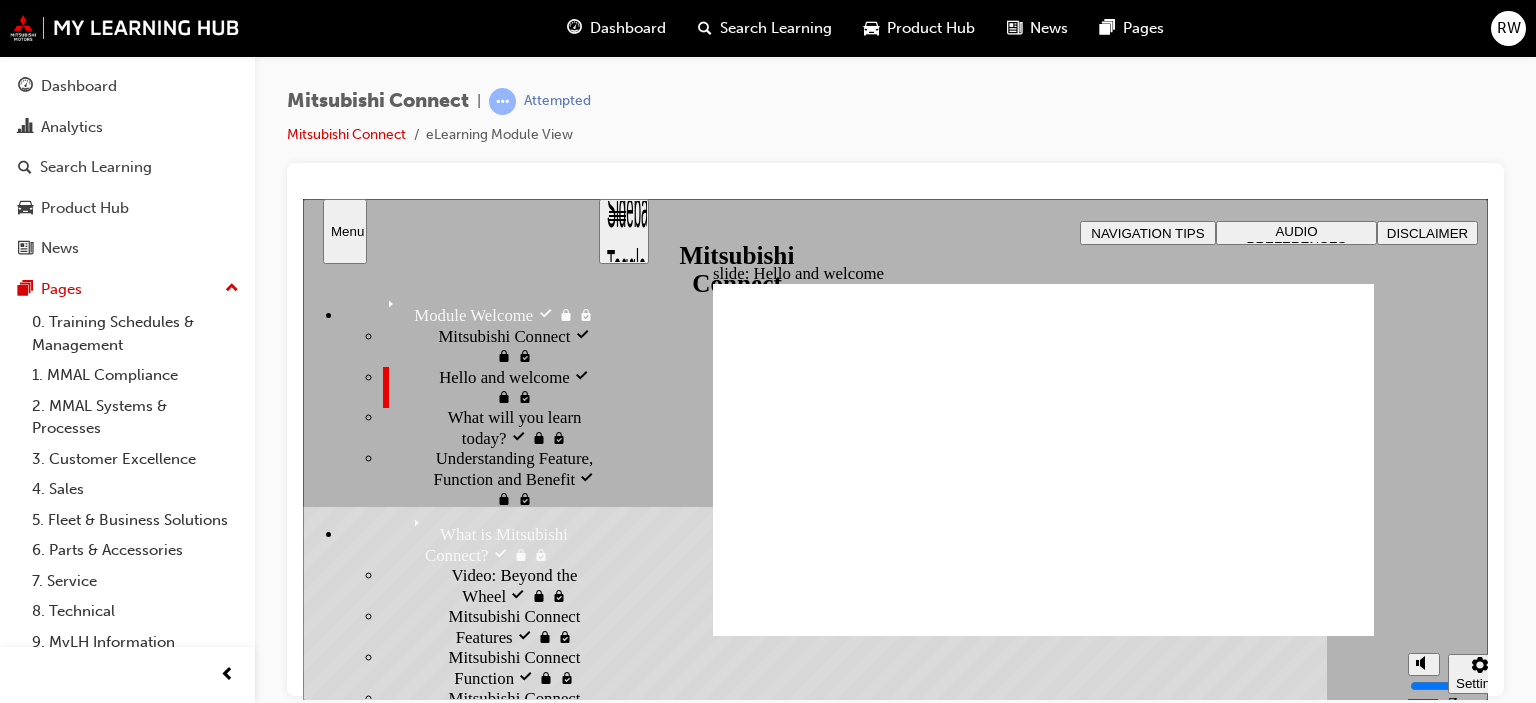 click on "Menu" at bounding box center [345, 230] 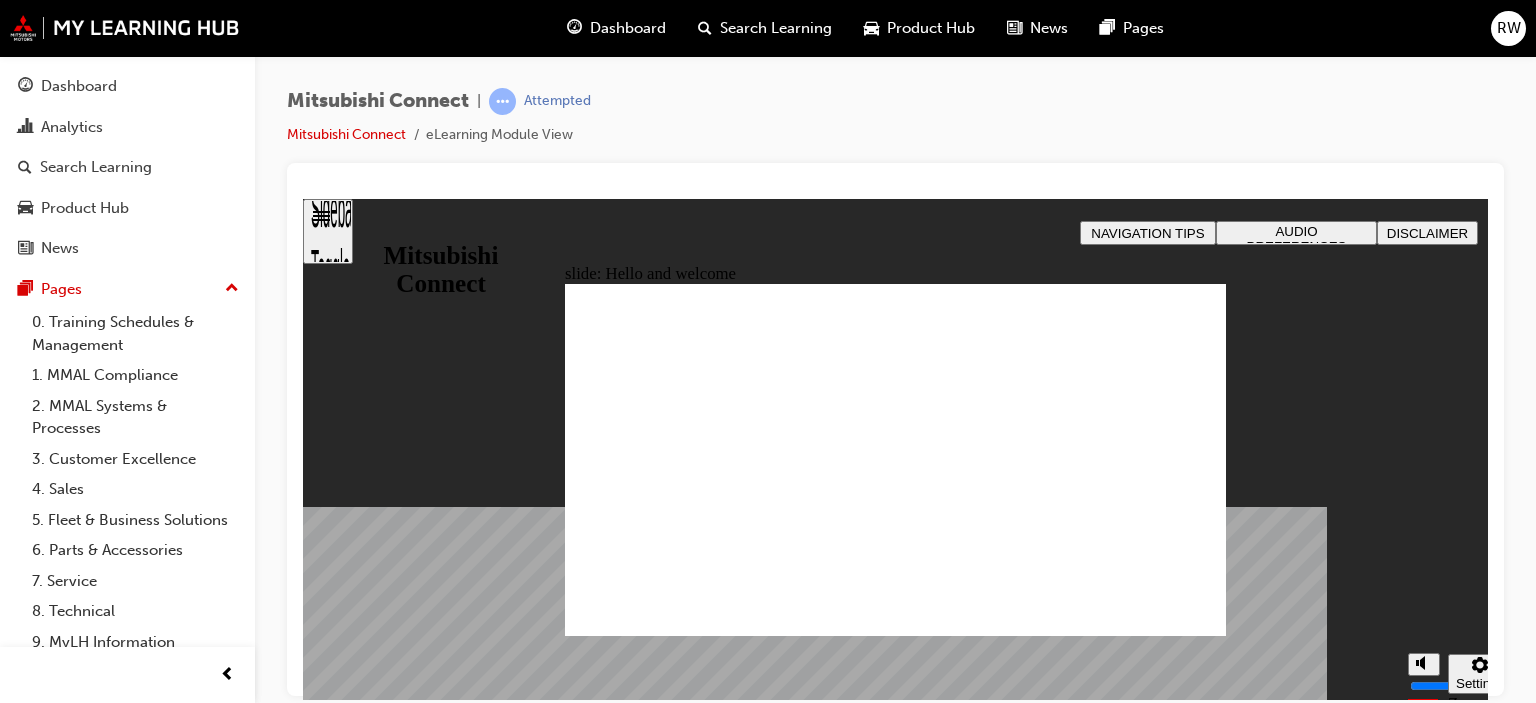 click at bounding box center [895, 429] 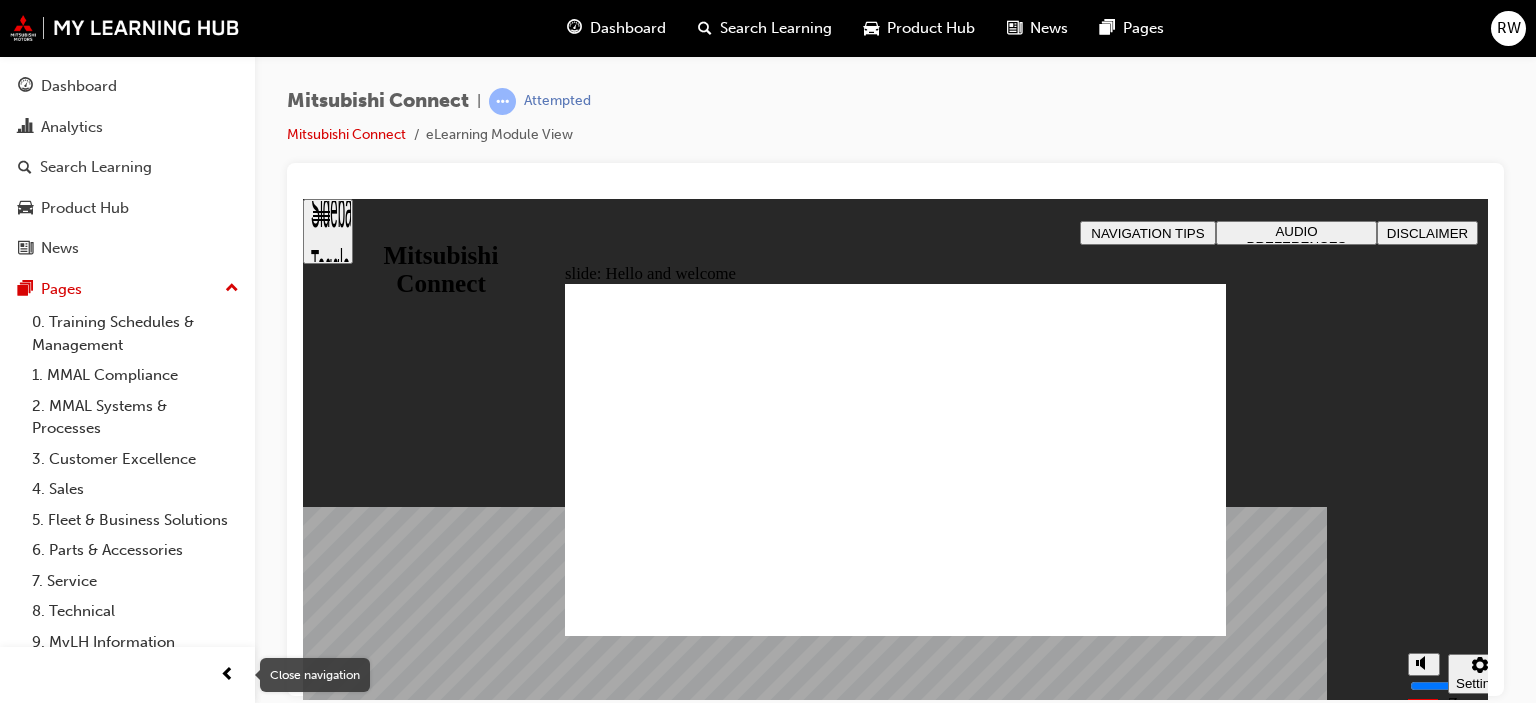 click at bounding box center [227, 675] 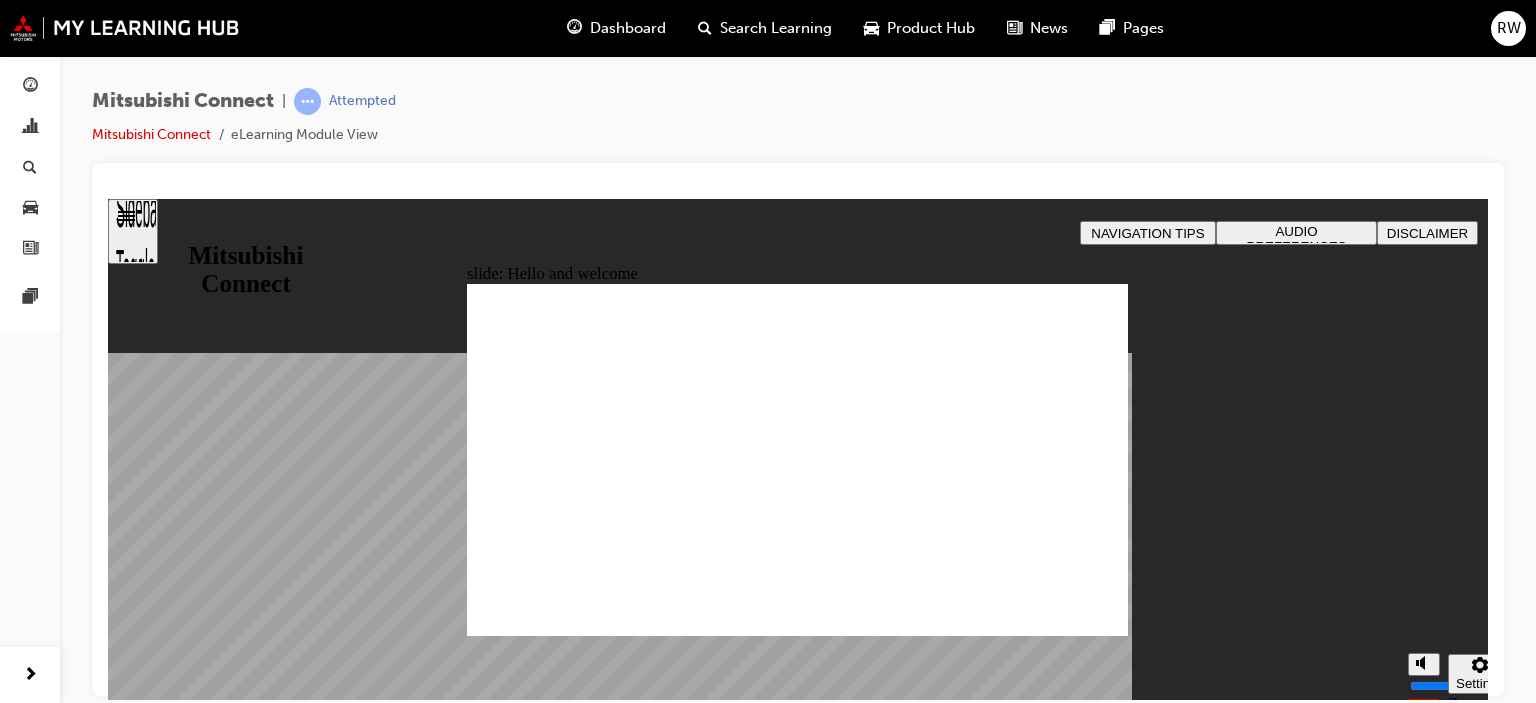 click 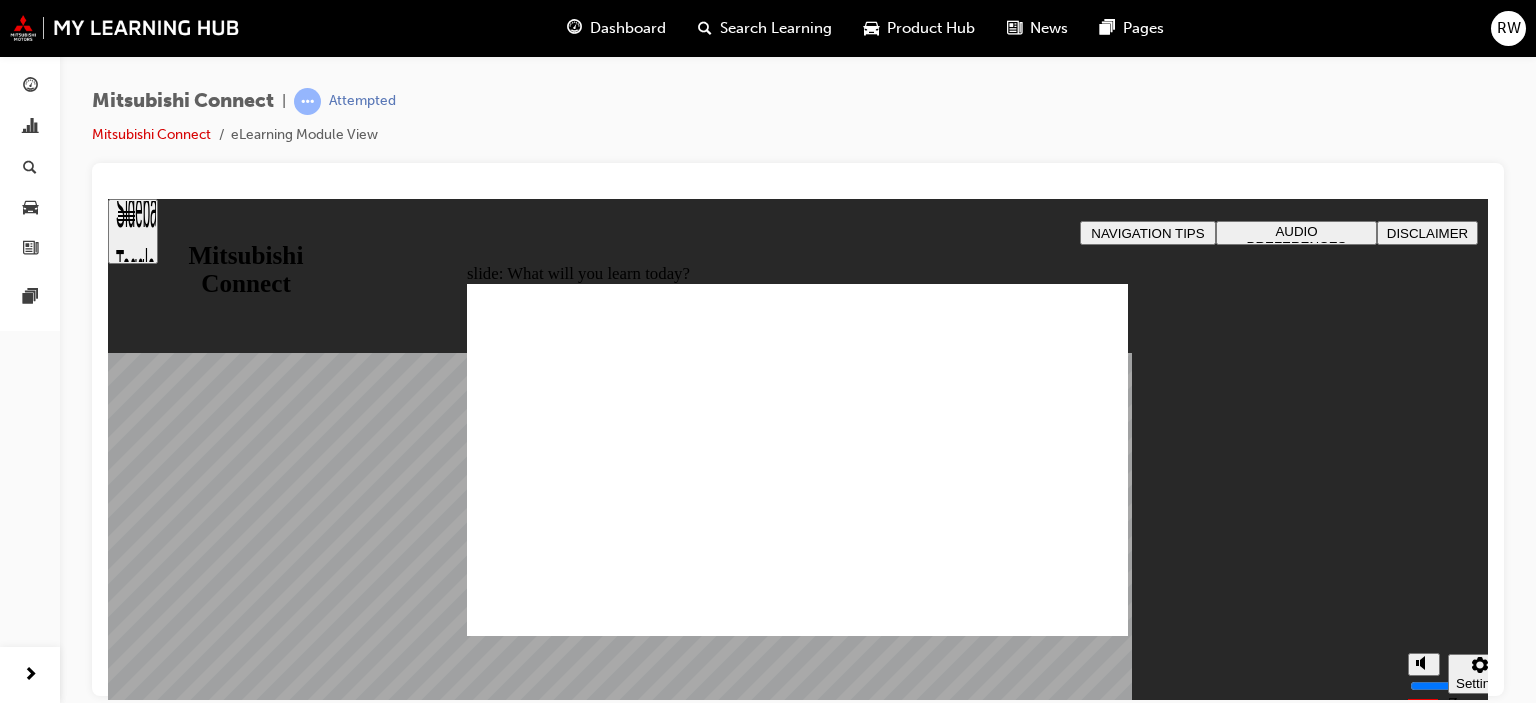 click 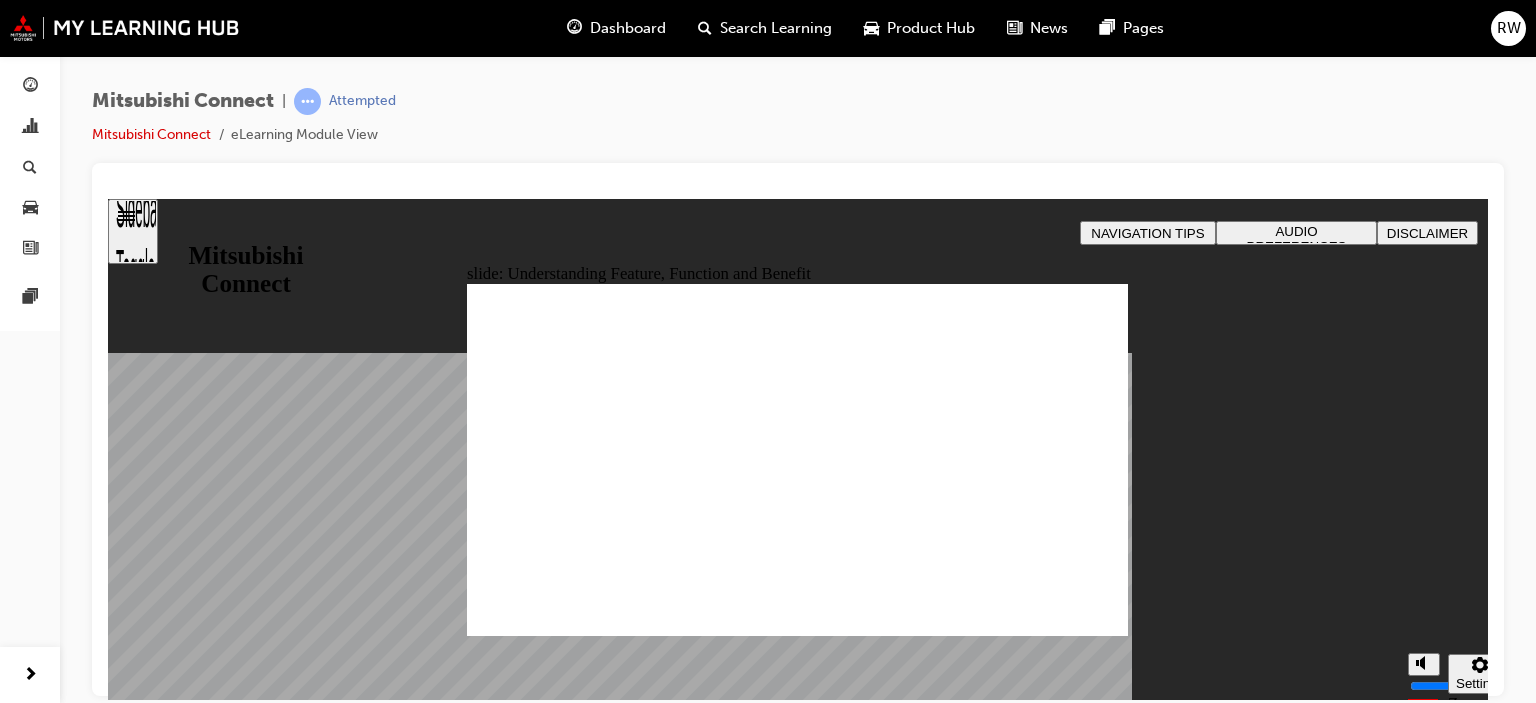 click 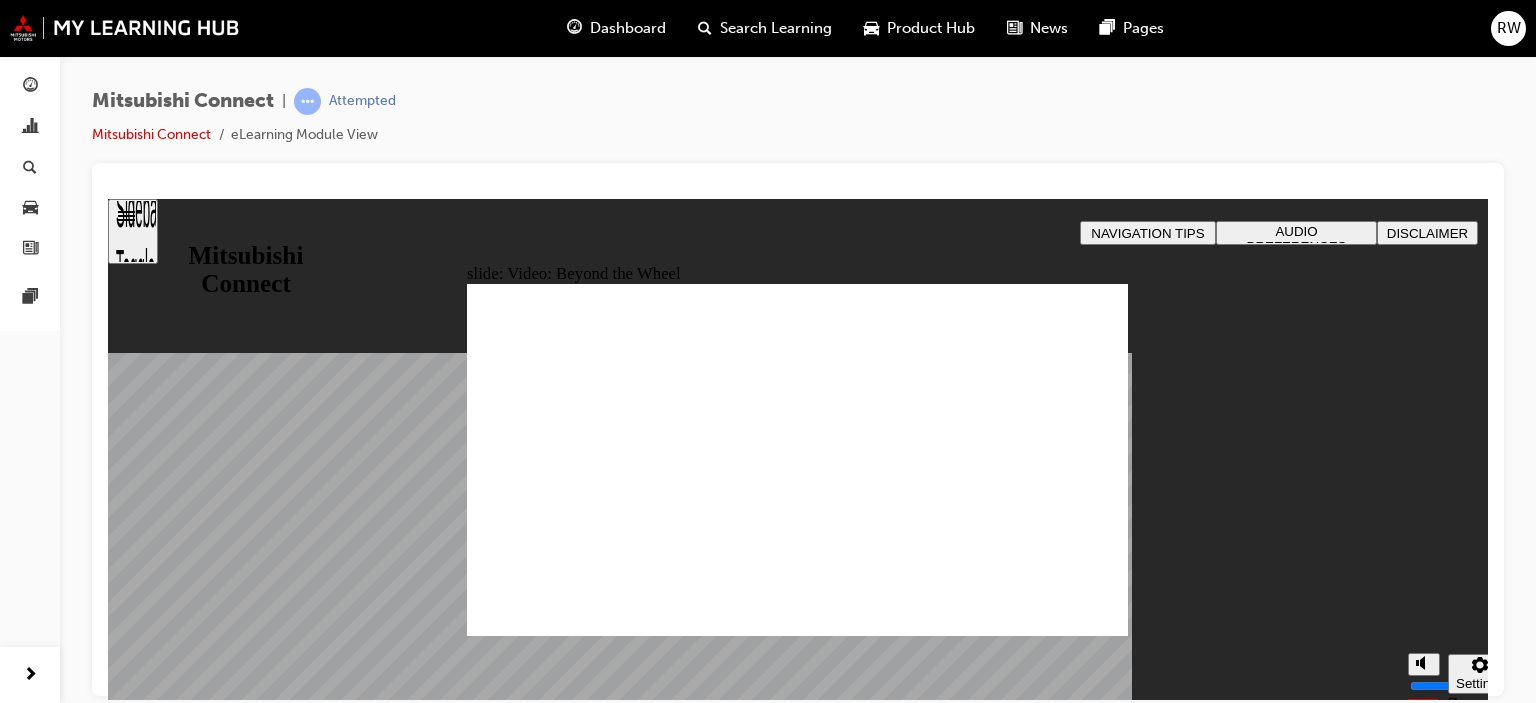 click 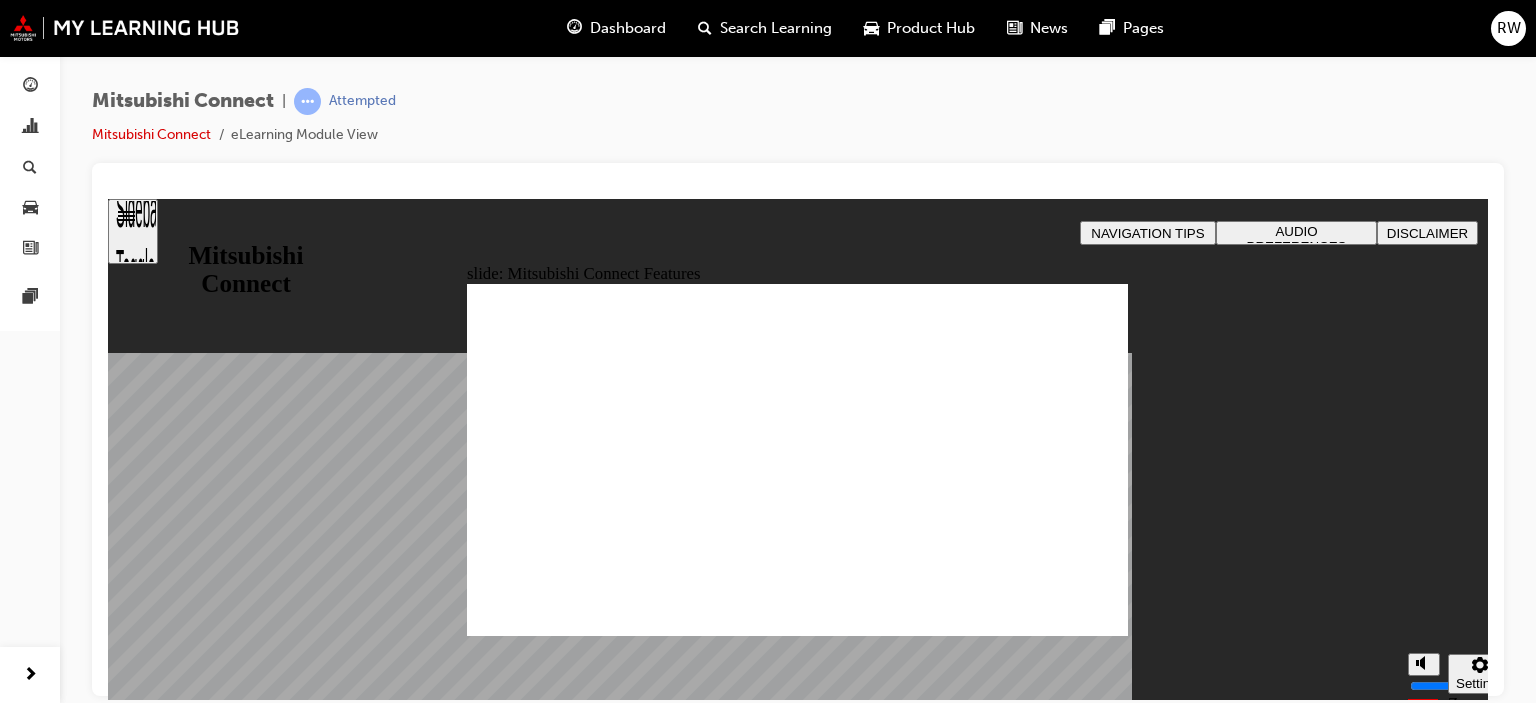 click 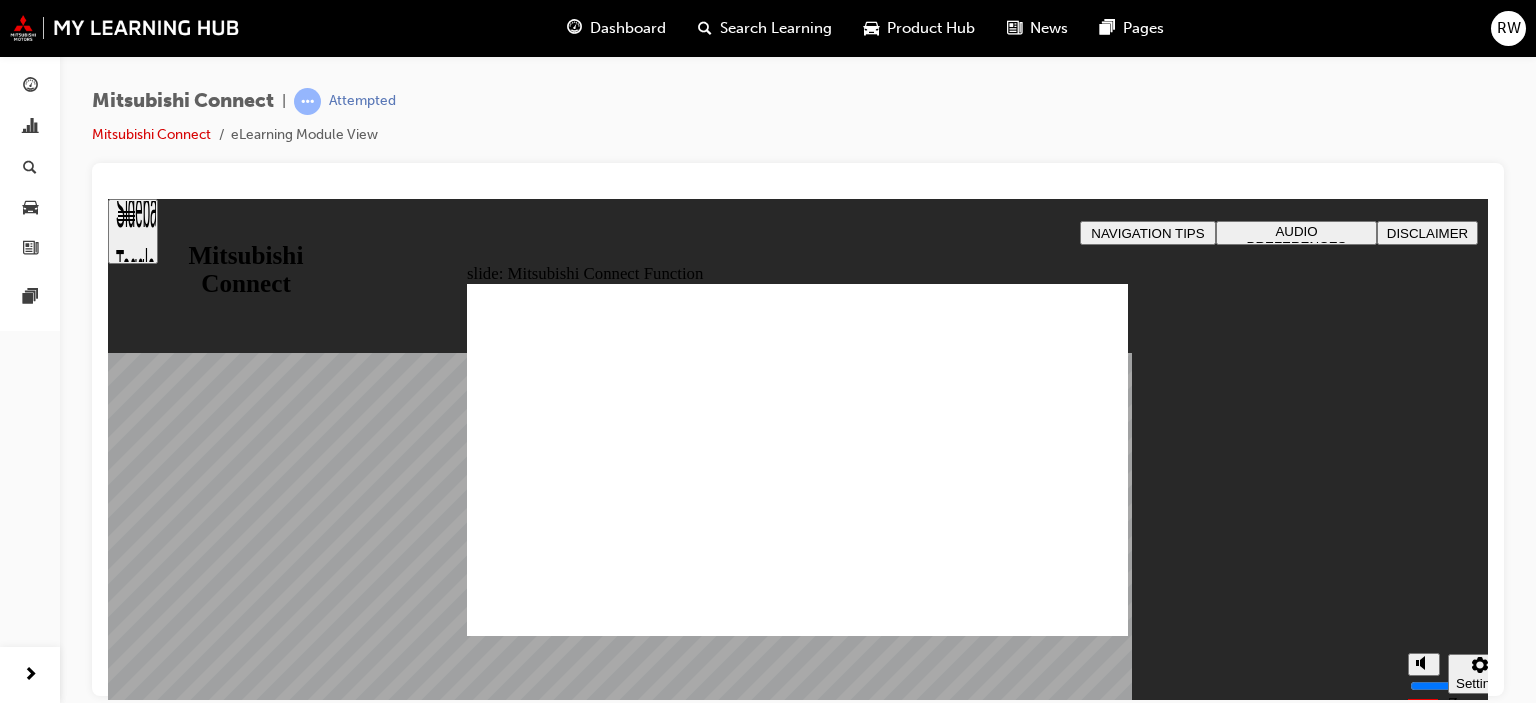 click 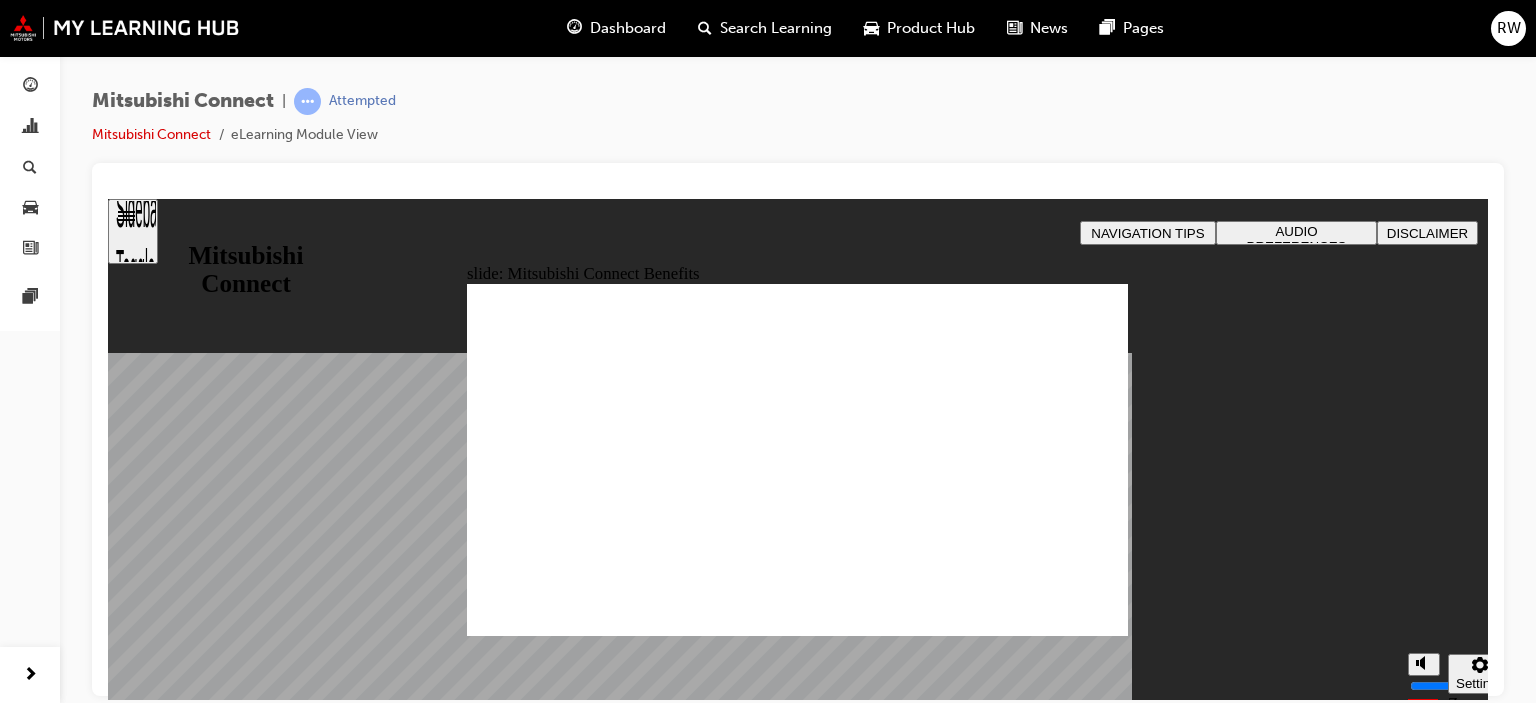 click 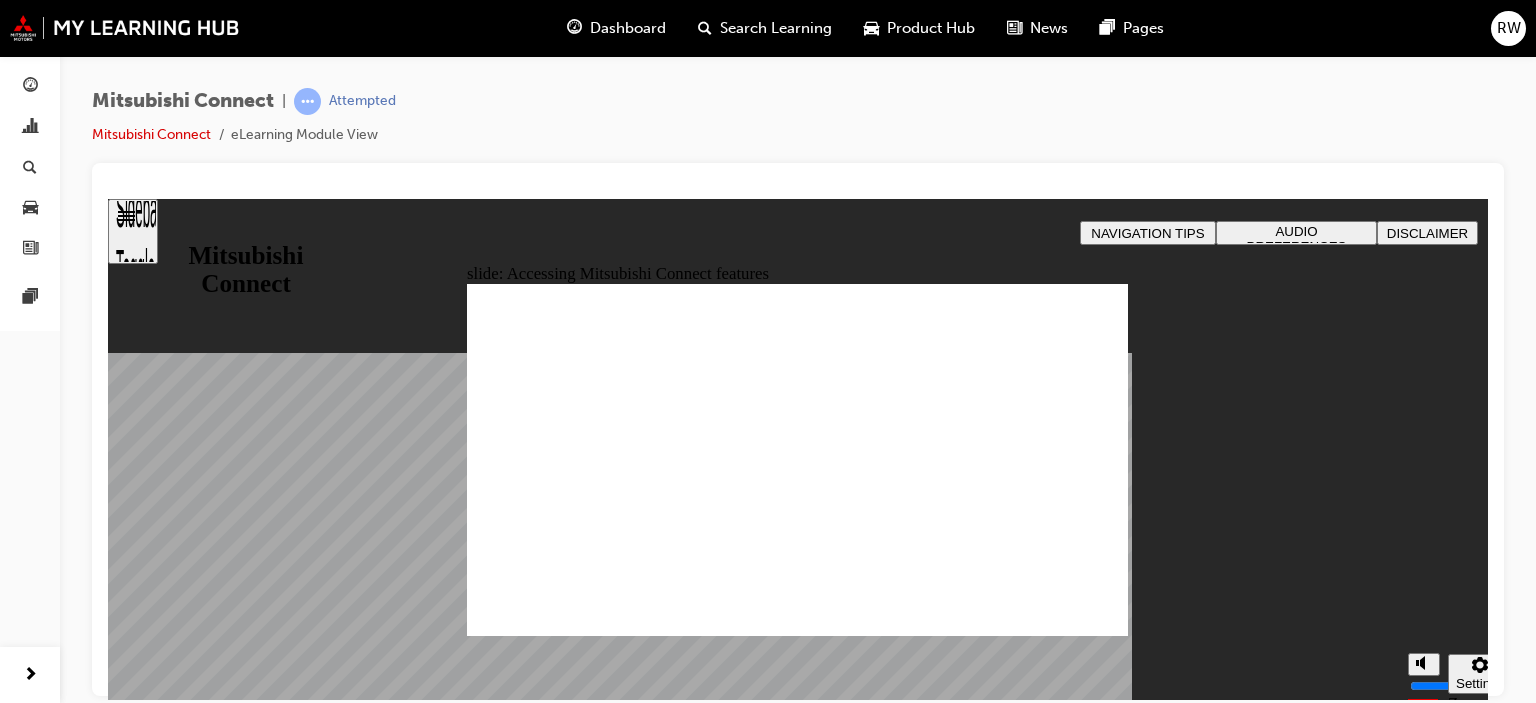 click 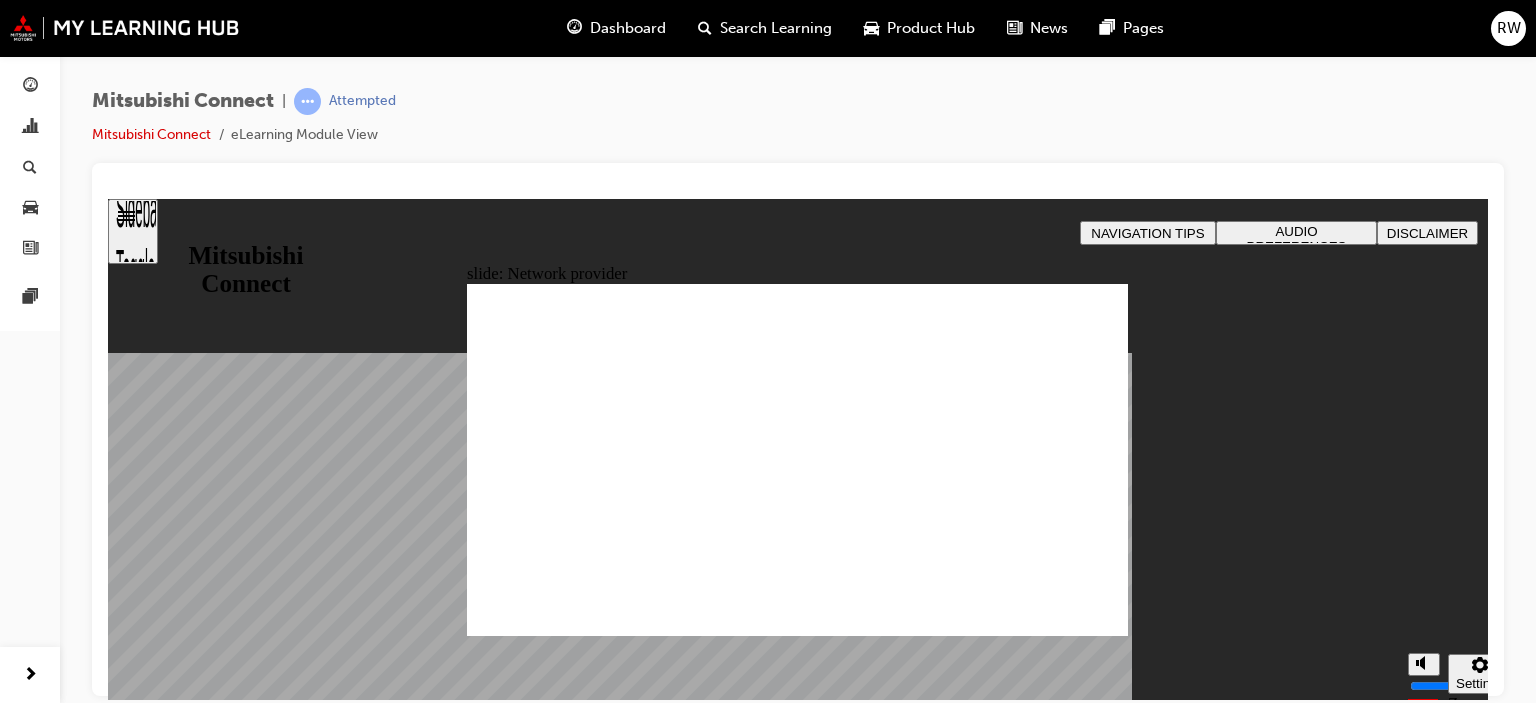 click 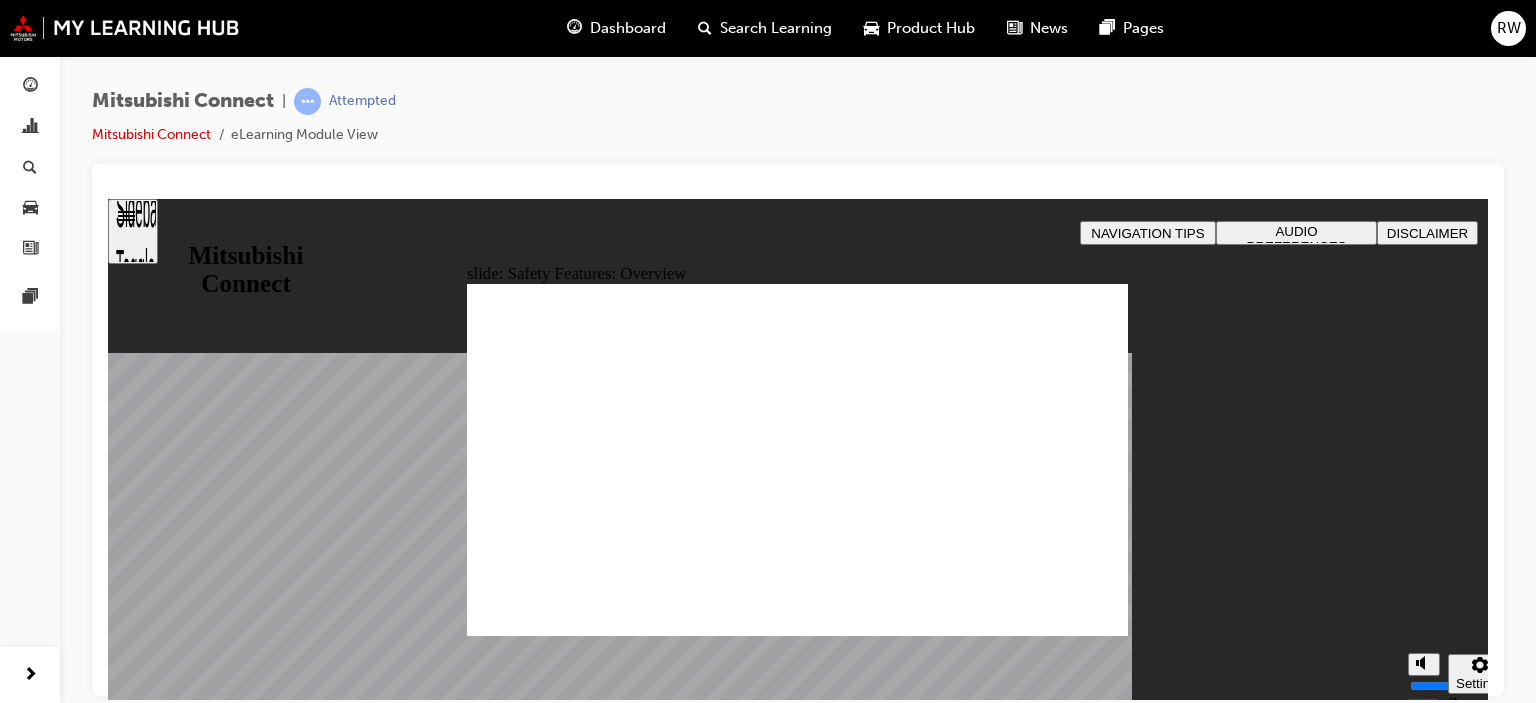 click 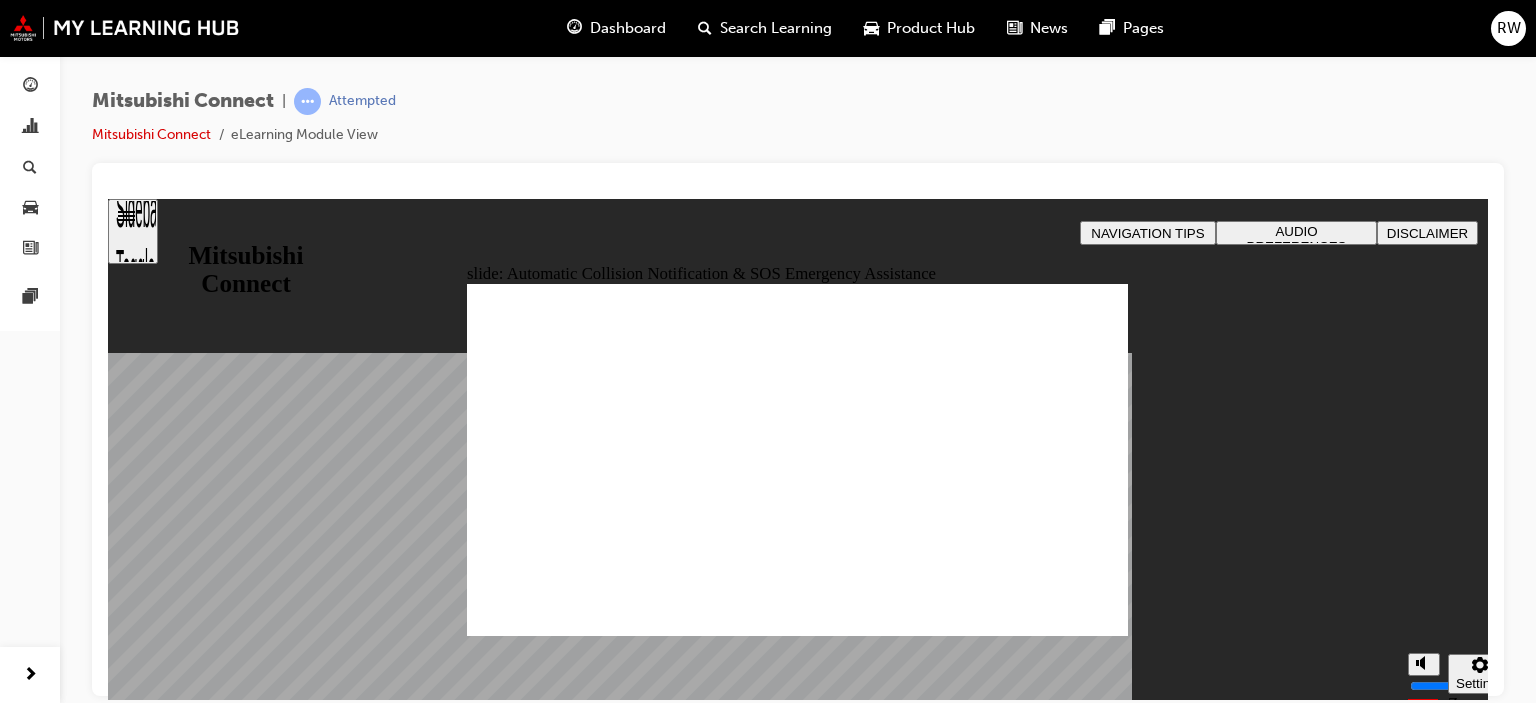 click 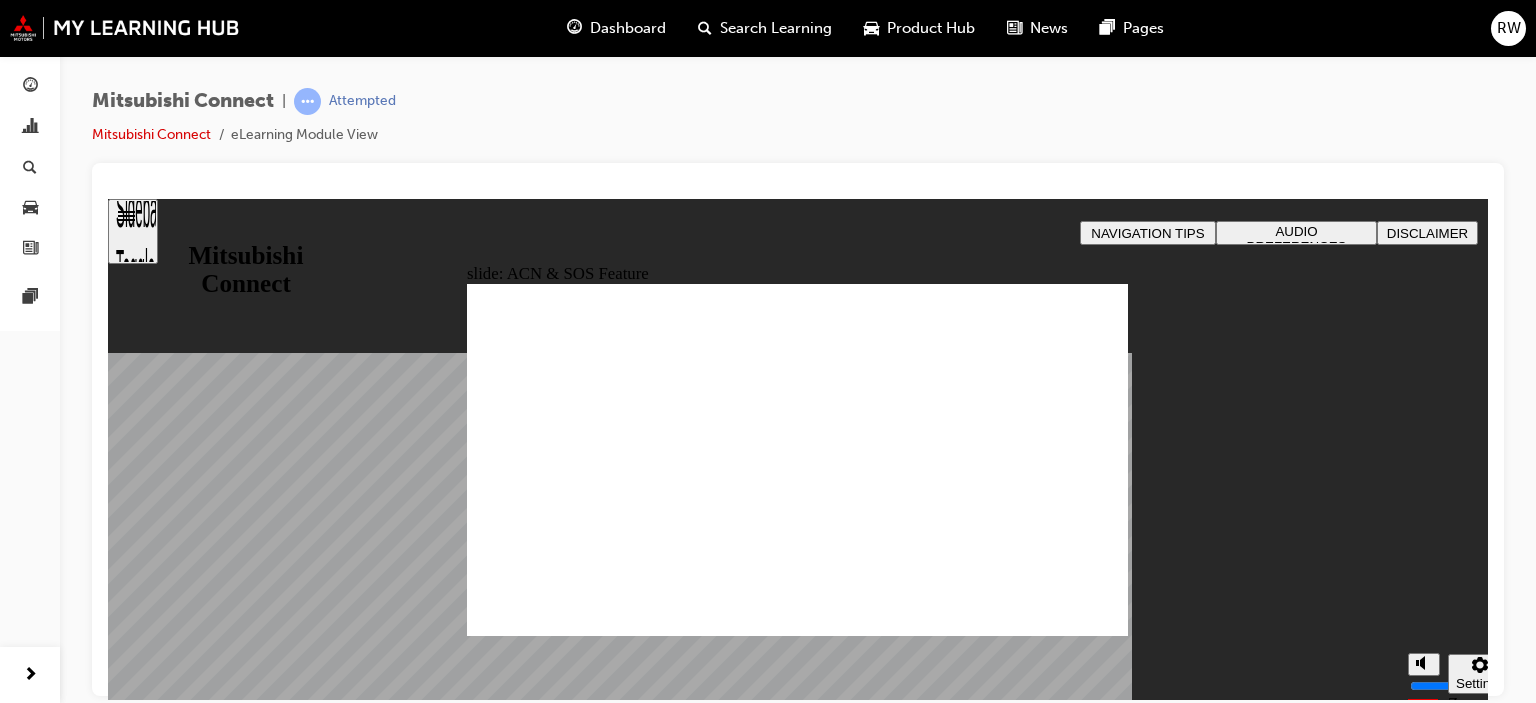 click at bounding box center (797, 1253) 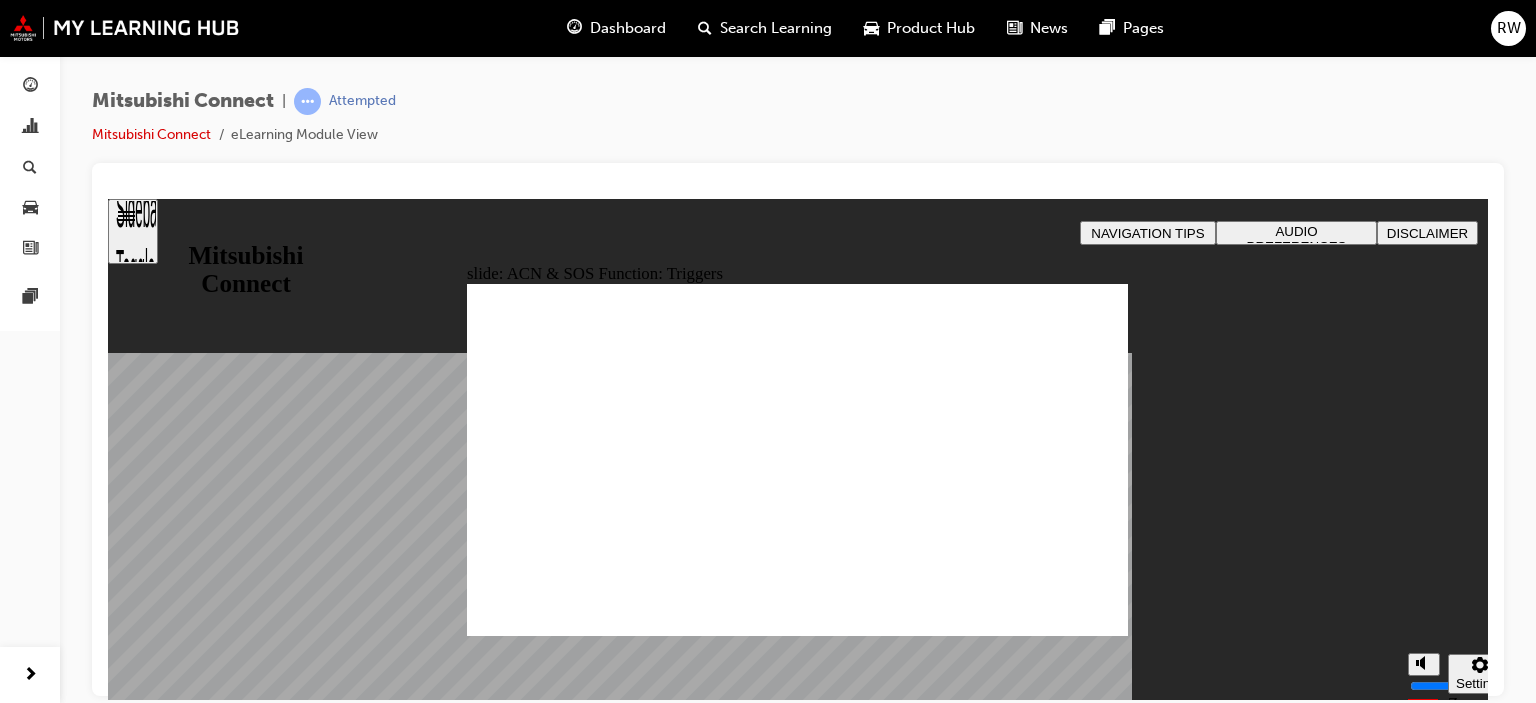 click at bounding box center (797, 1253) 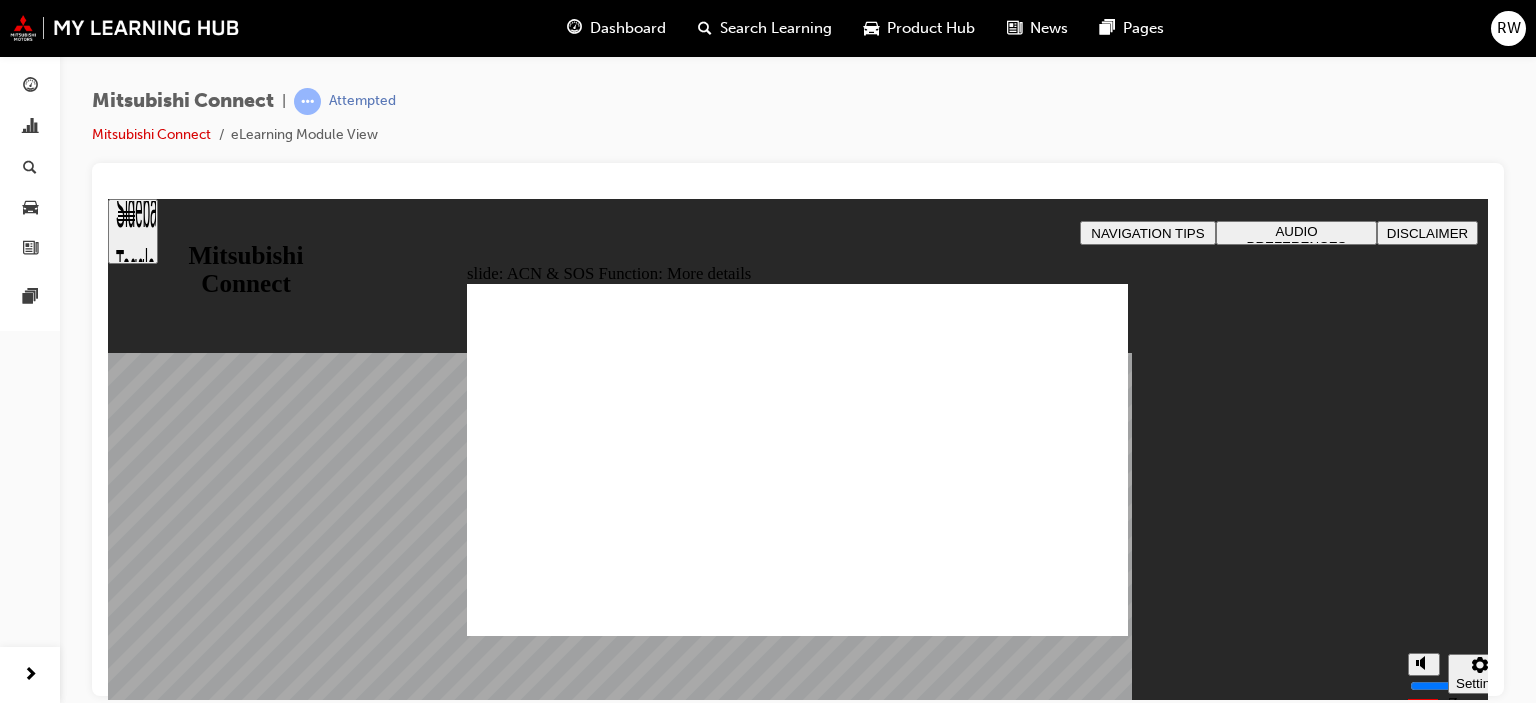 click 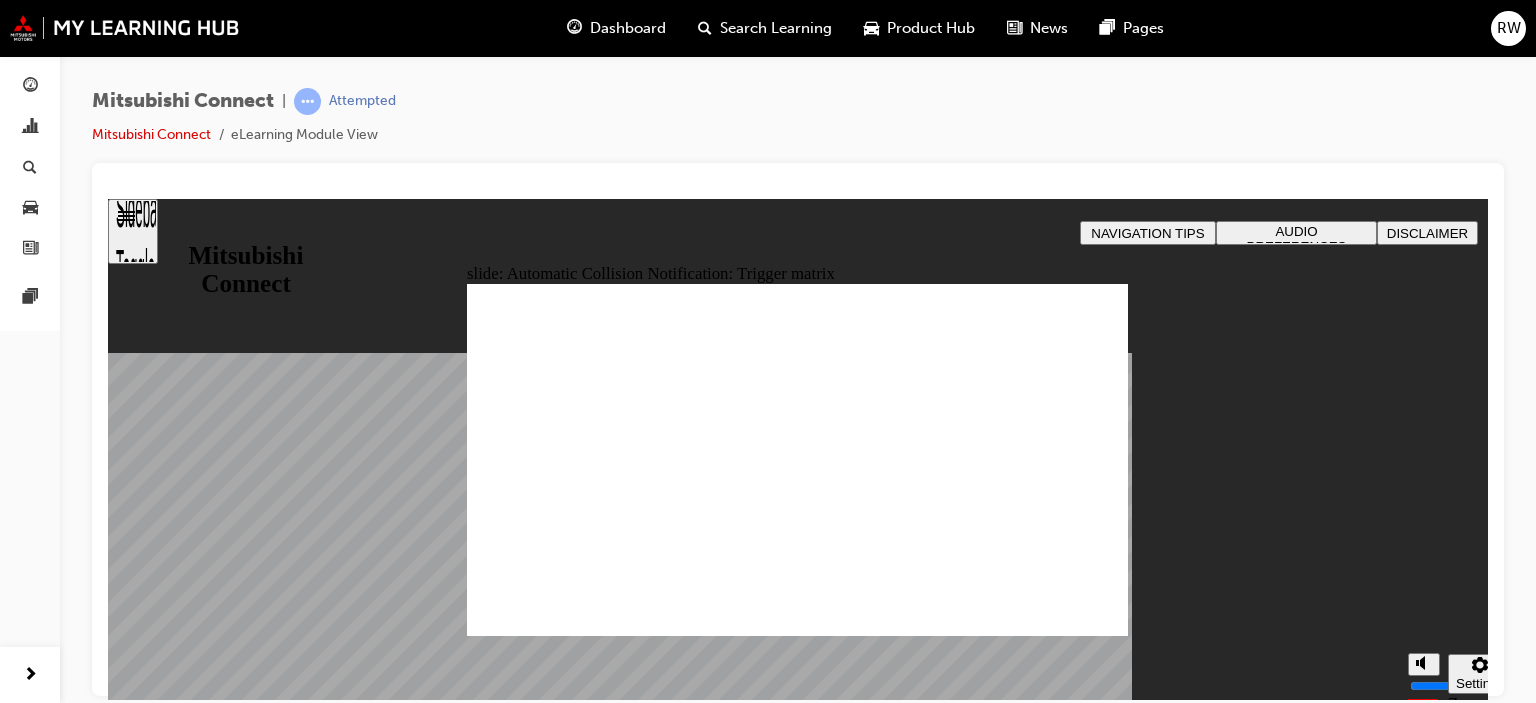 click 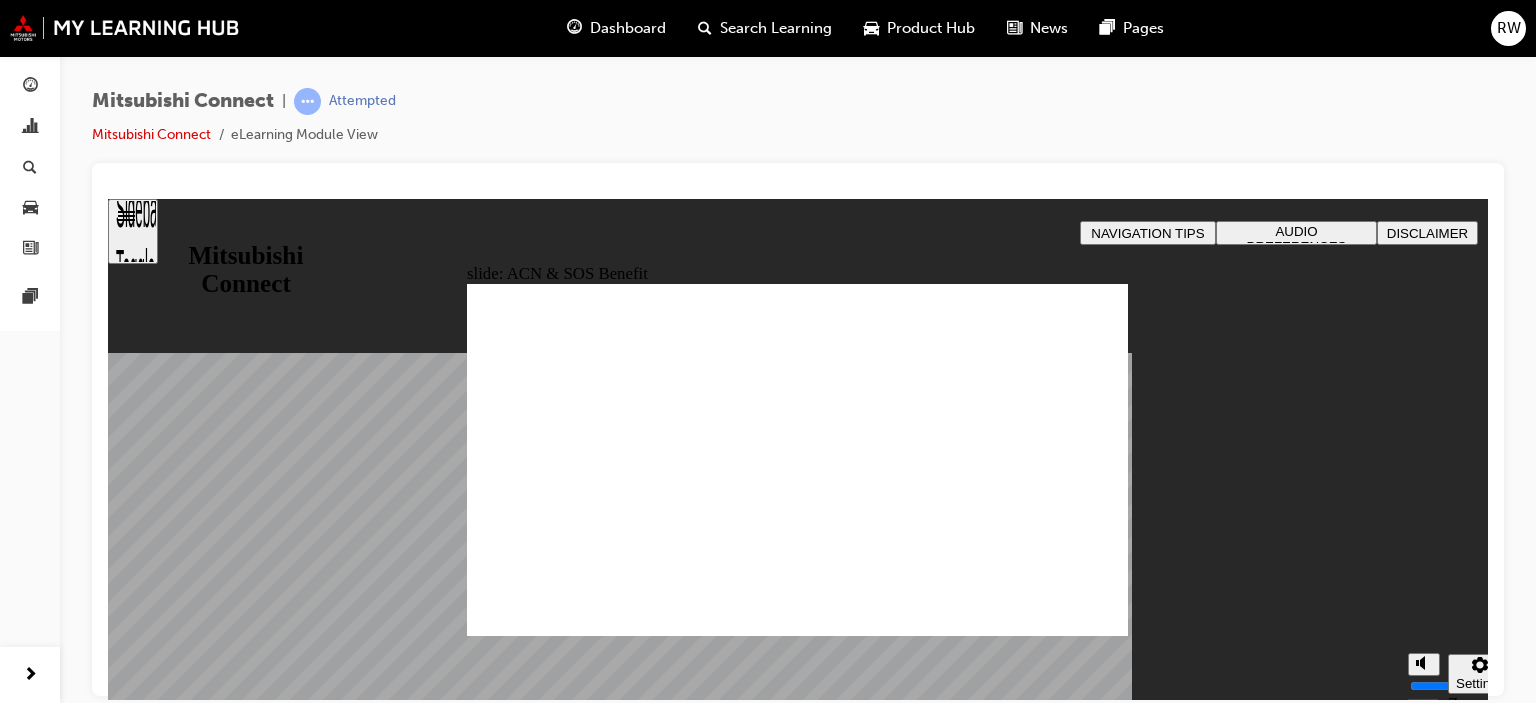 click 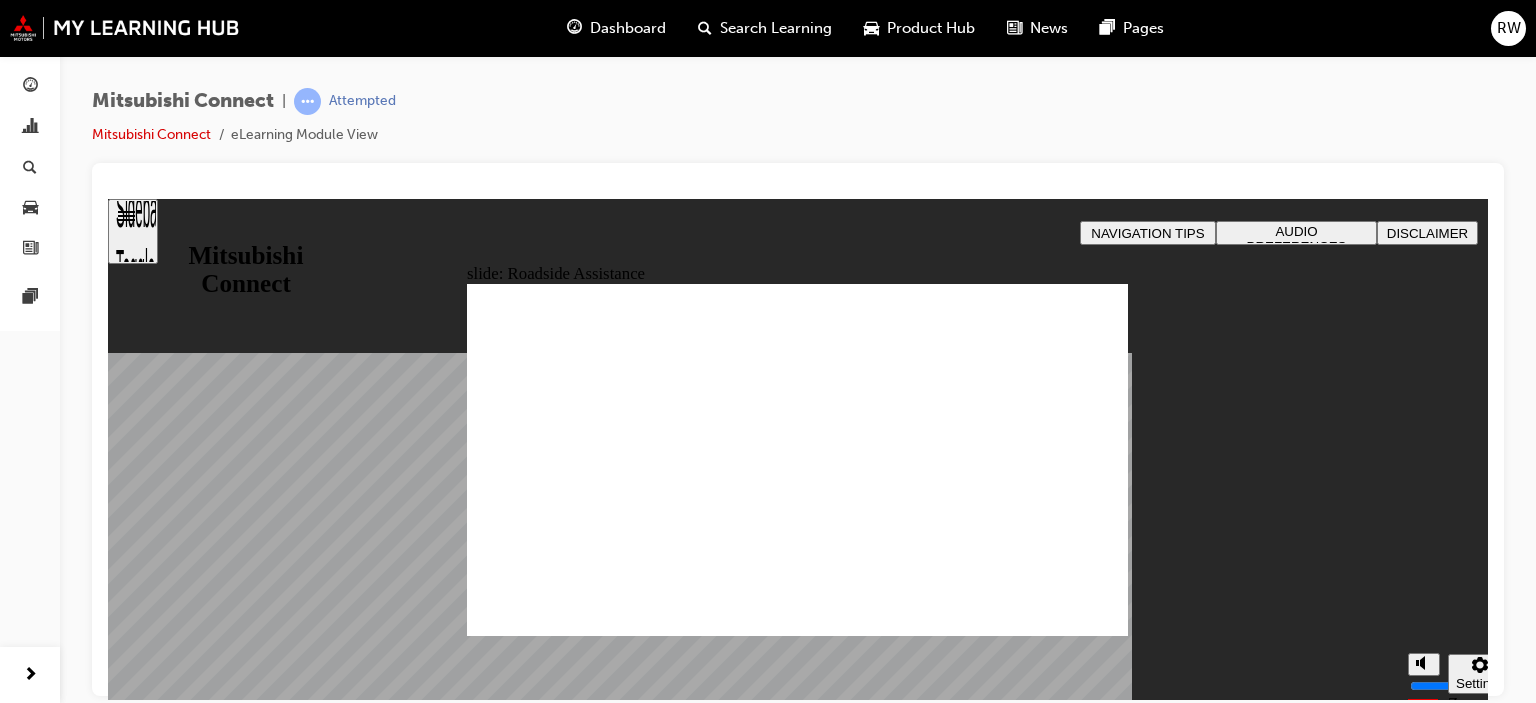 click 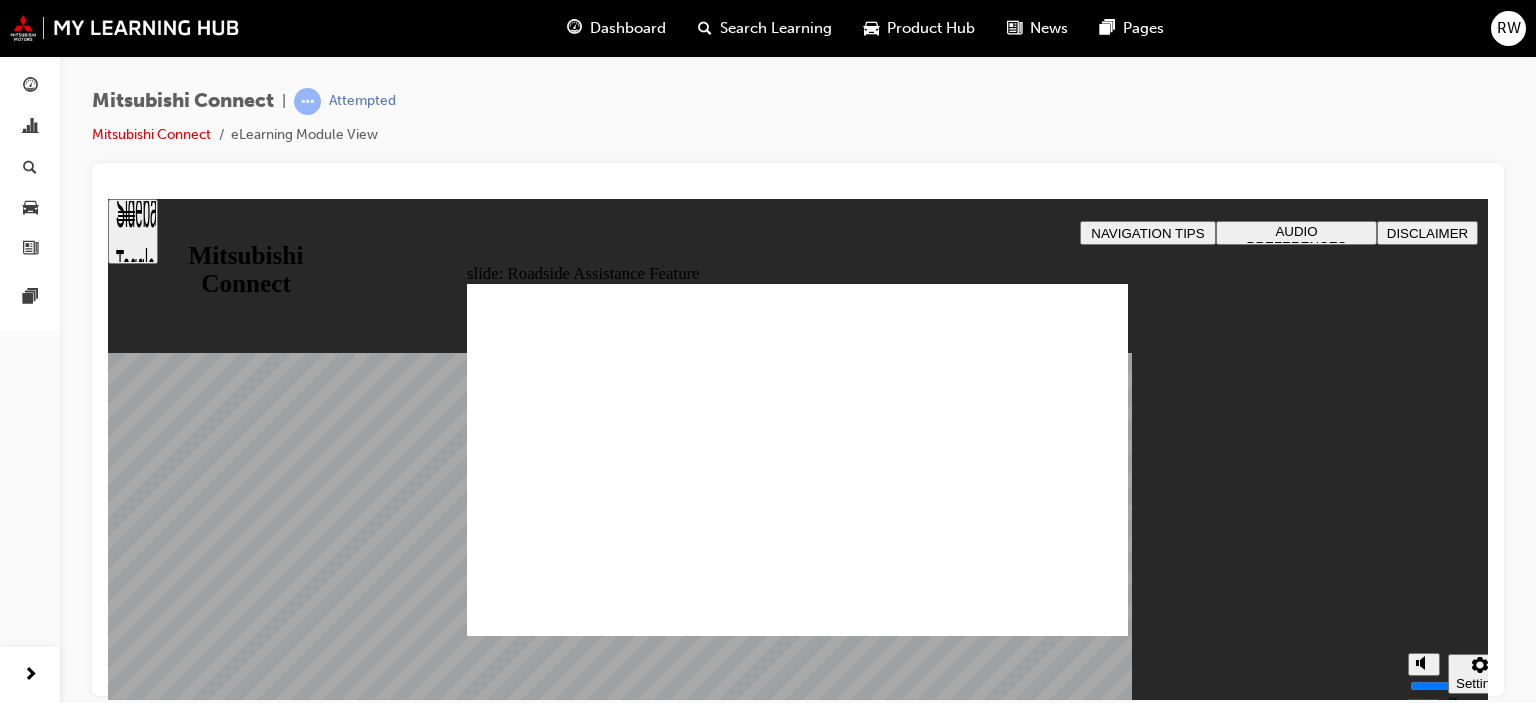 click 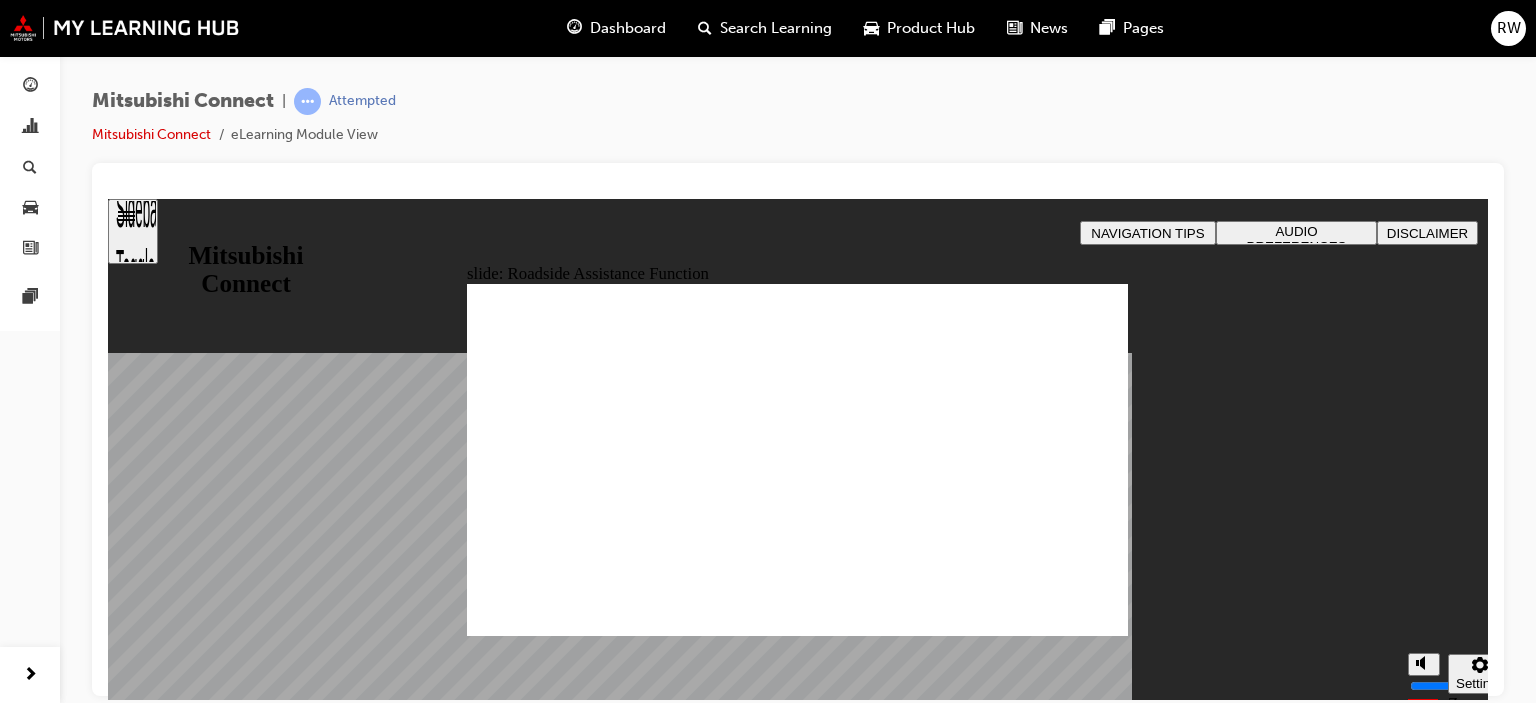 click at bounding box center [797, 1253] 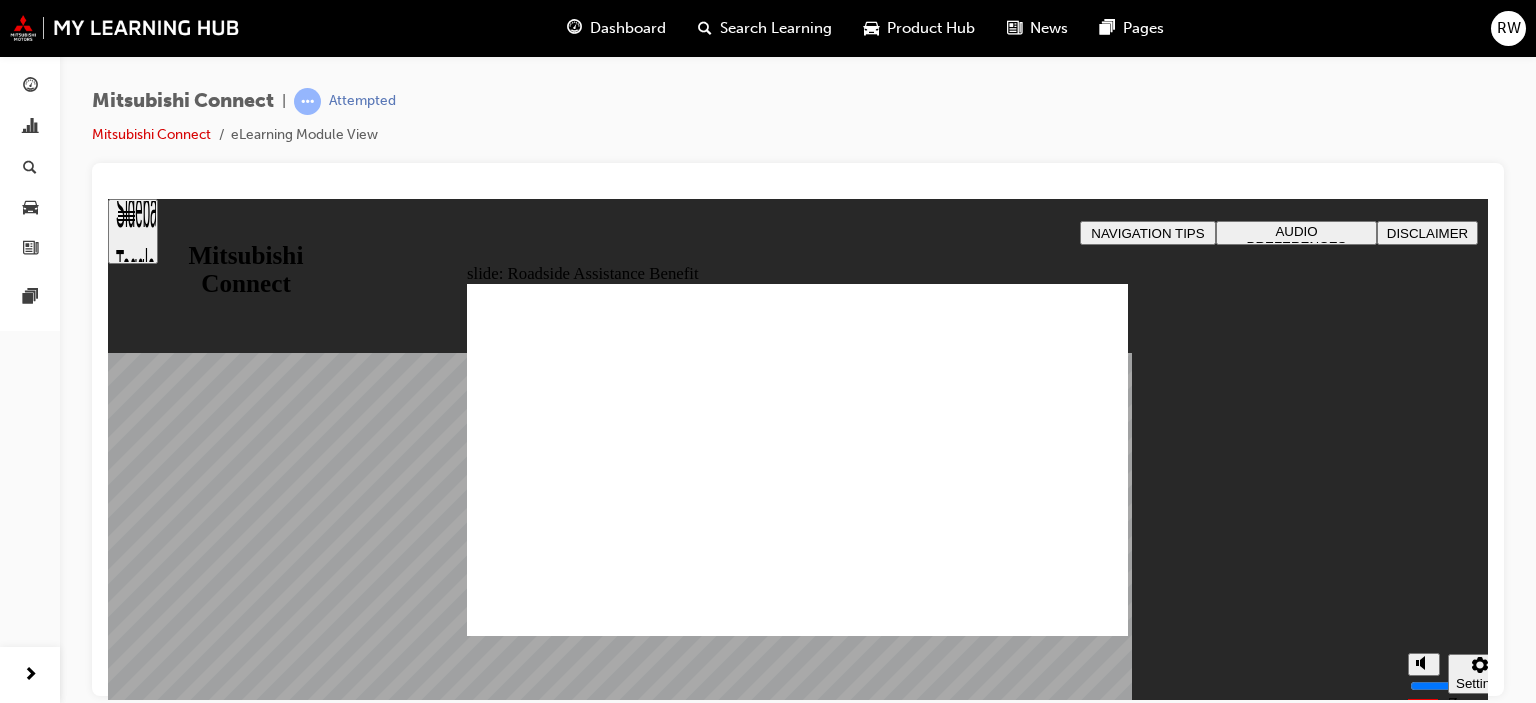 click 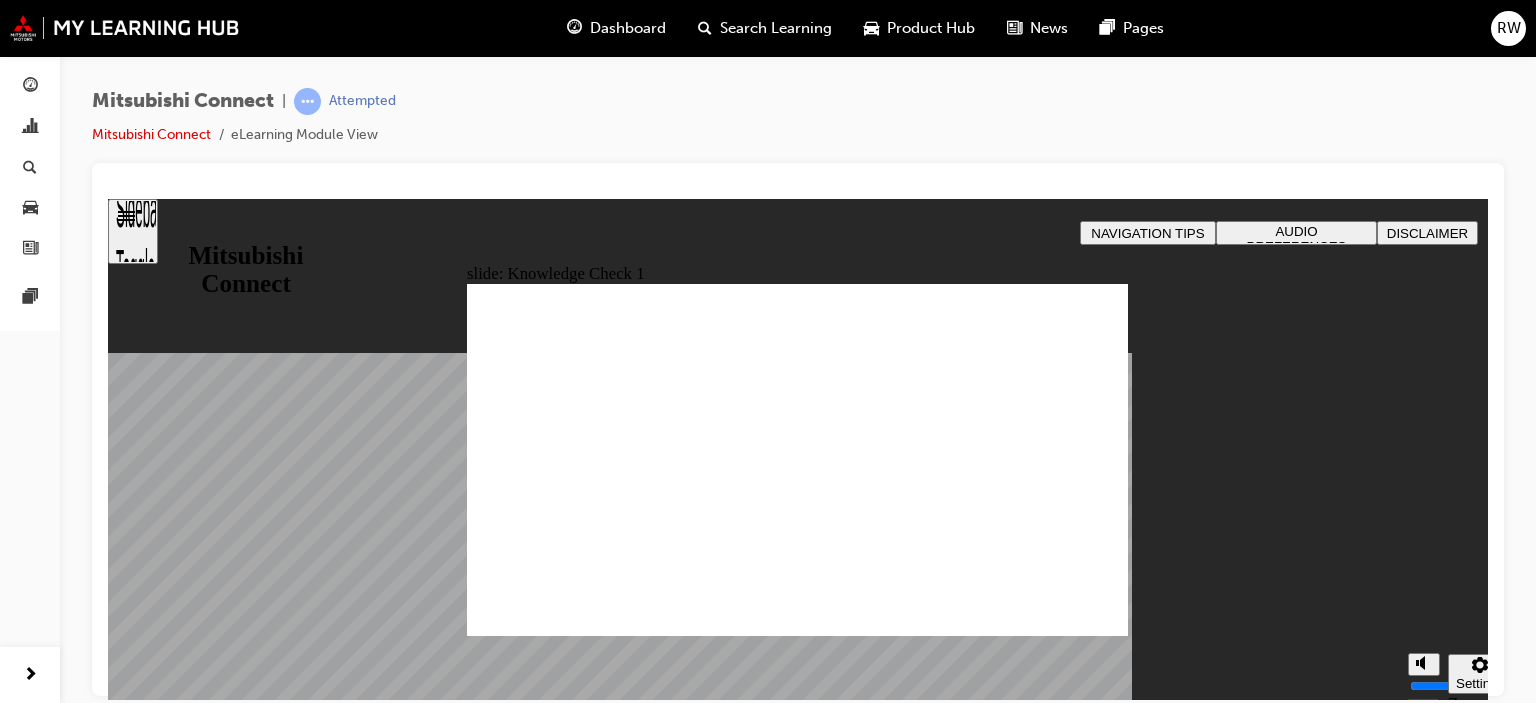 checkbox on "true" 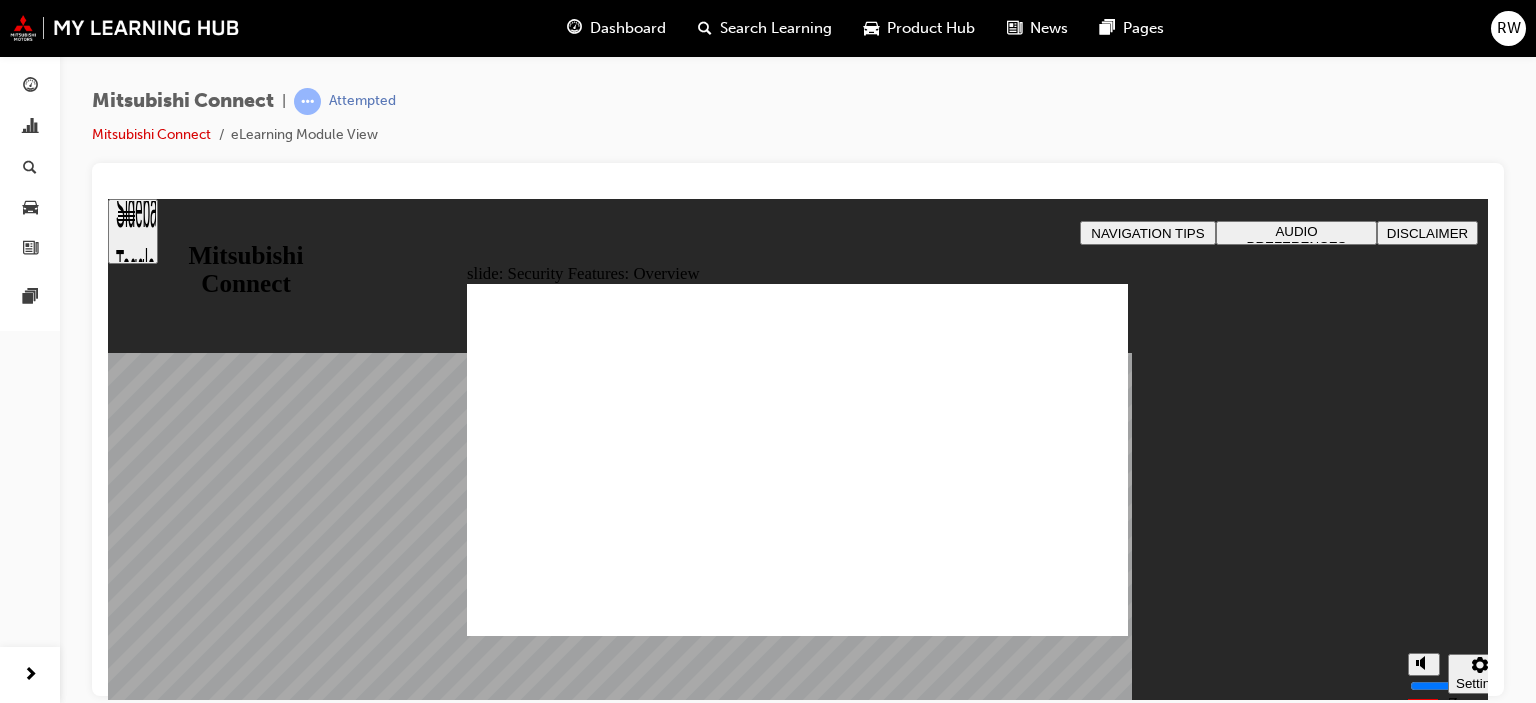 click 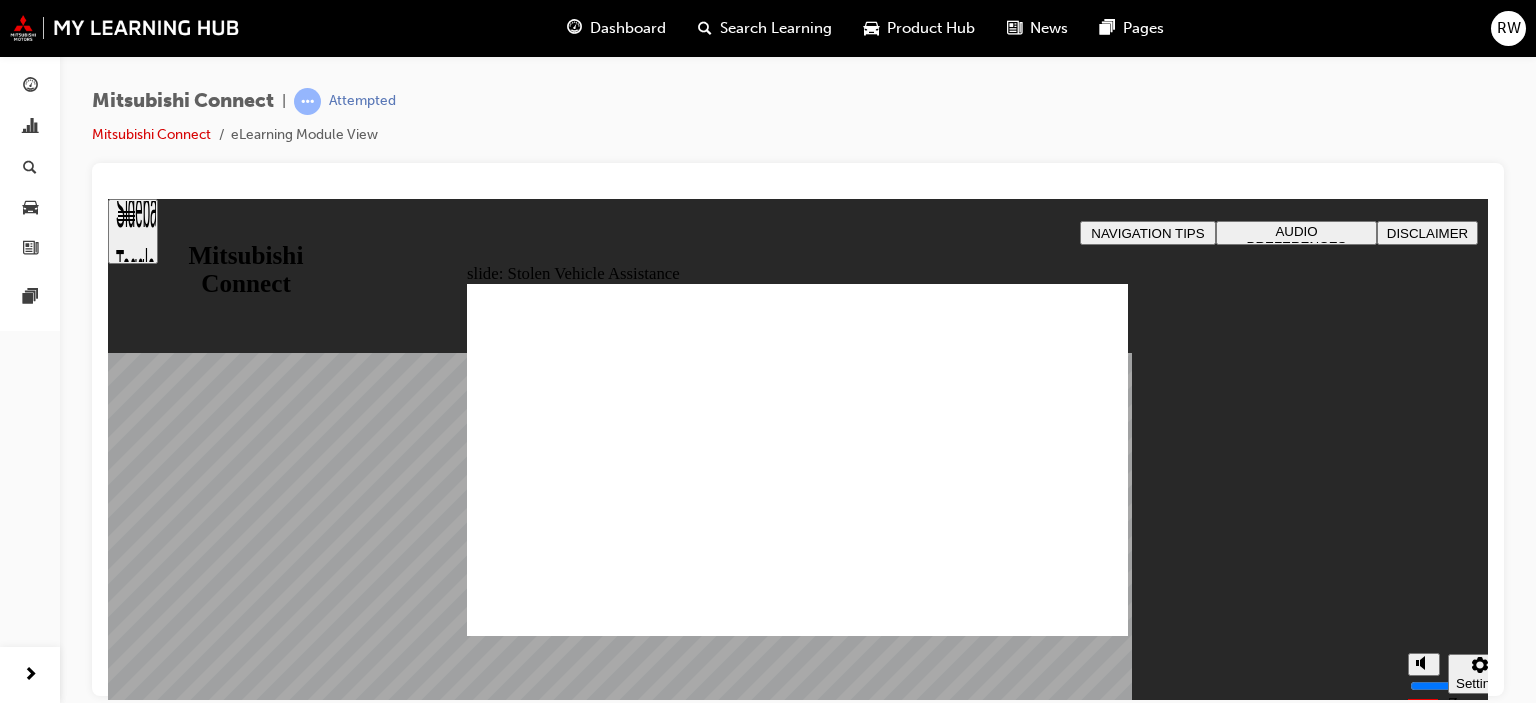 click 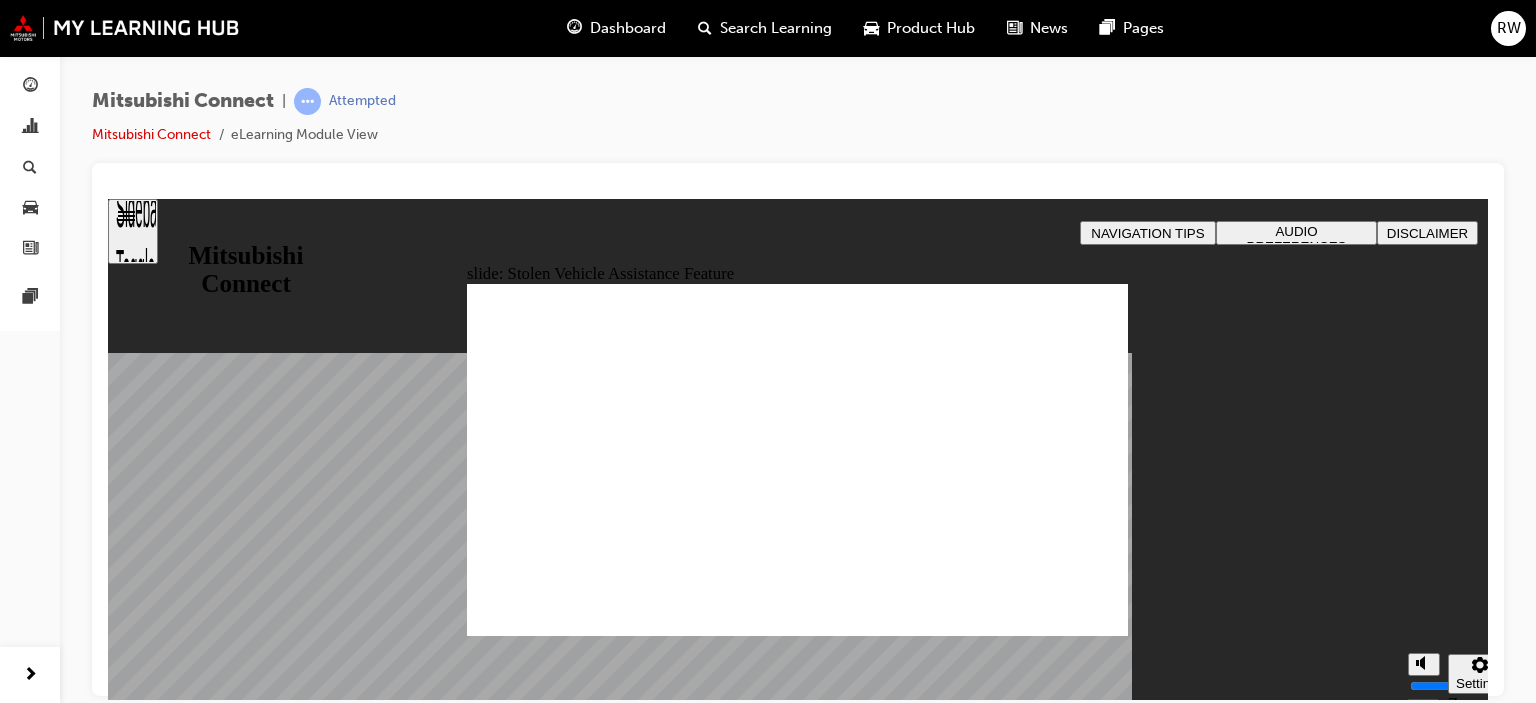 click 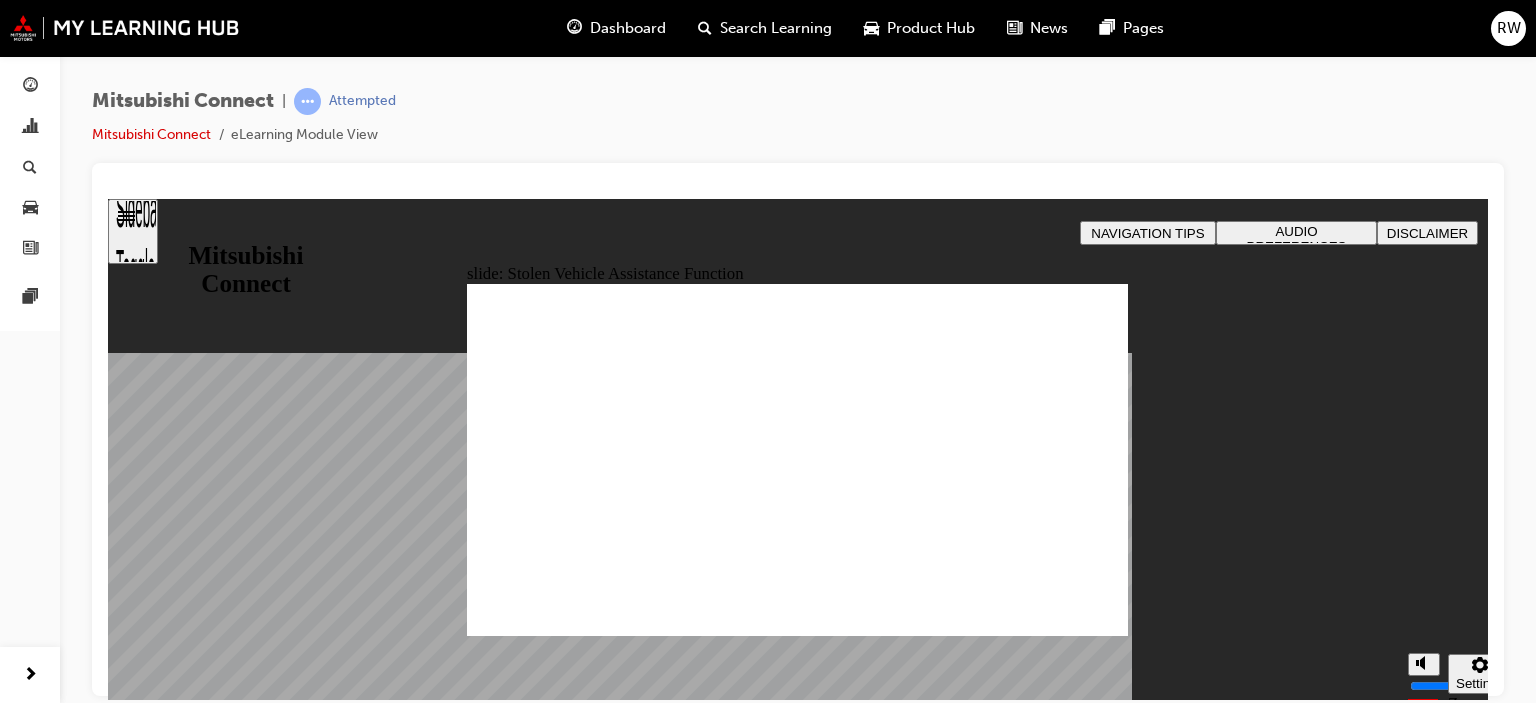 click 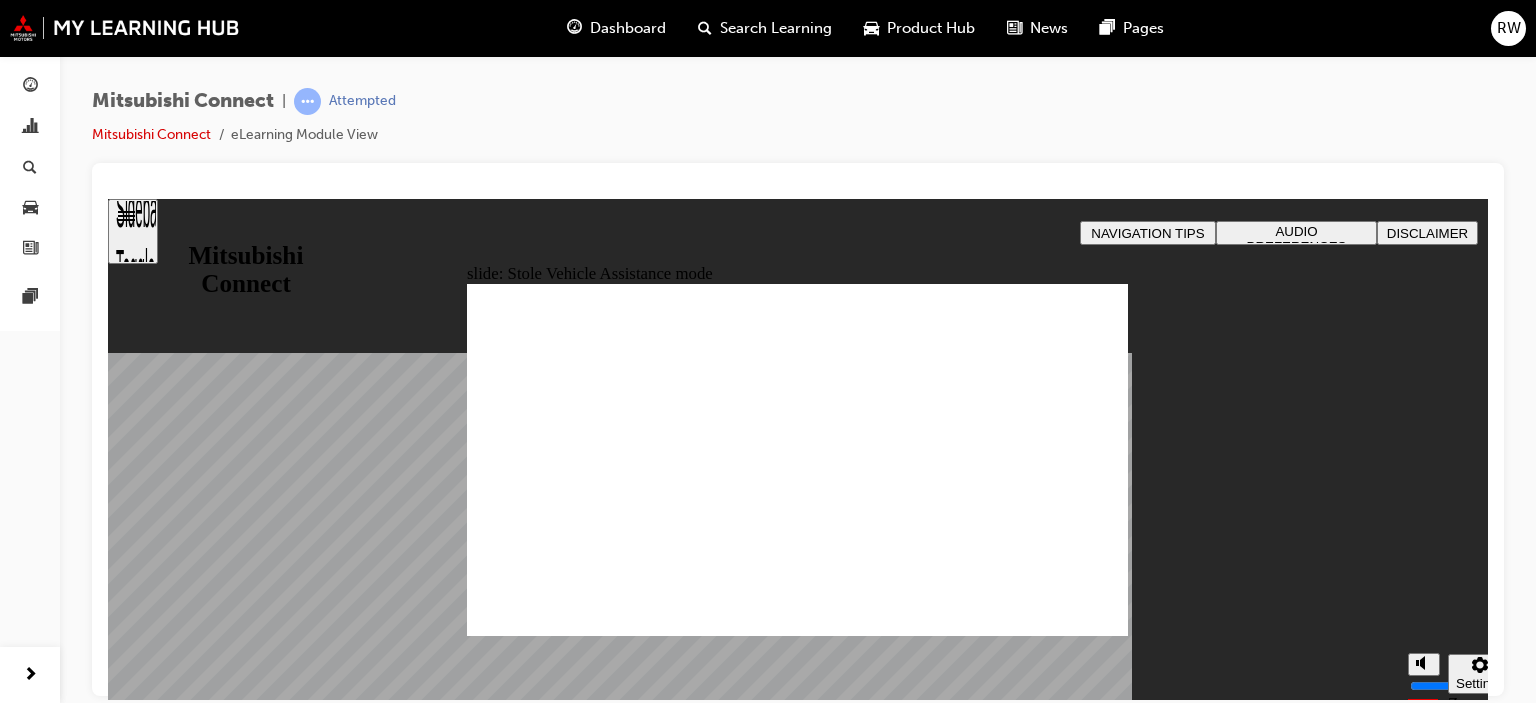 click 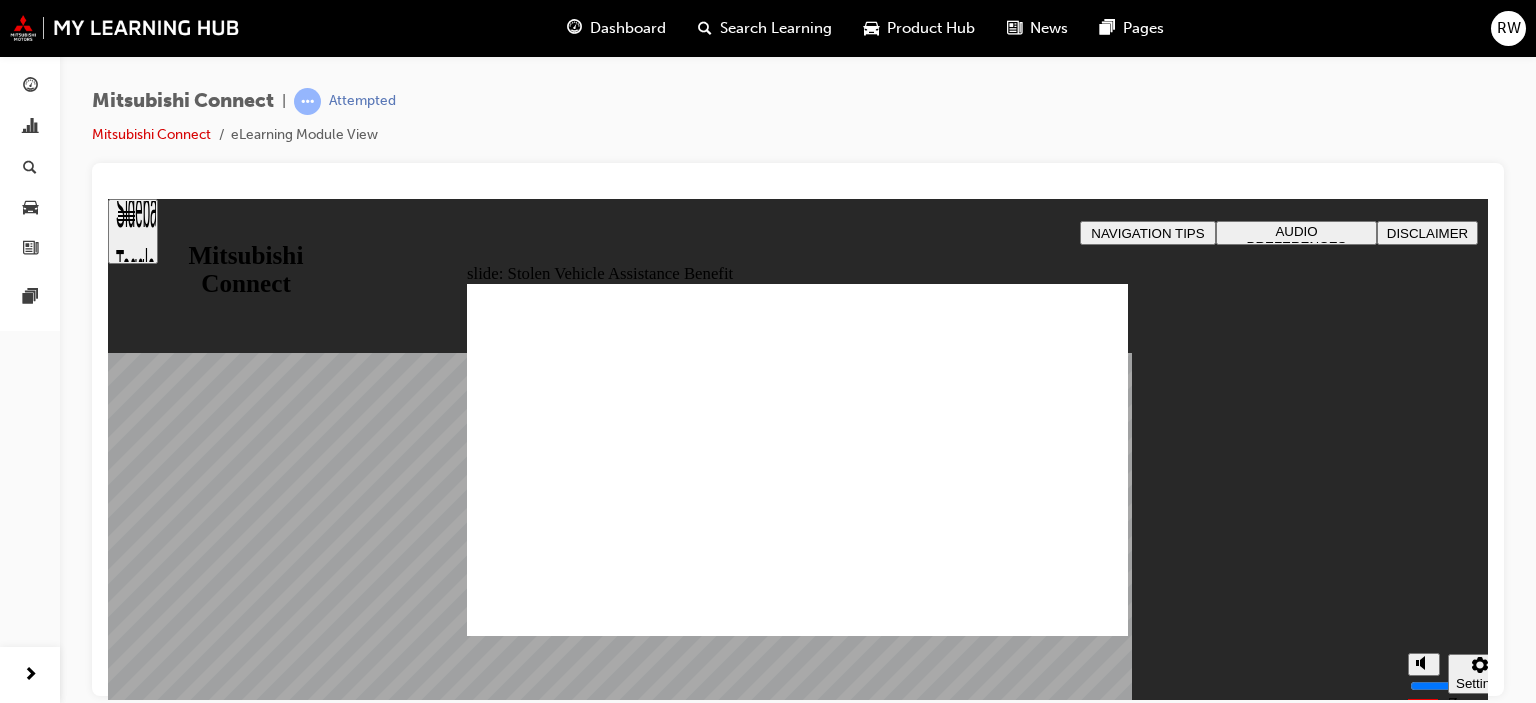 click 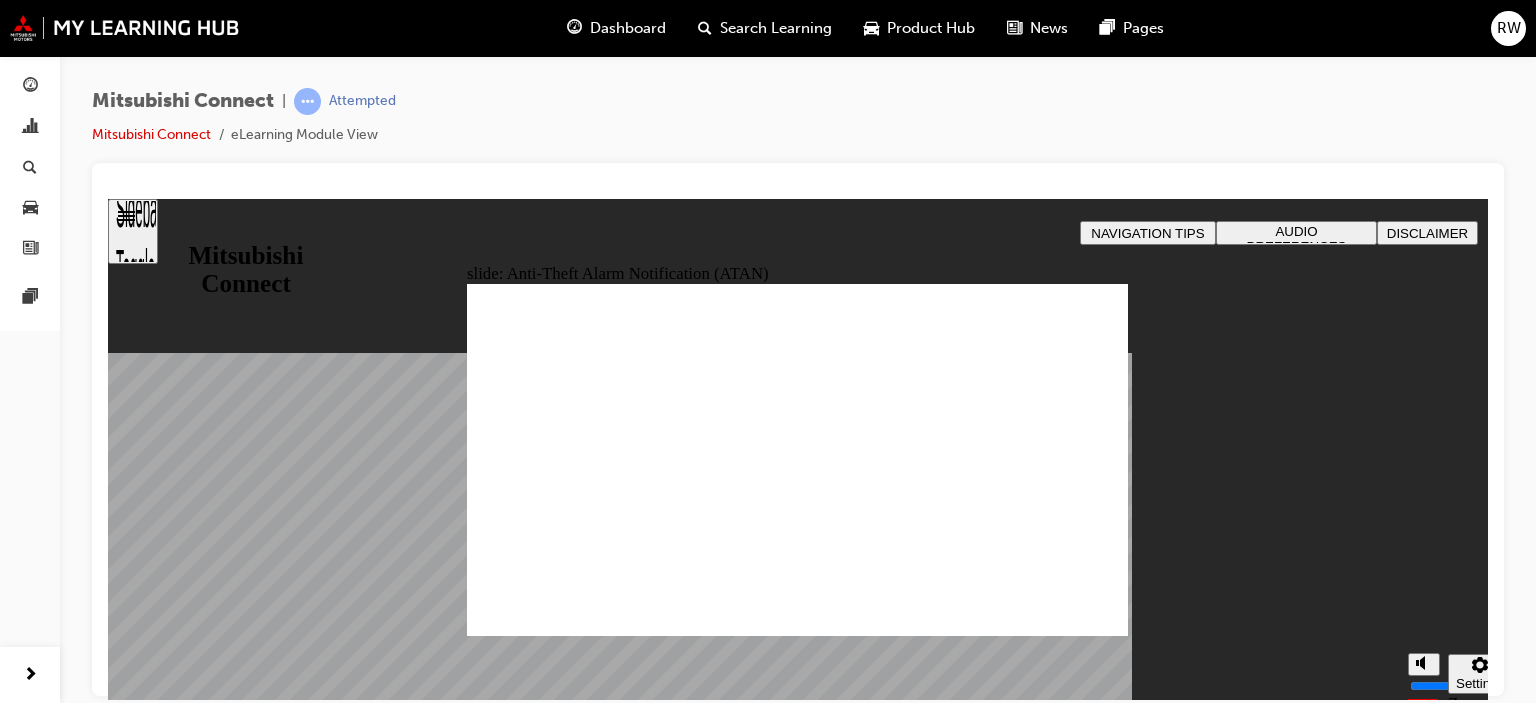 click 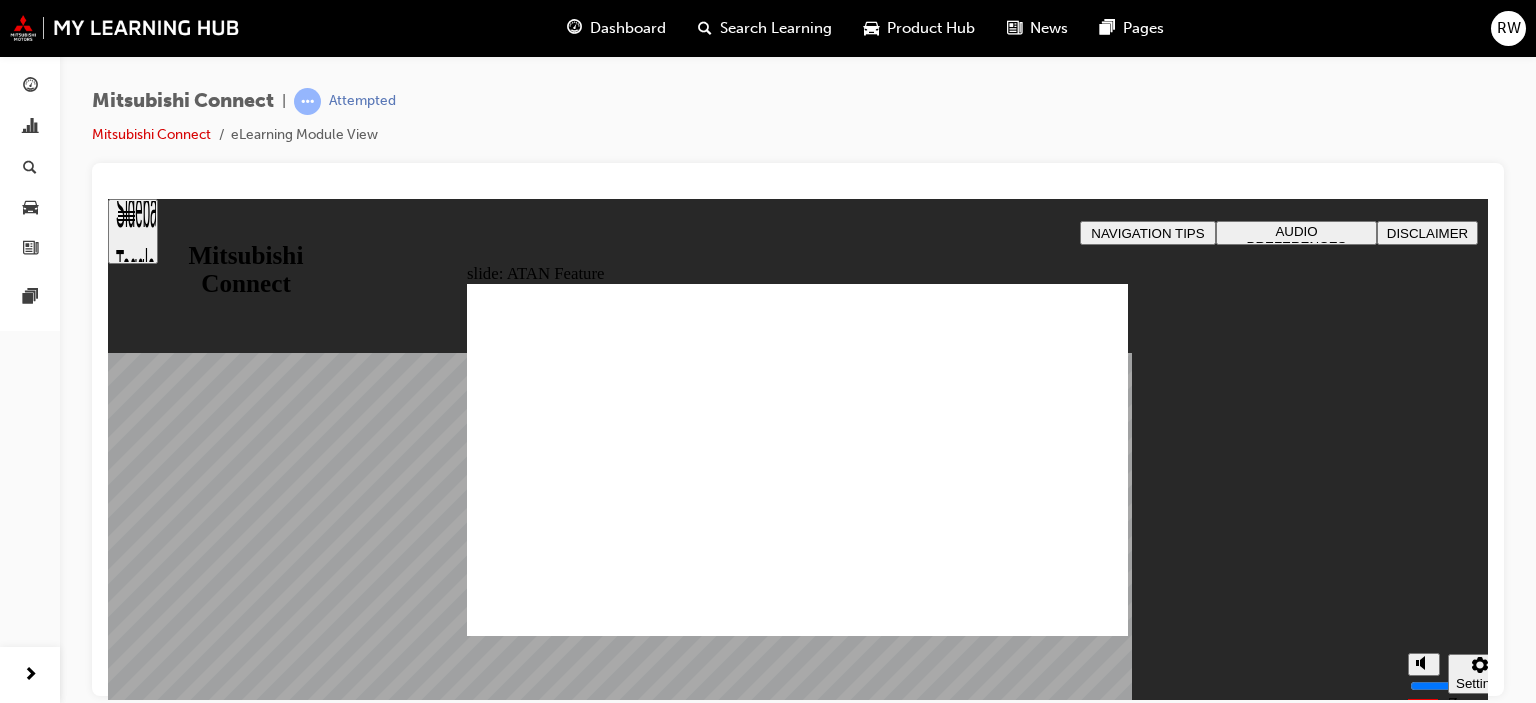 click on "Next Next Next" at bounding box center (1080, 2226) 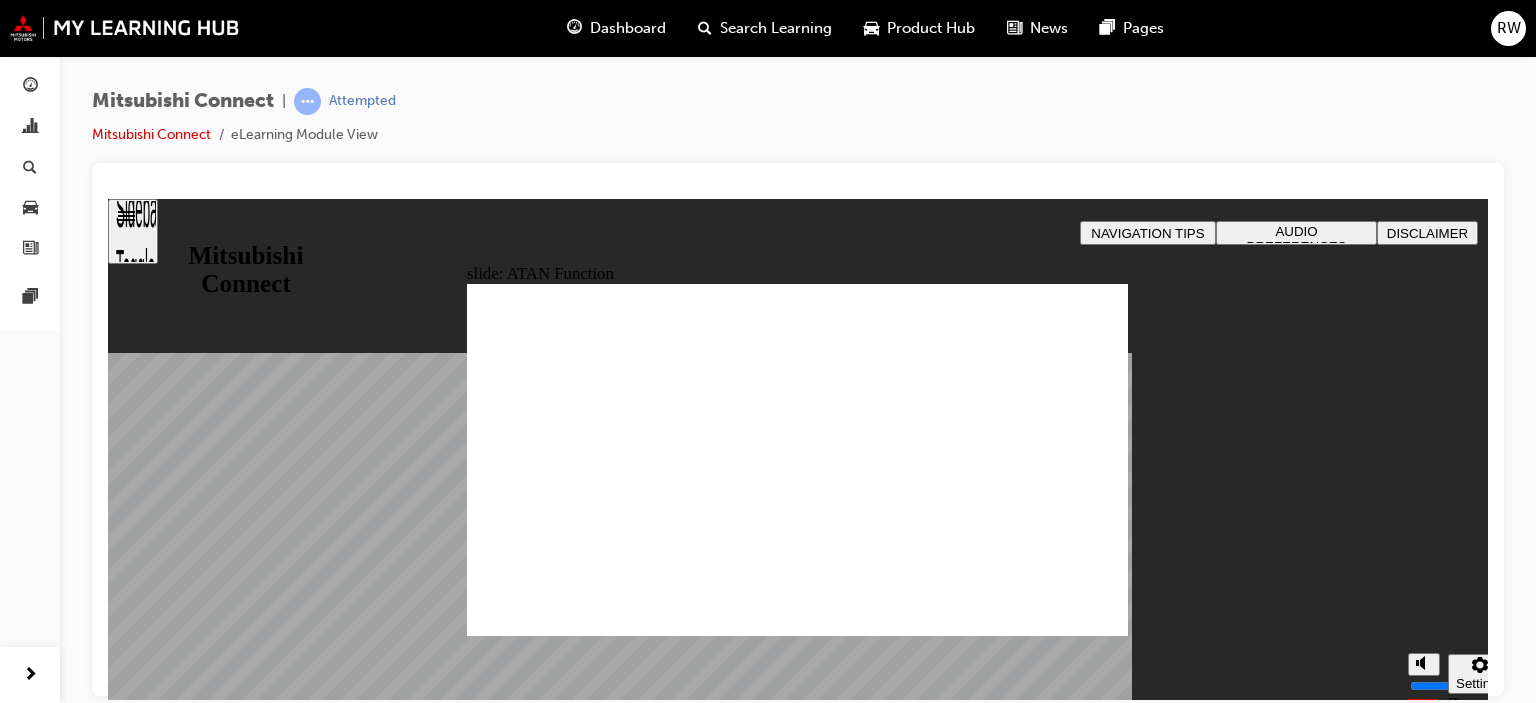 click 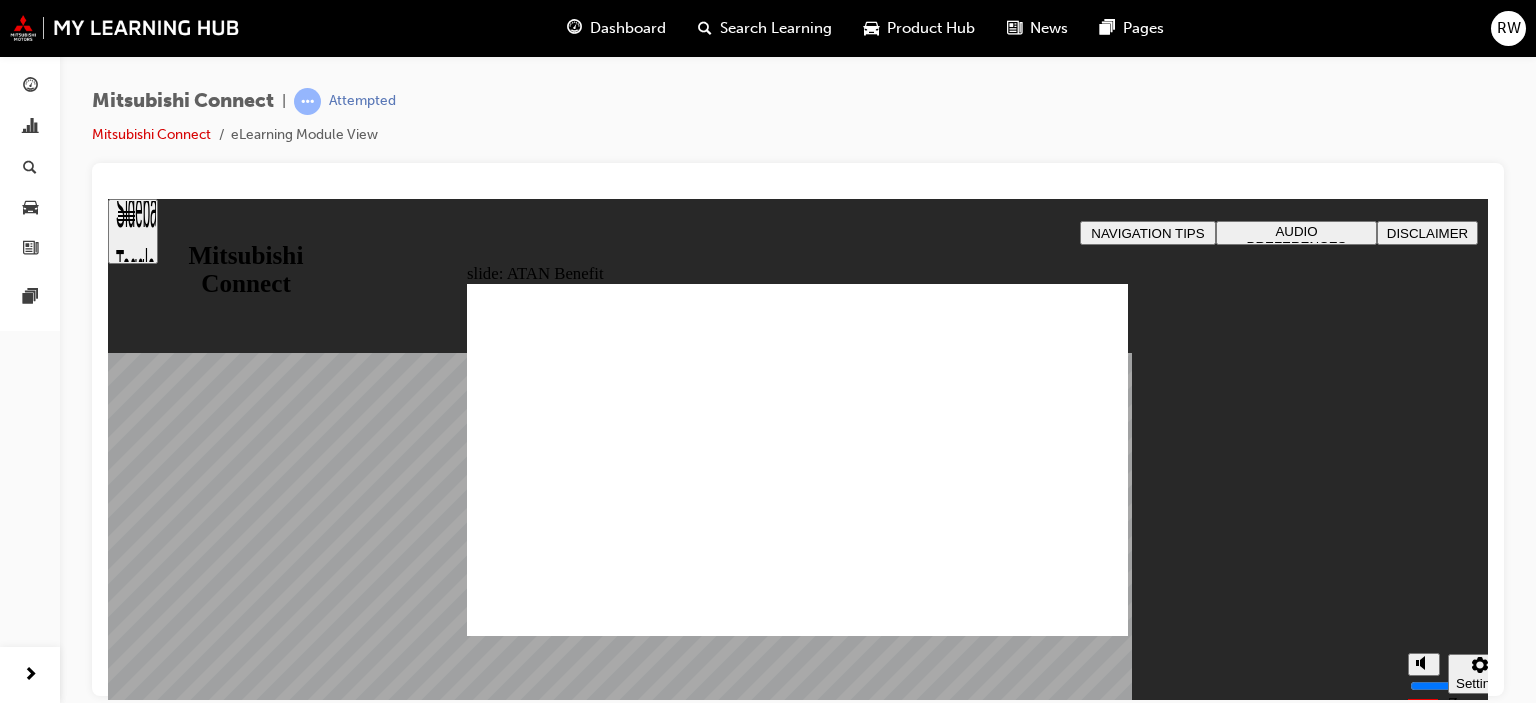 click 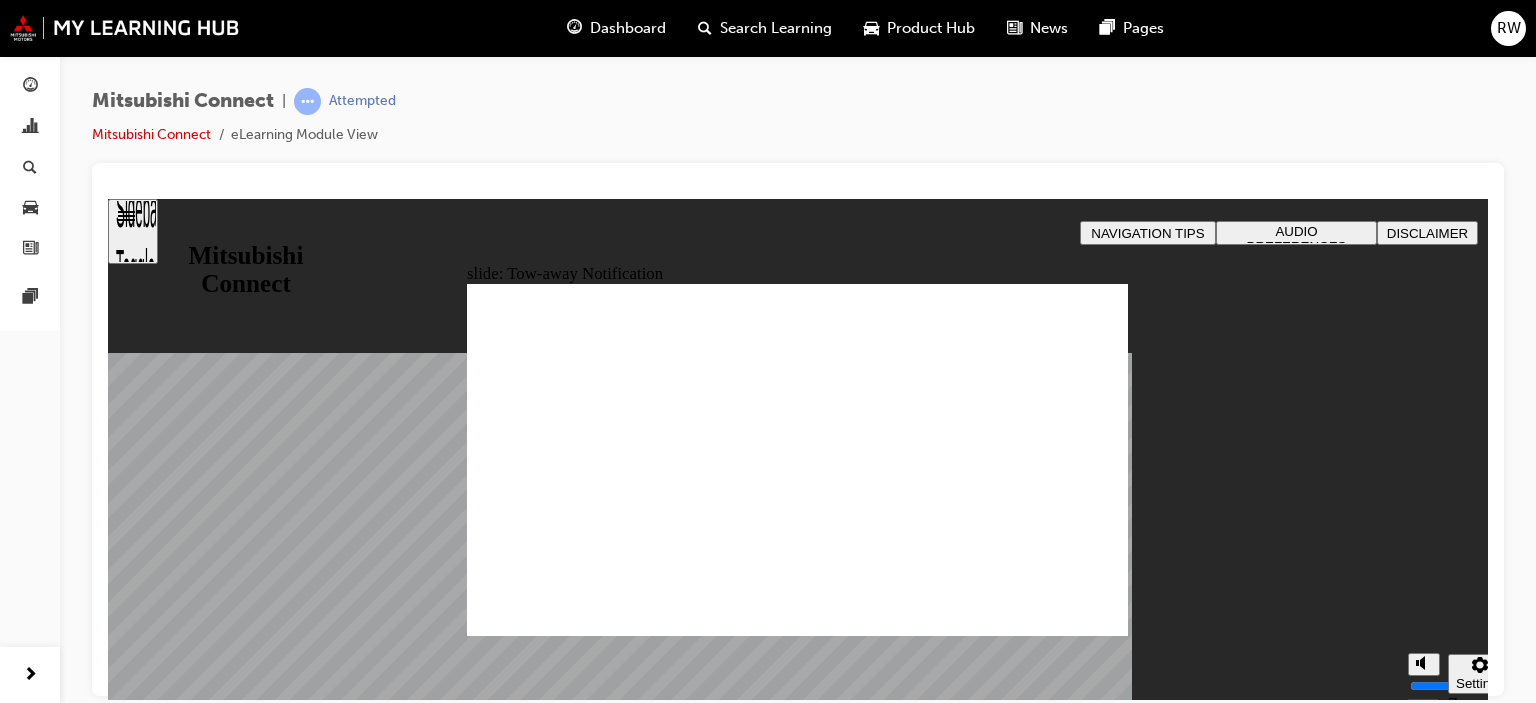 click 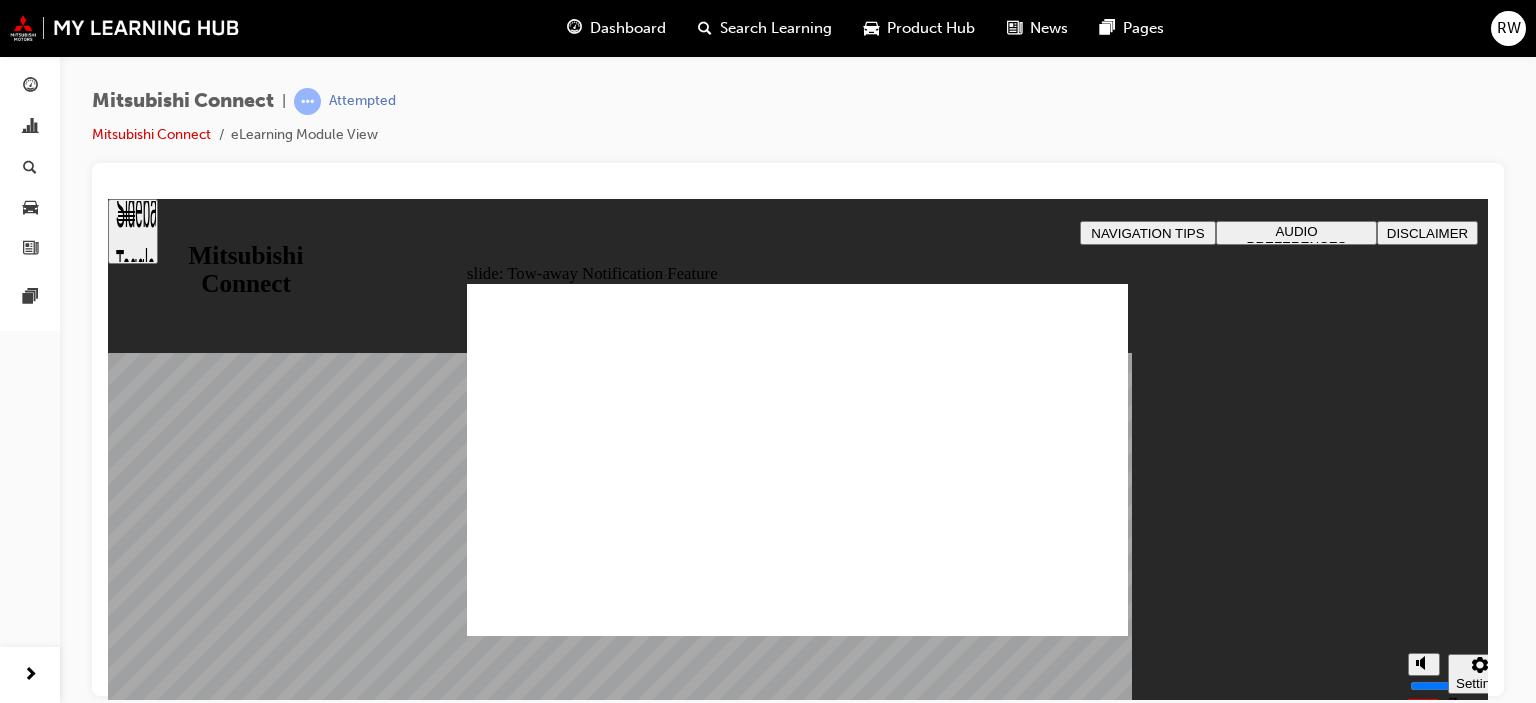 click at bounding box center (797, 1253) 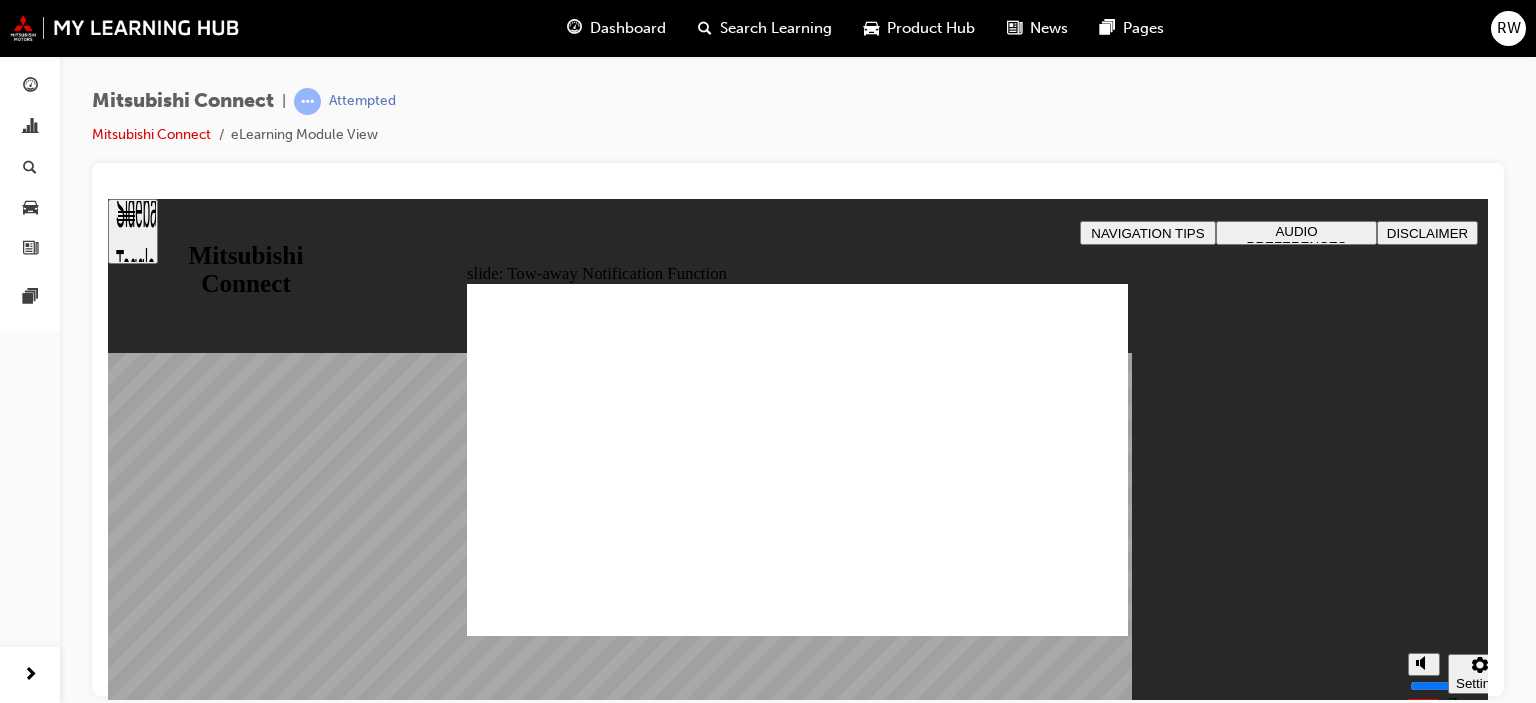 click 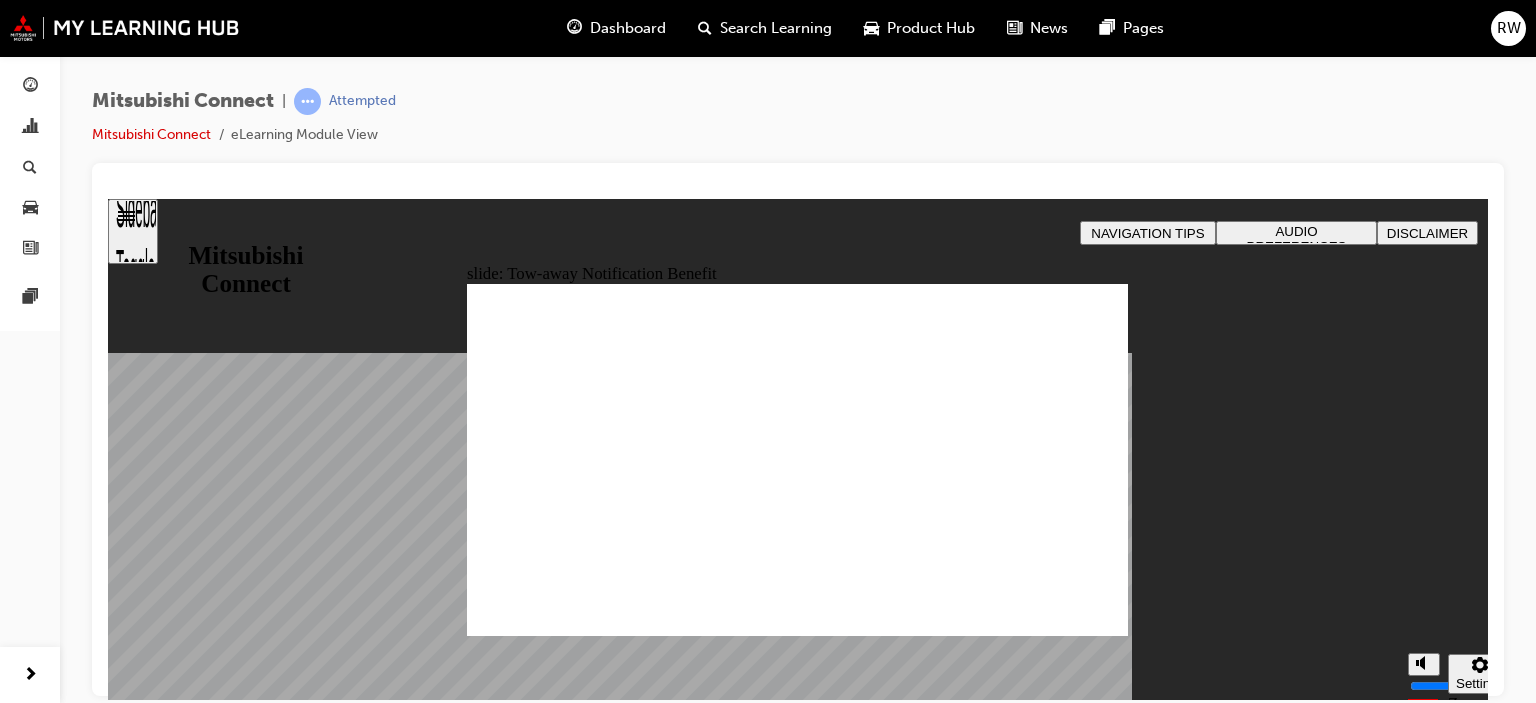 click 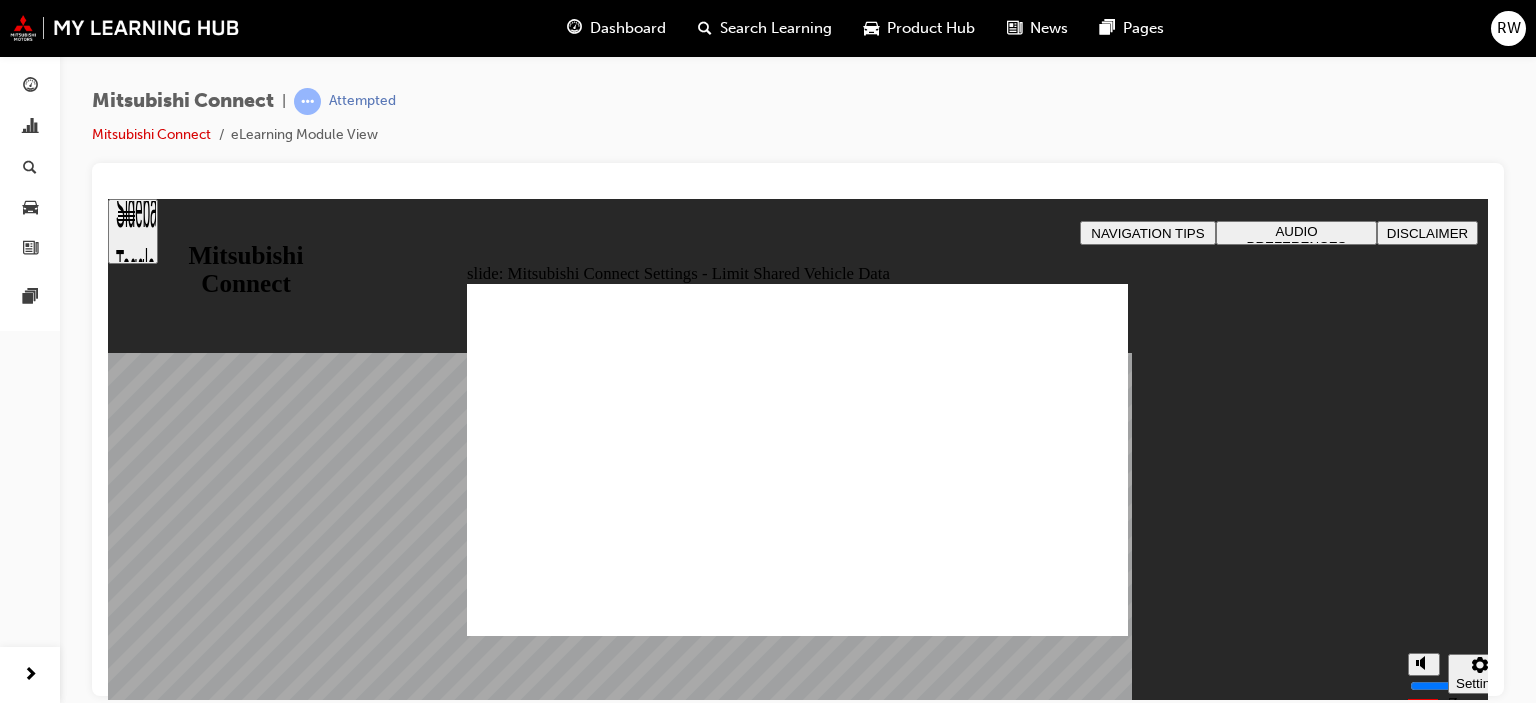 click 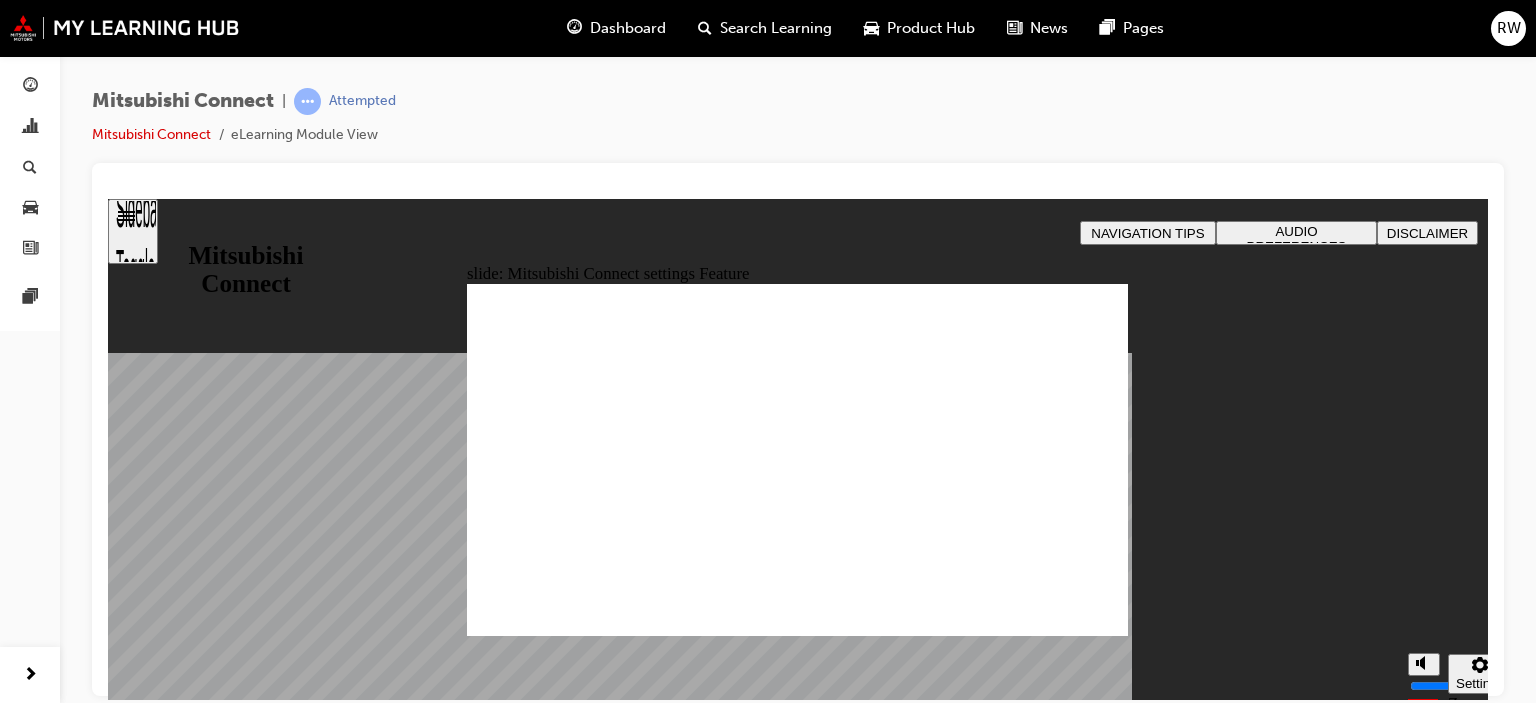 click 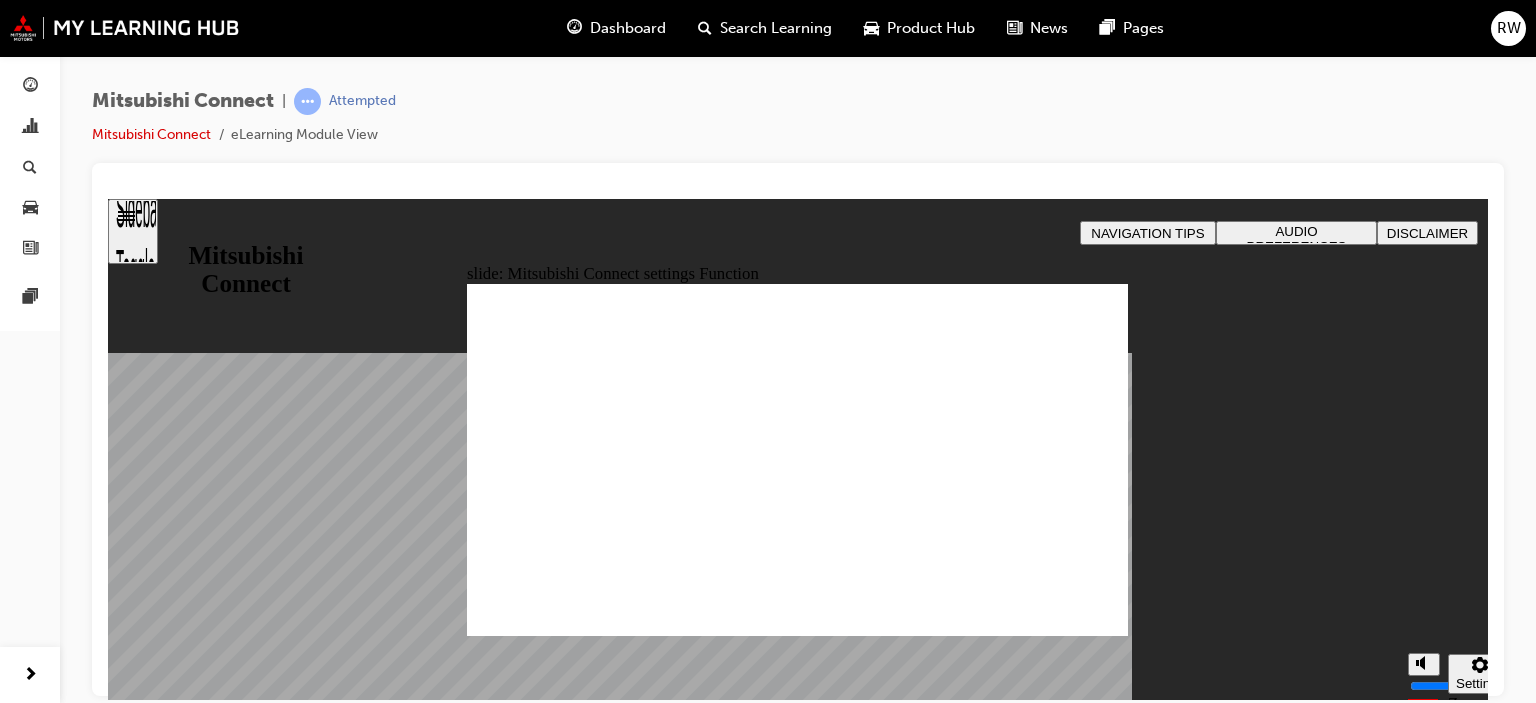 click 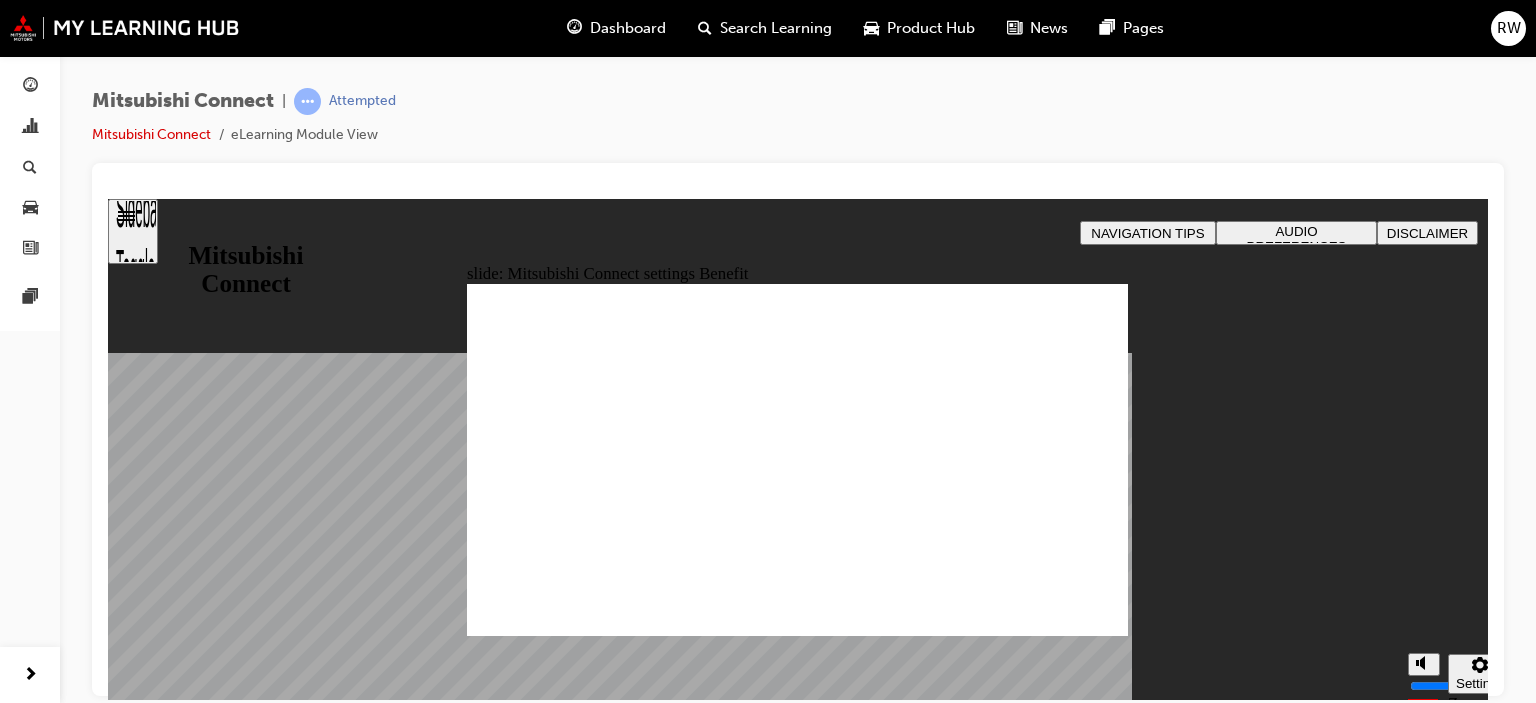 click 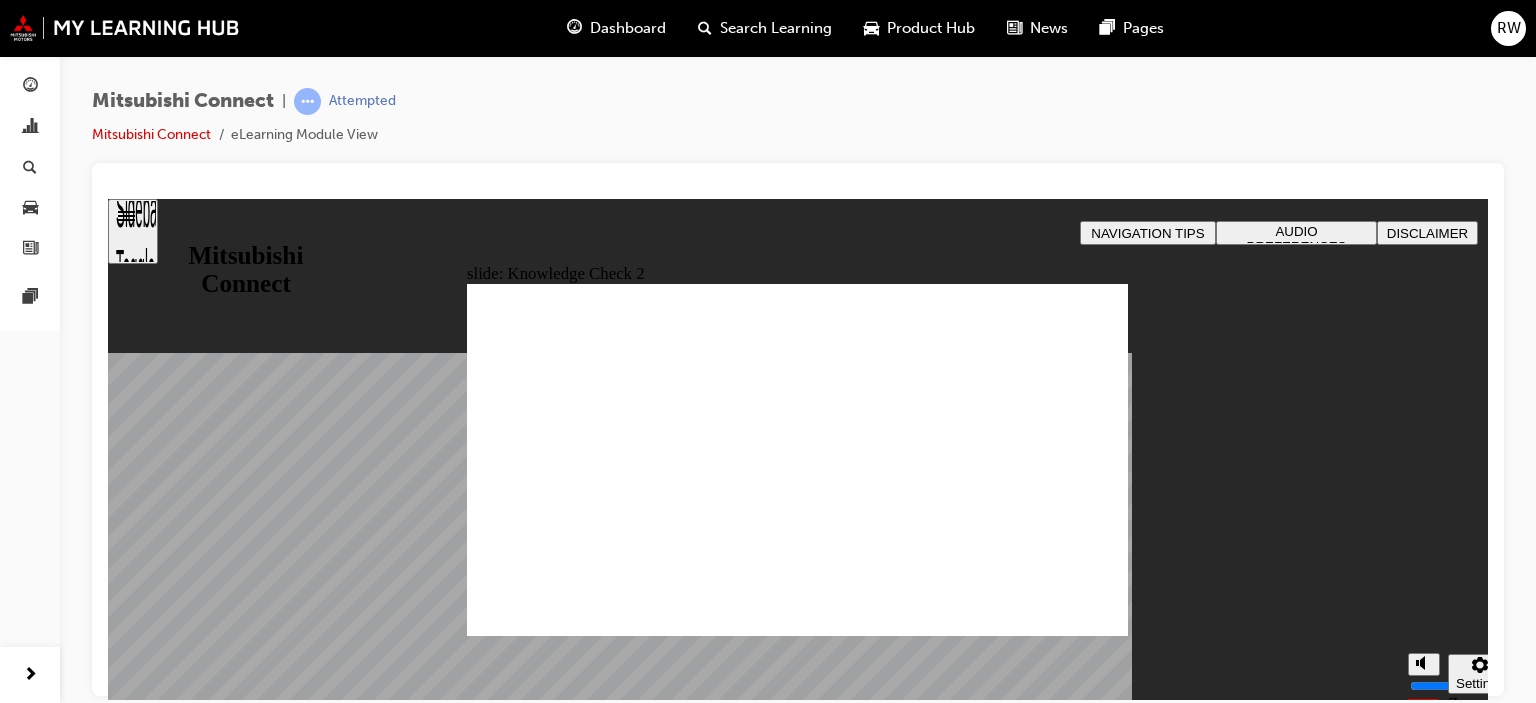 radio on "false" 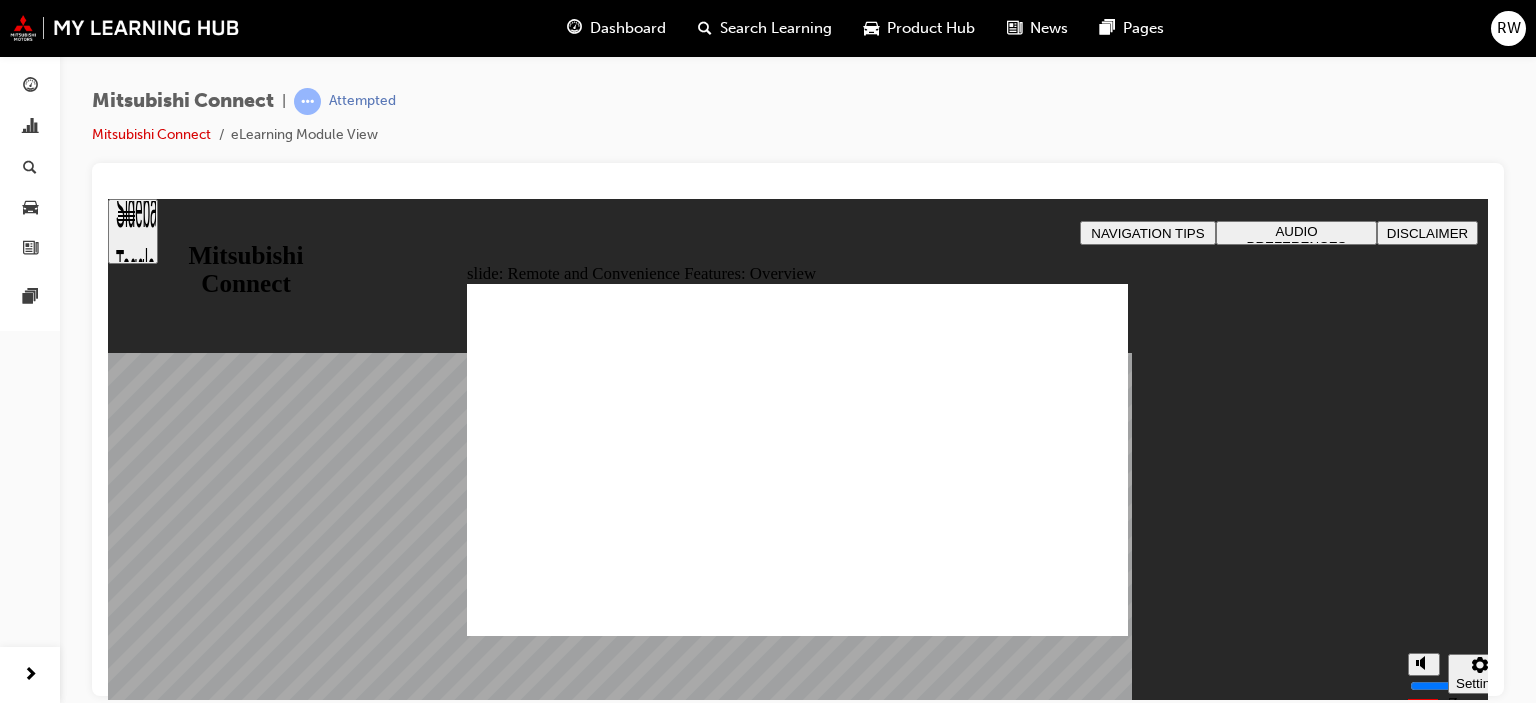 drag, startPoint x: 640, startPoint y: 337, endPoint x: 668, endPoint y: 309, distance: 39.59798 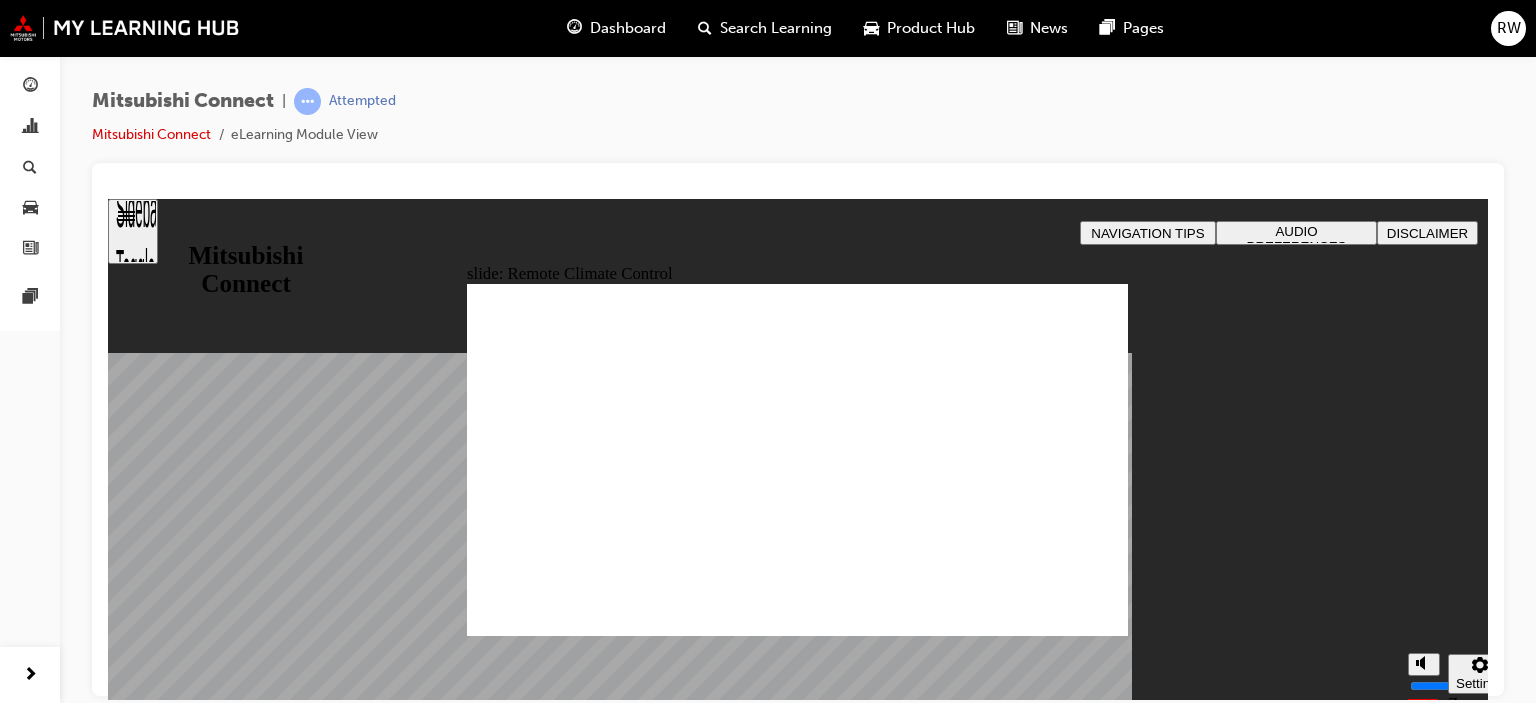 click 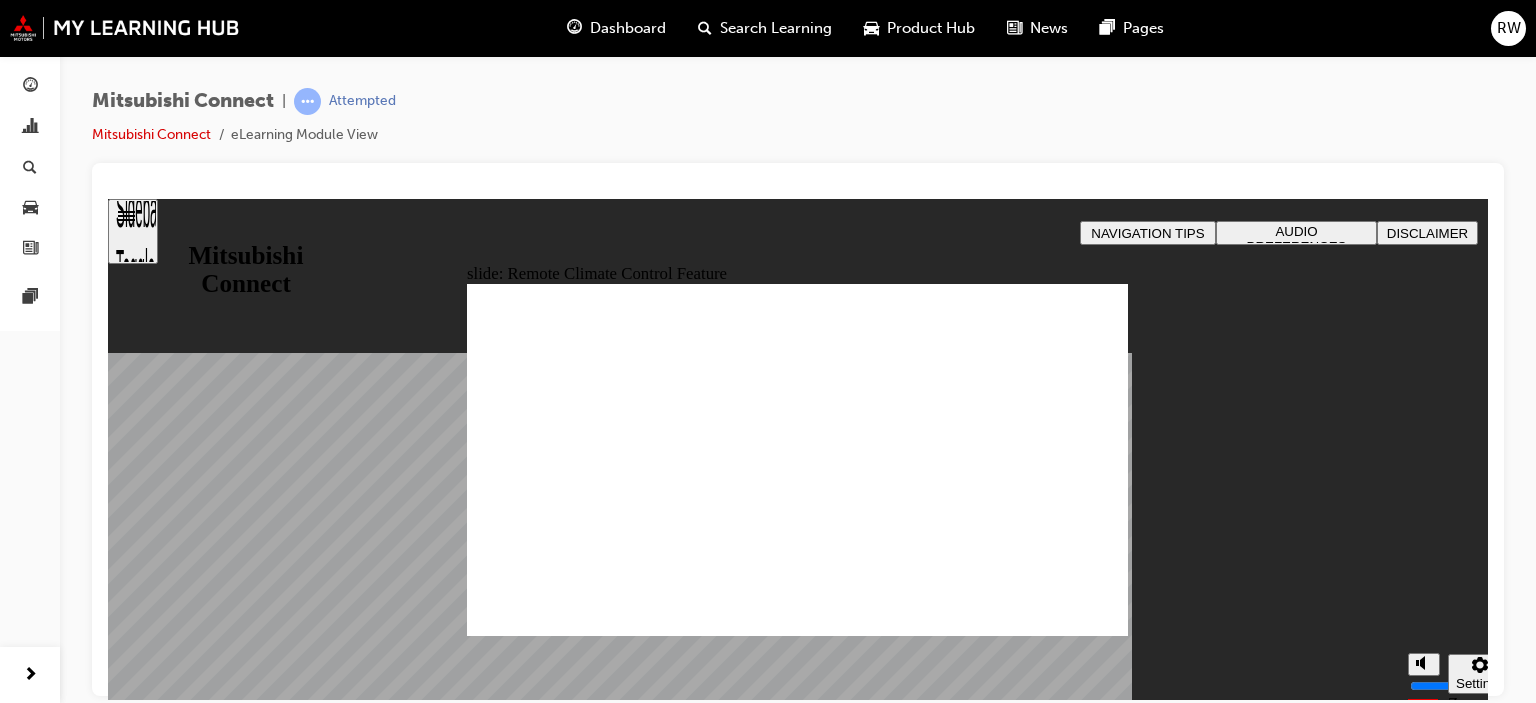 click at bounding box center [797, 1253] 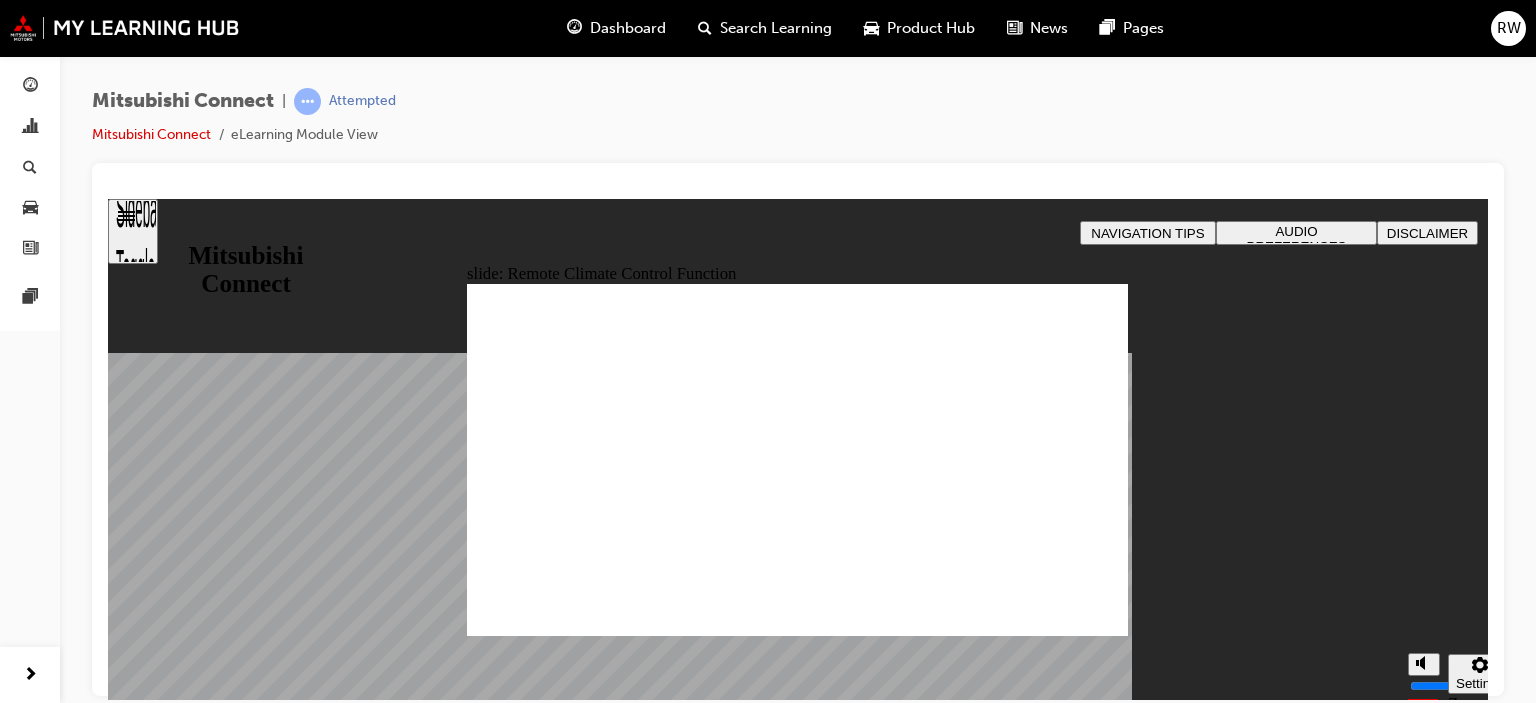 click 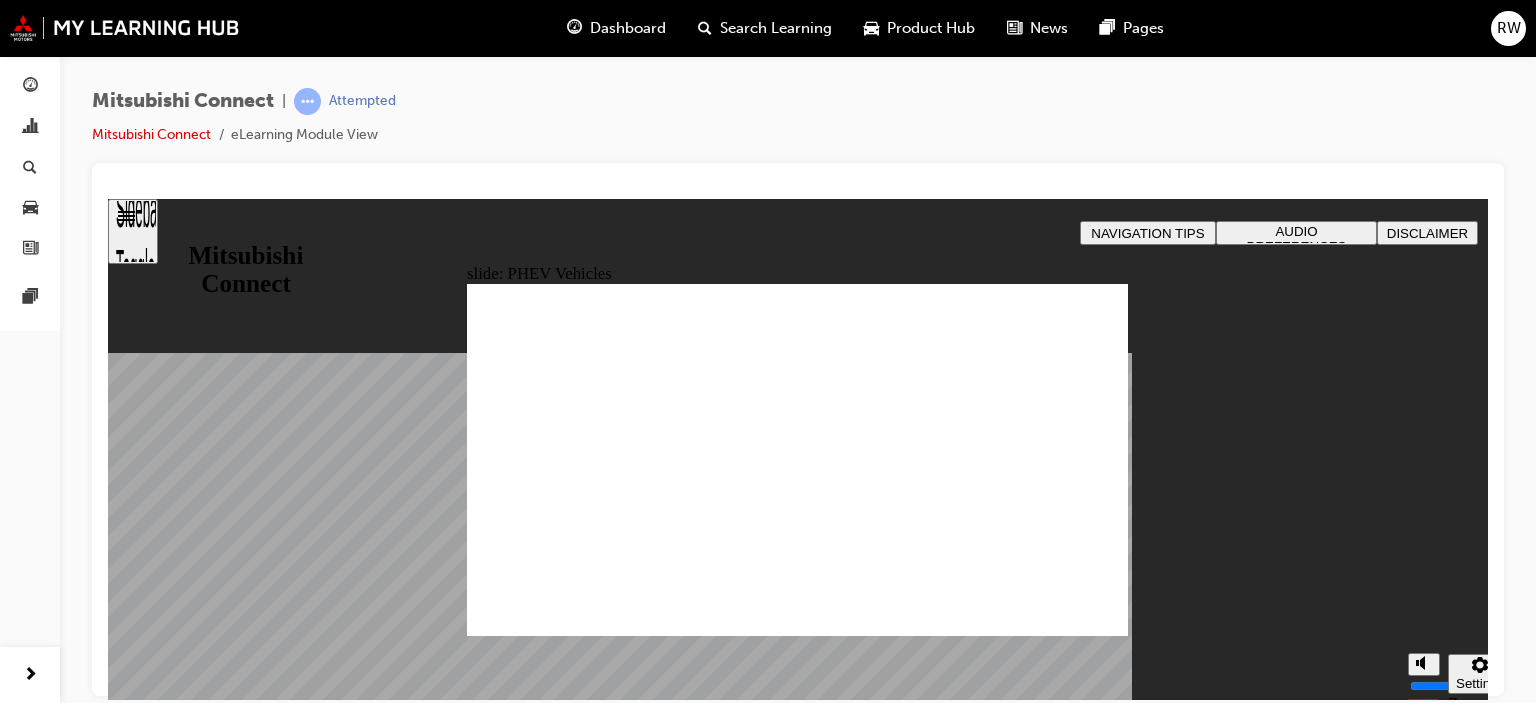 click 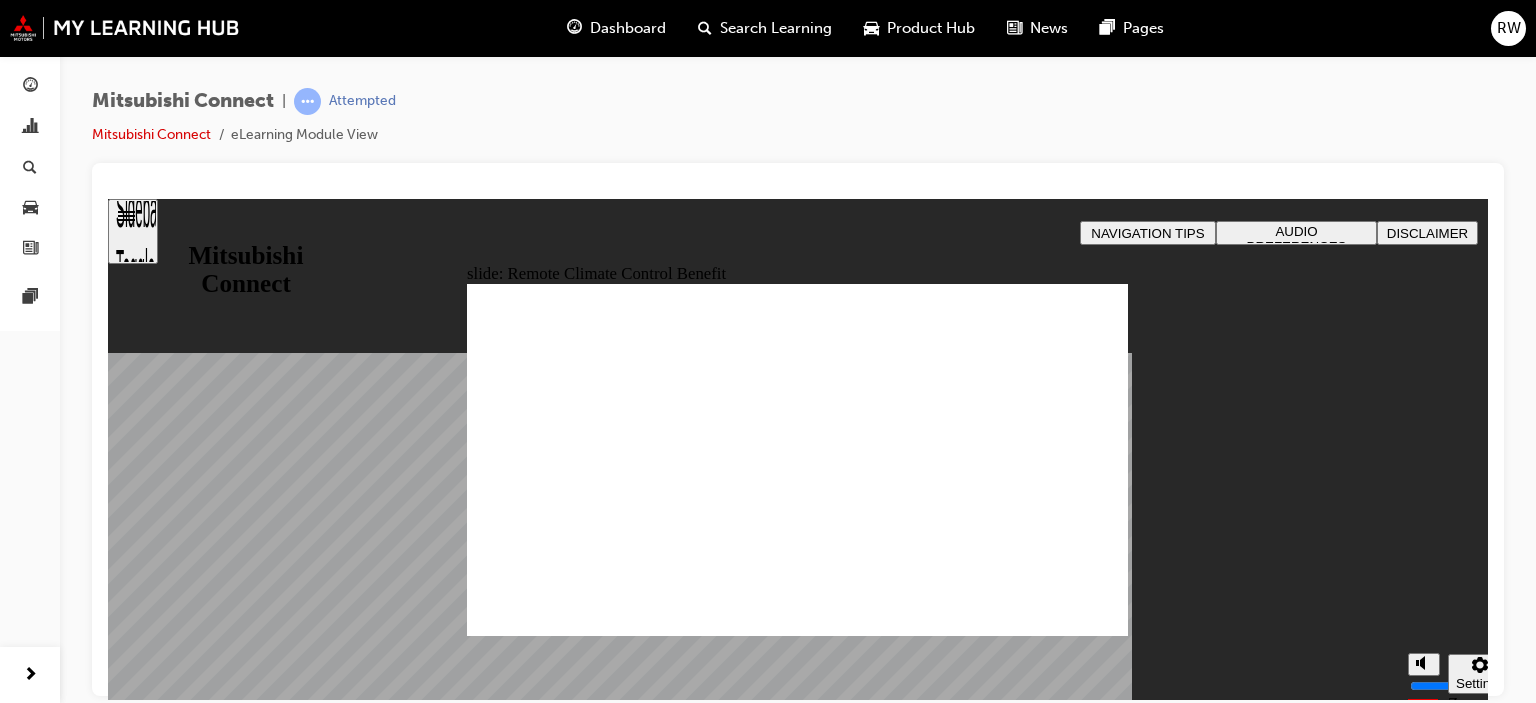 click 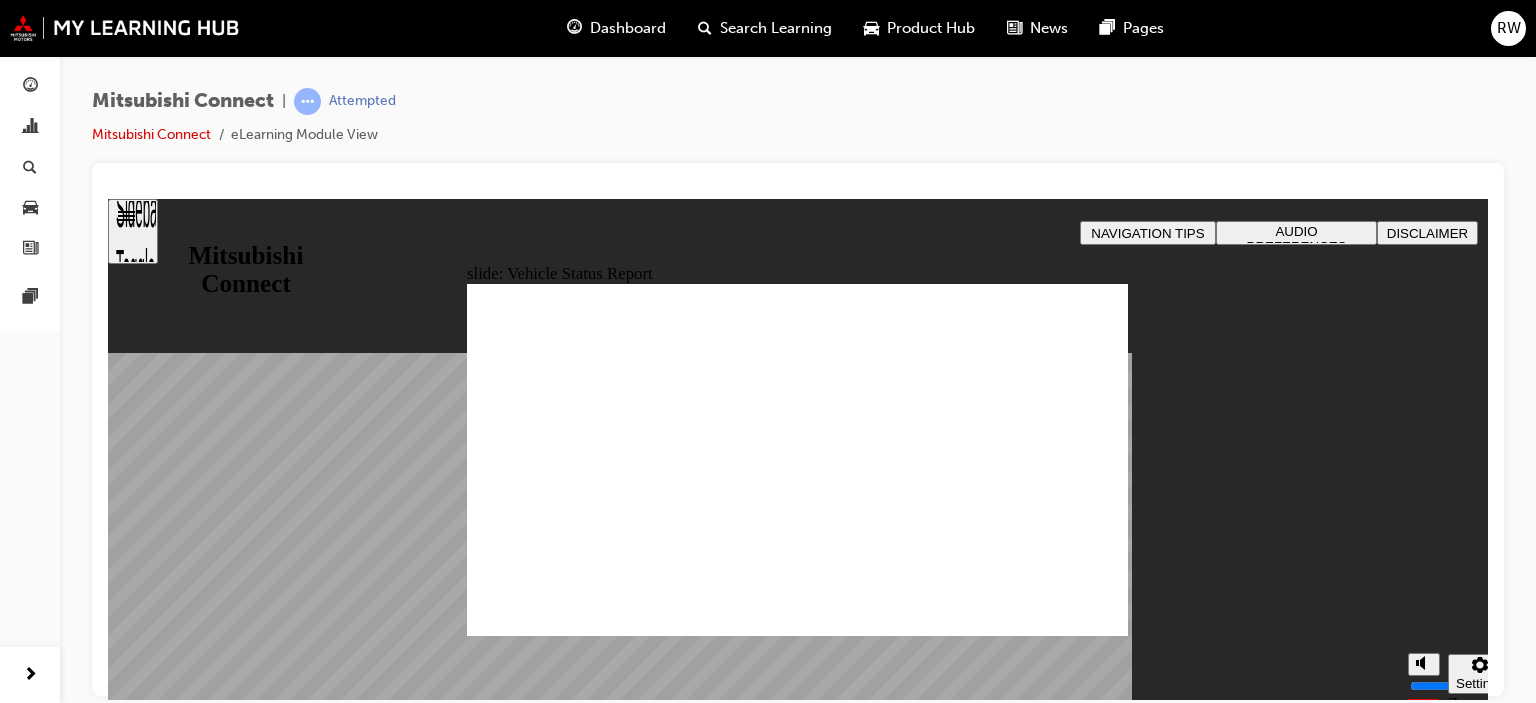 click 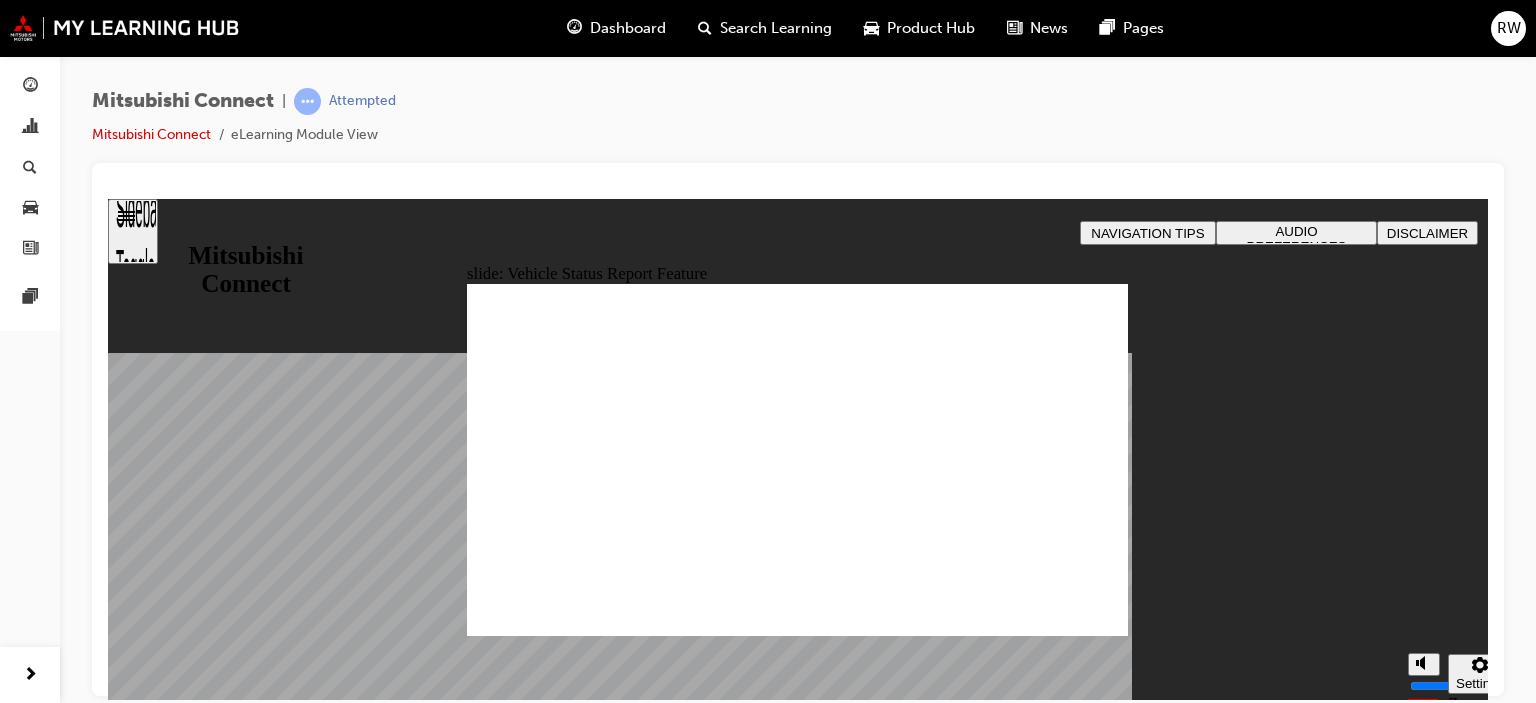 click 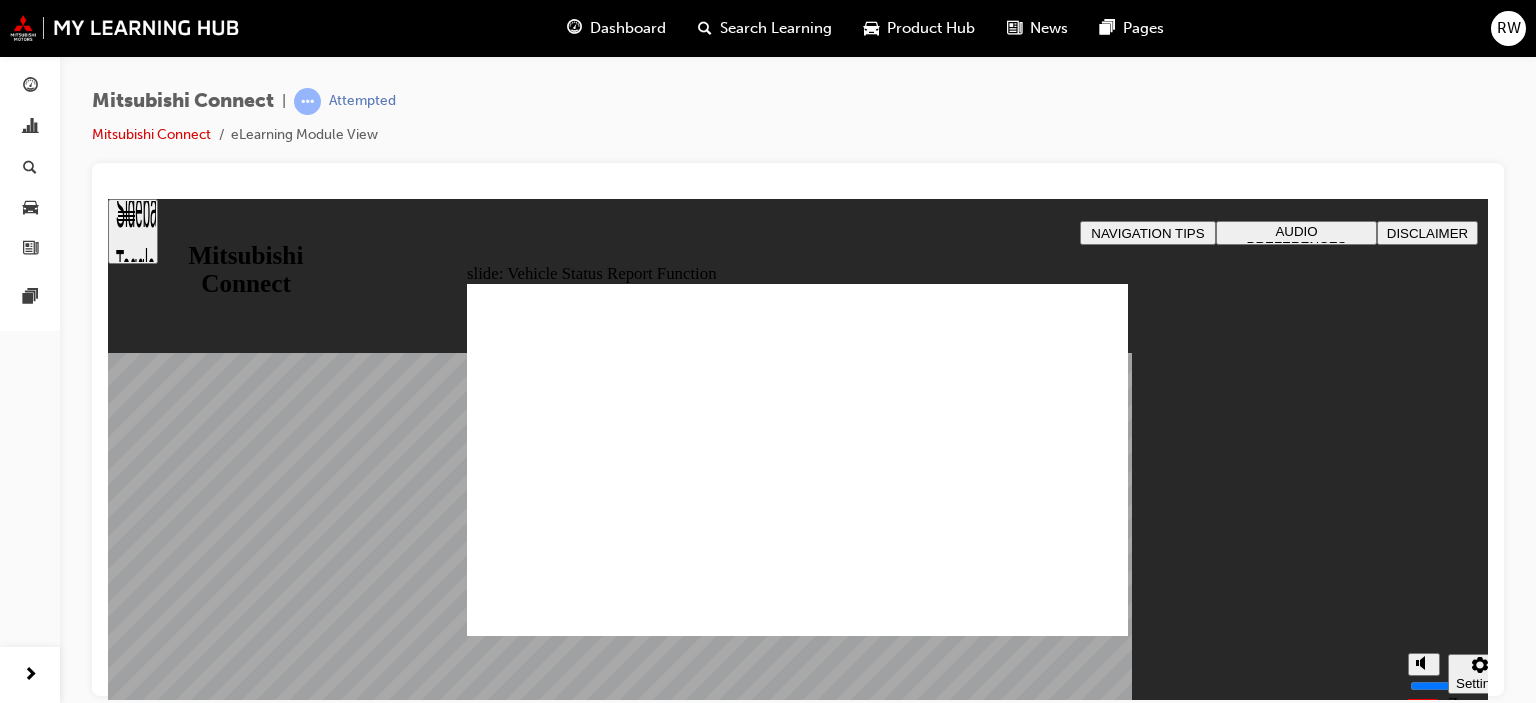 click 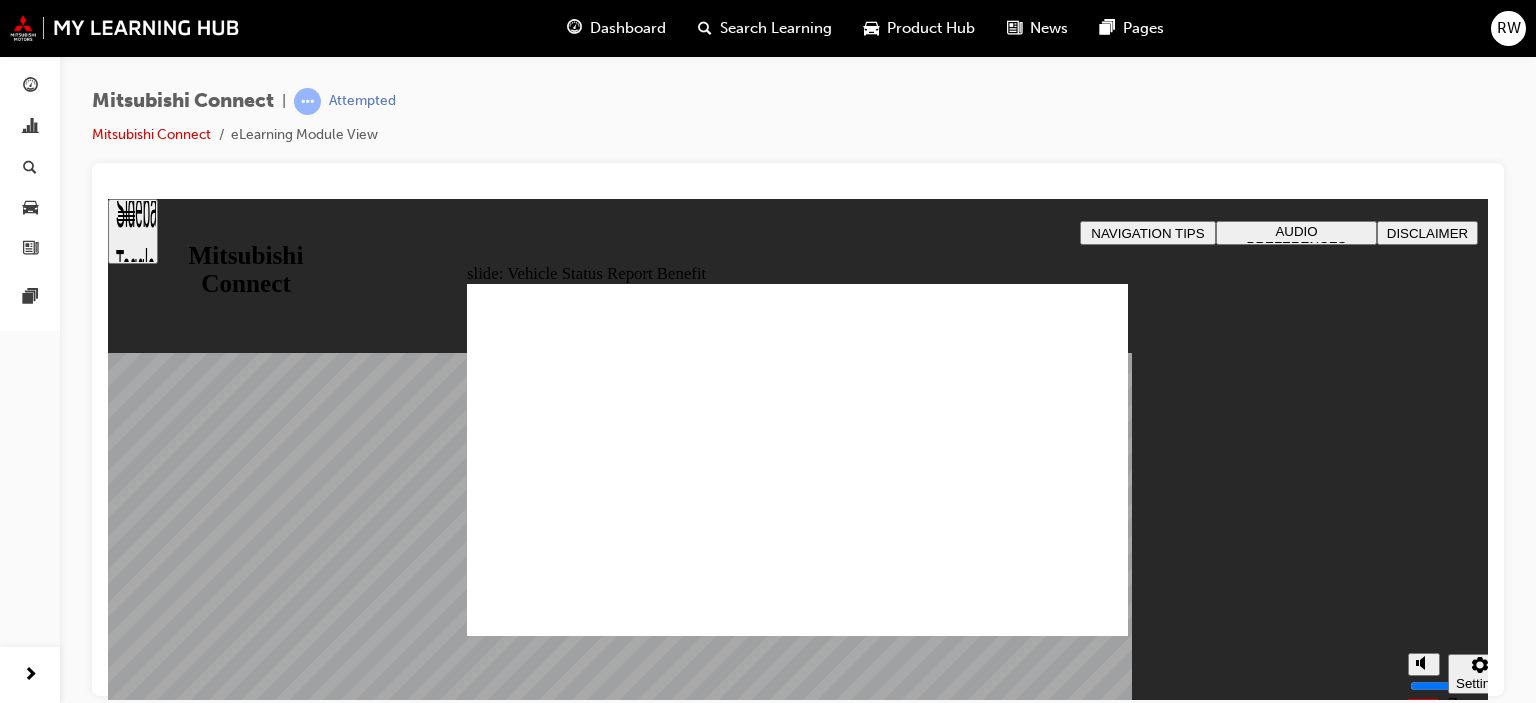 click 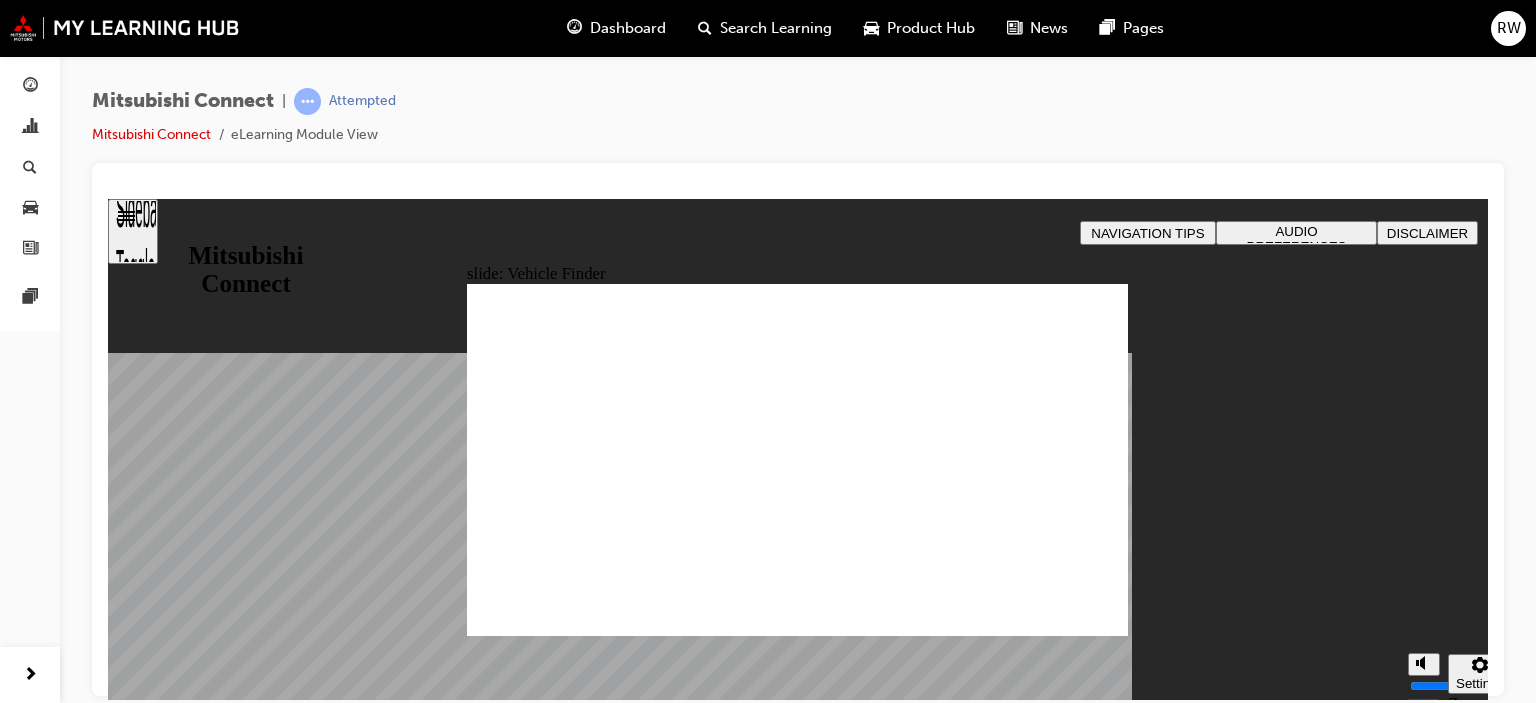 click 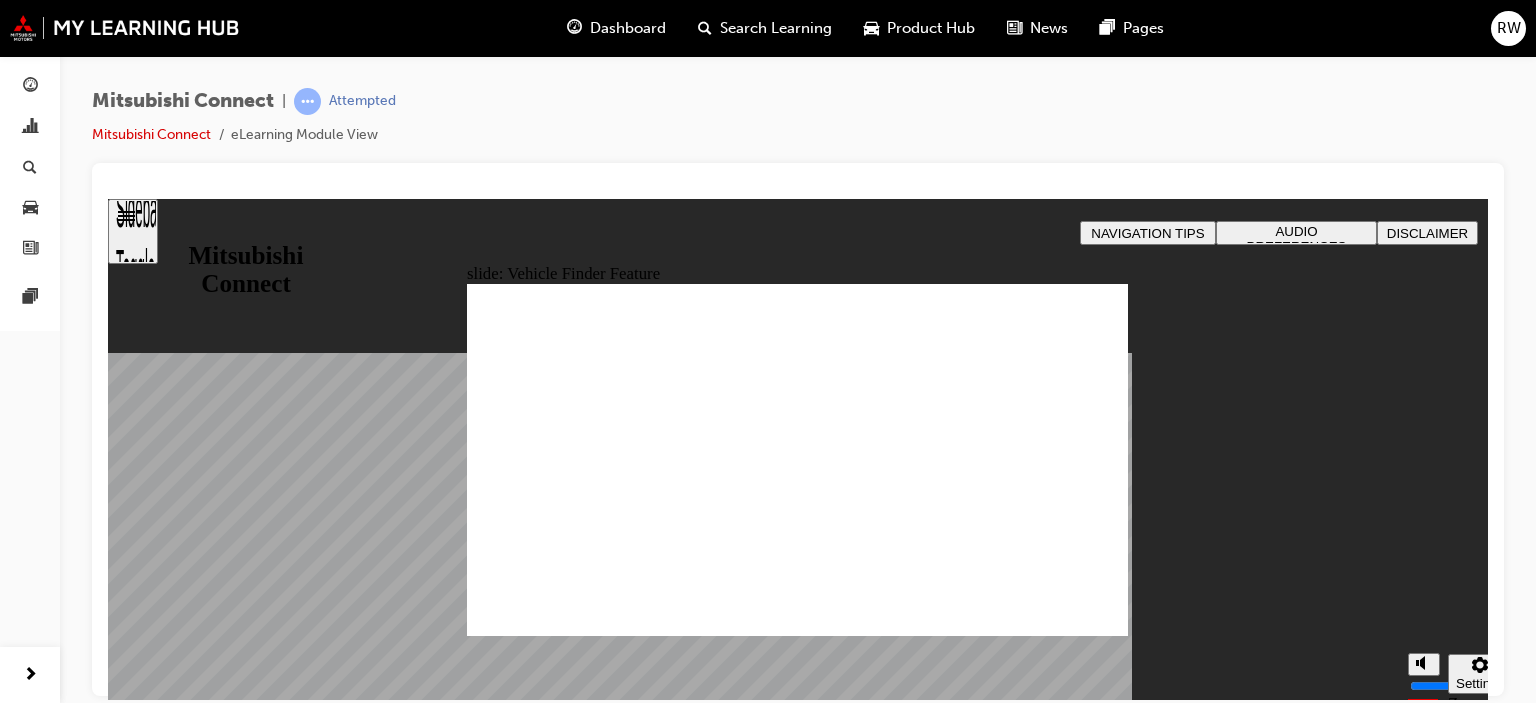 click 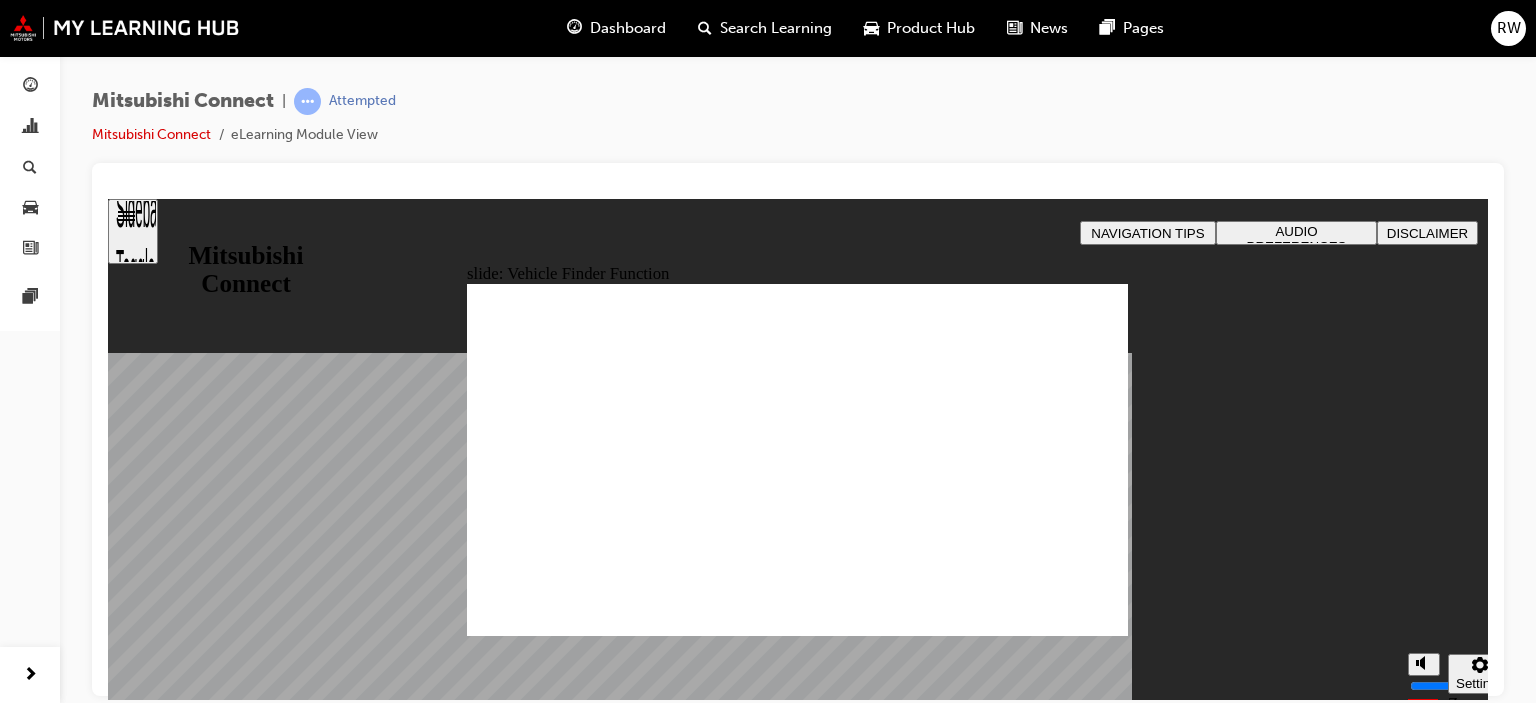 click 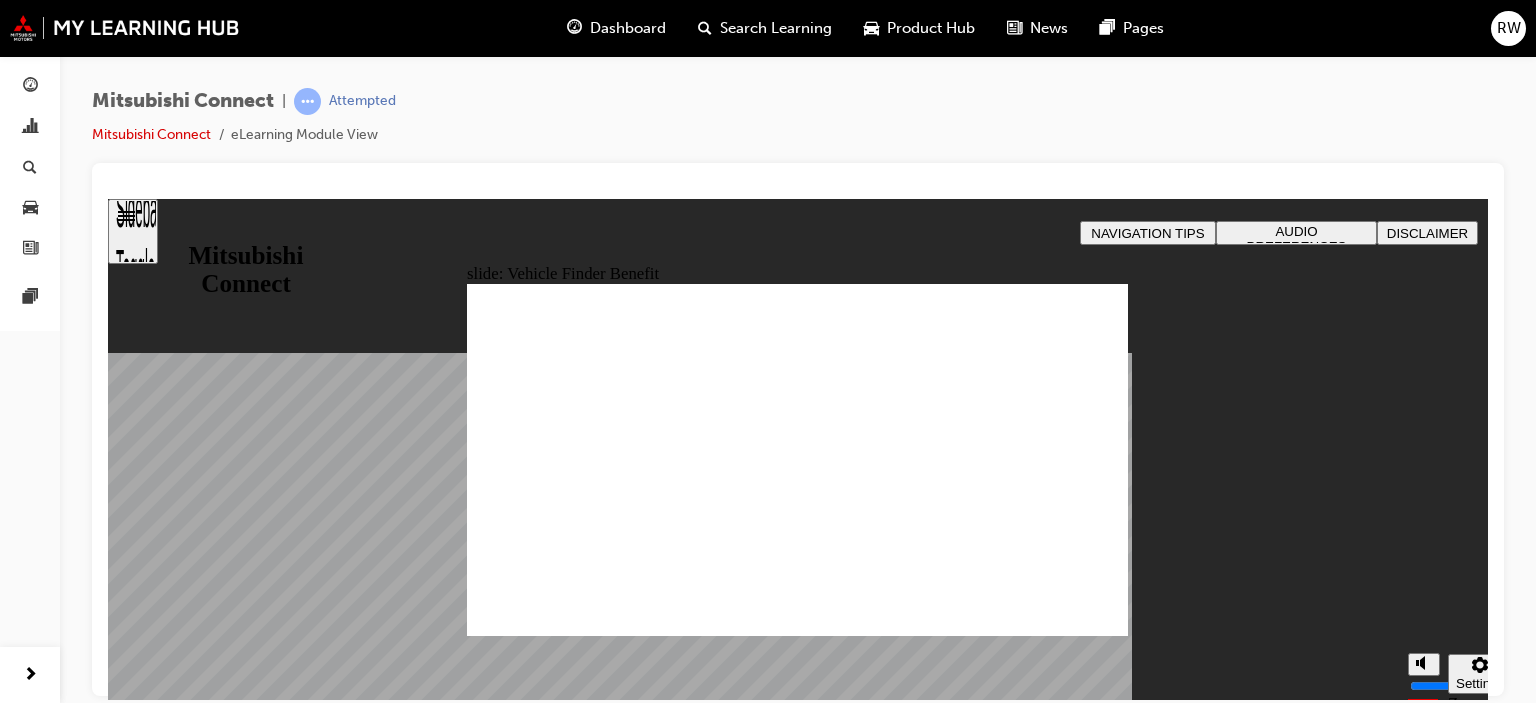 click 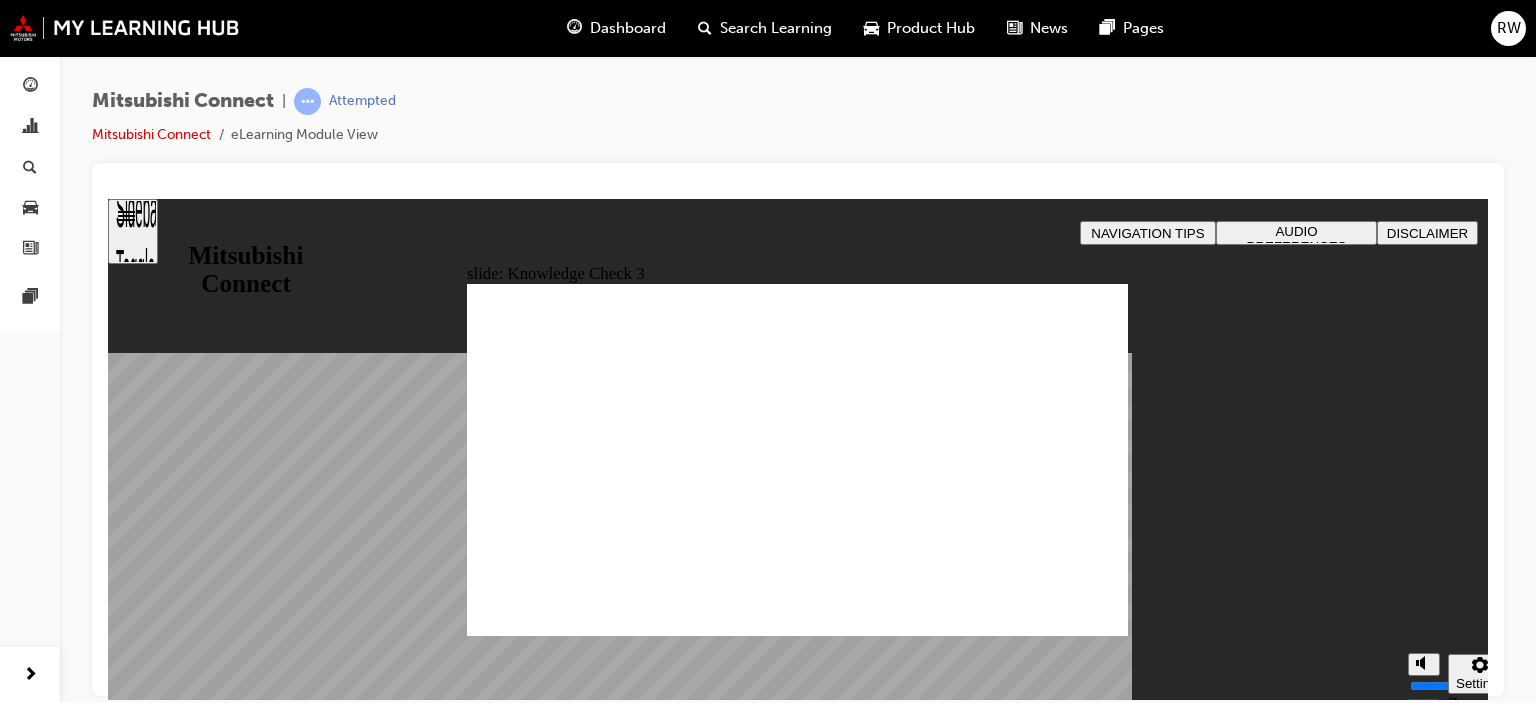 checkbox on "true" 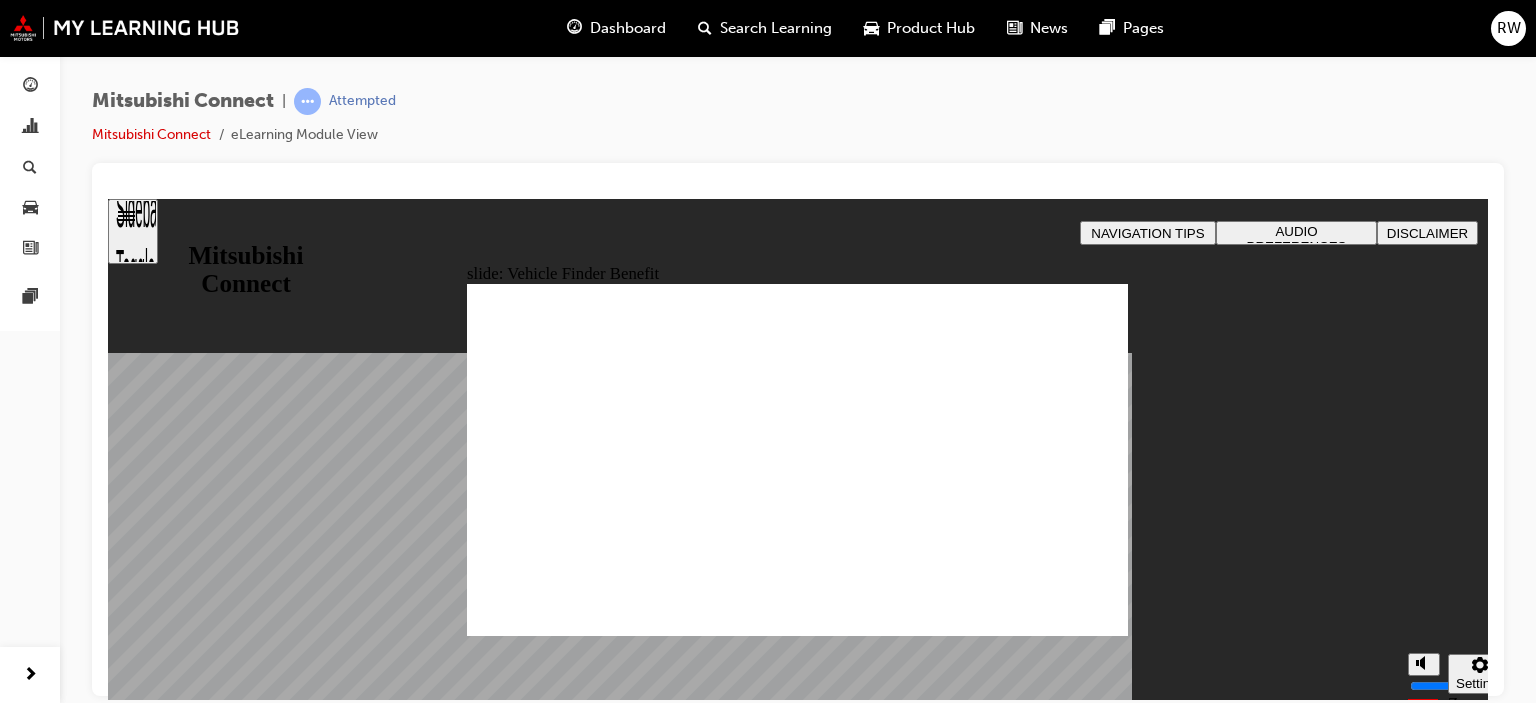 click 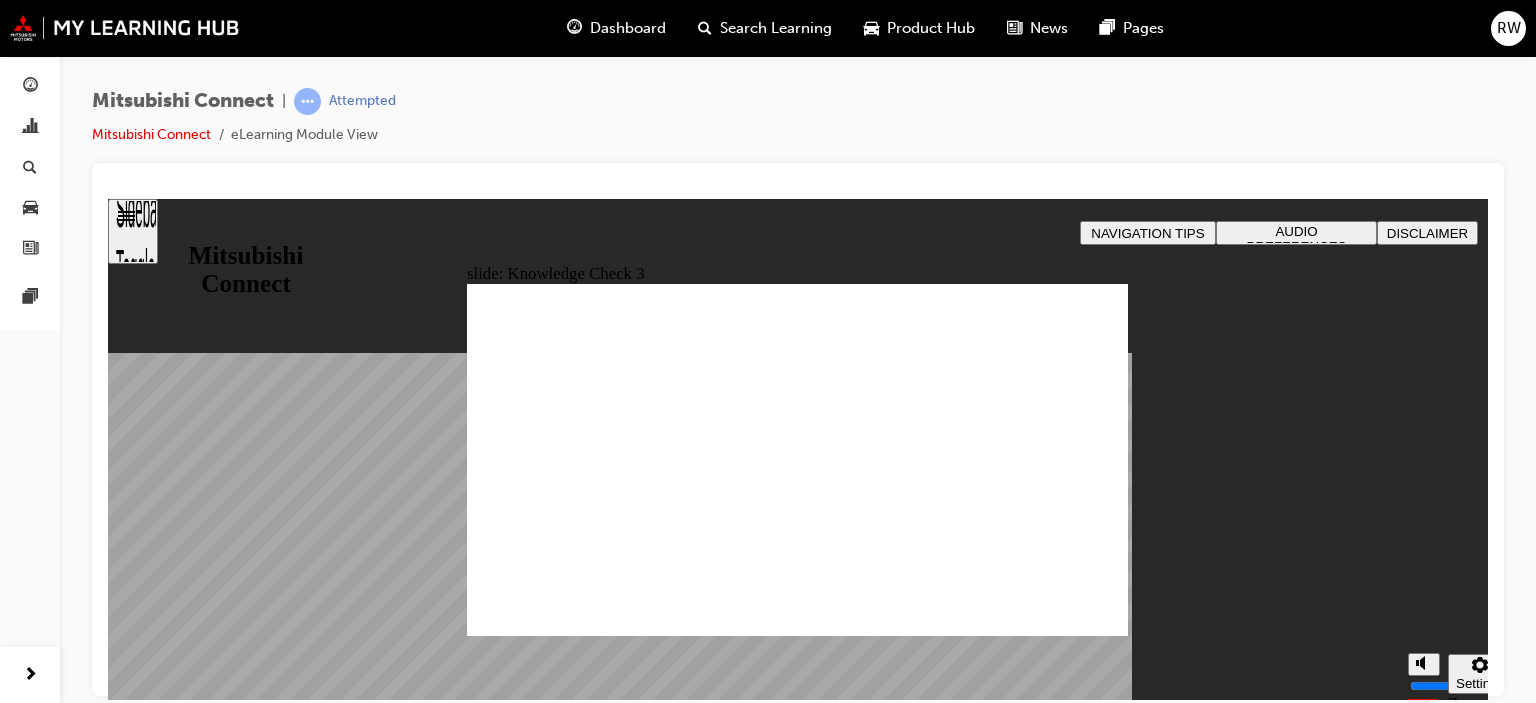 checkbox on "true" 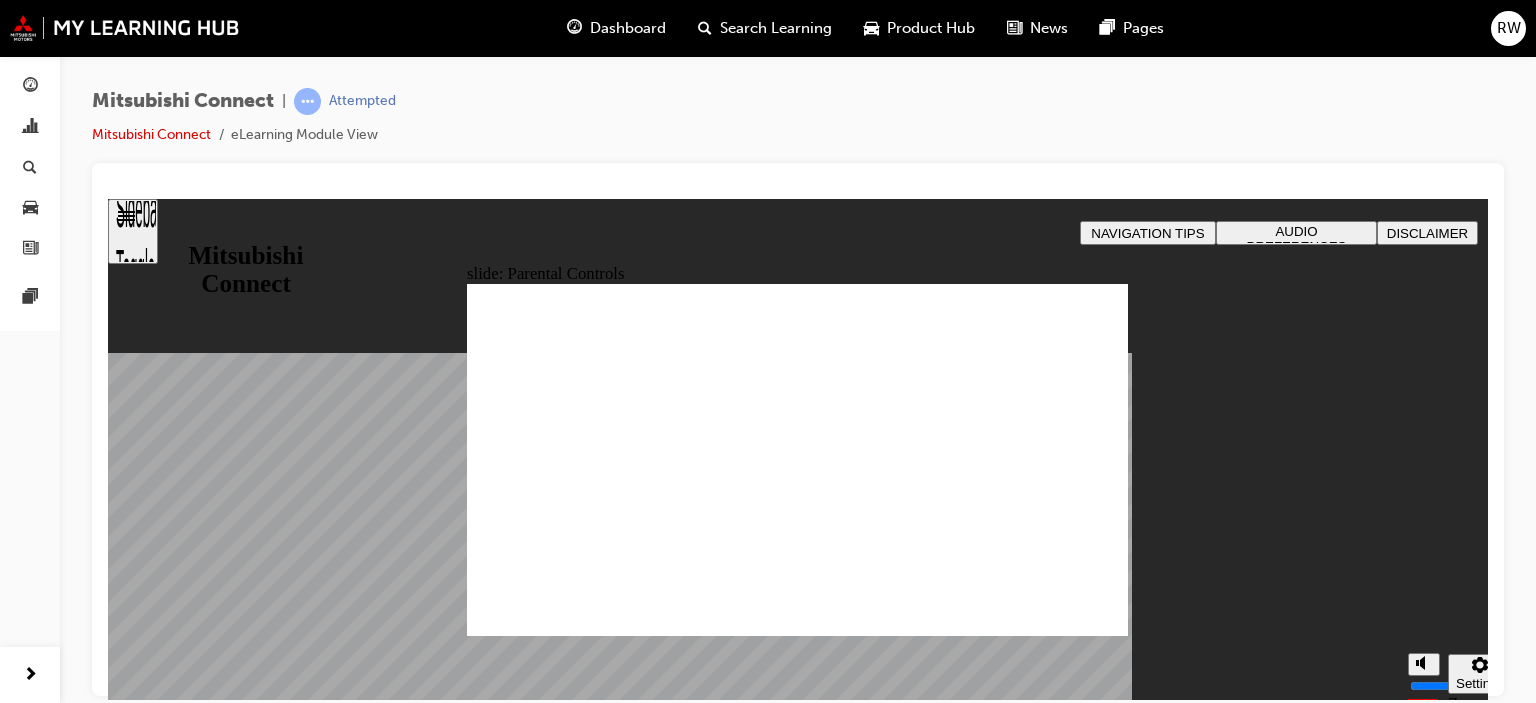 click on "Next Next Next" at bounding box center (1080, 1806) 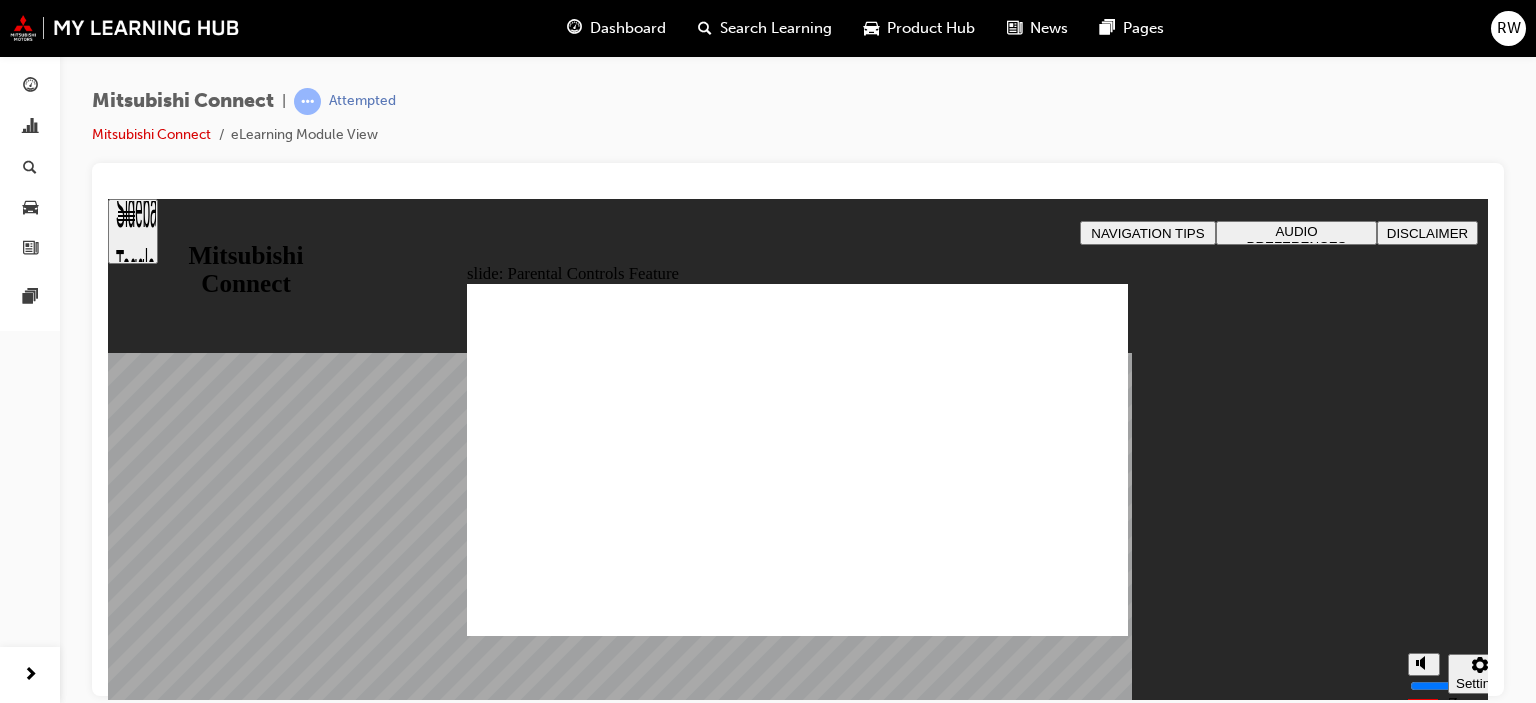 click 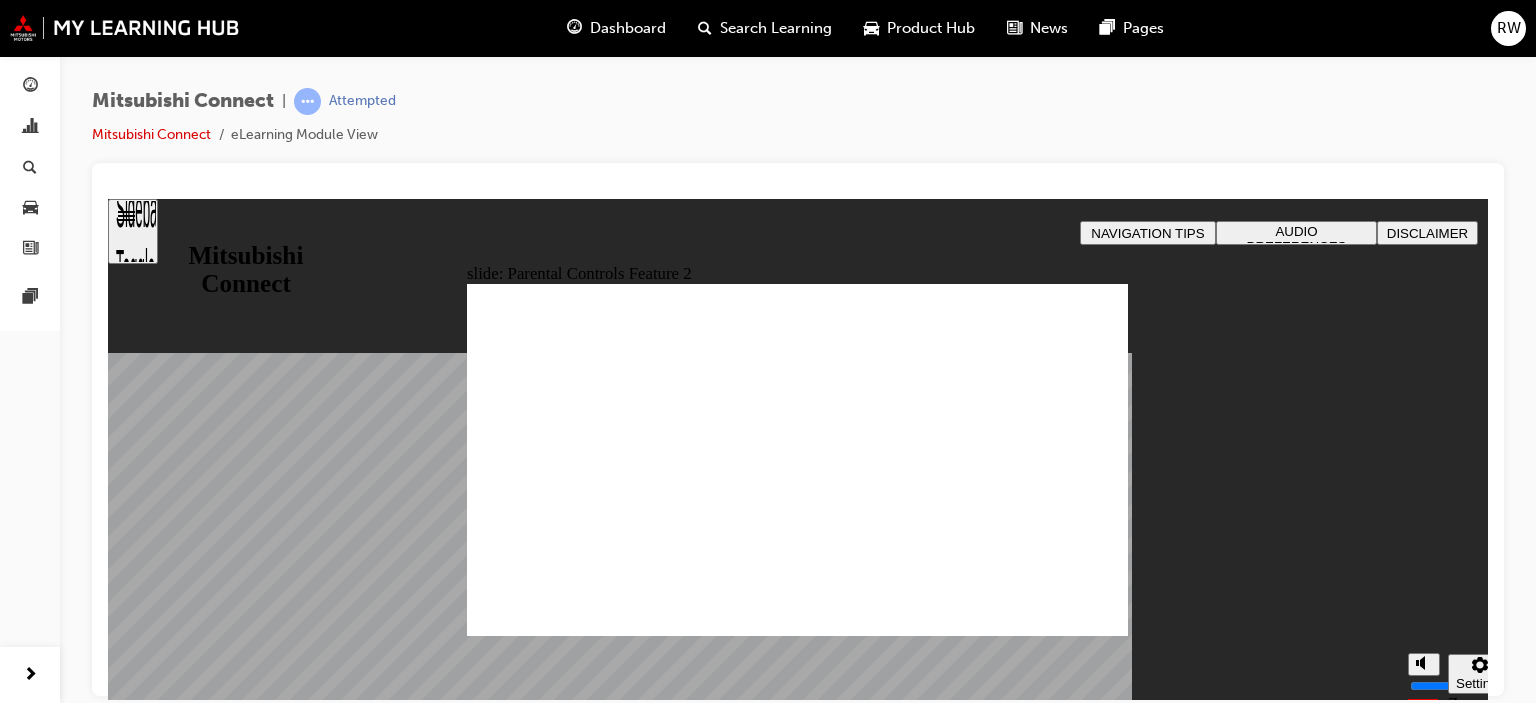 click 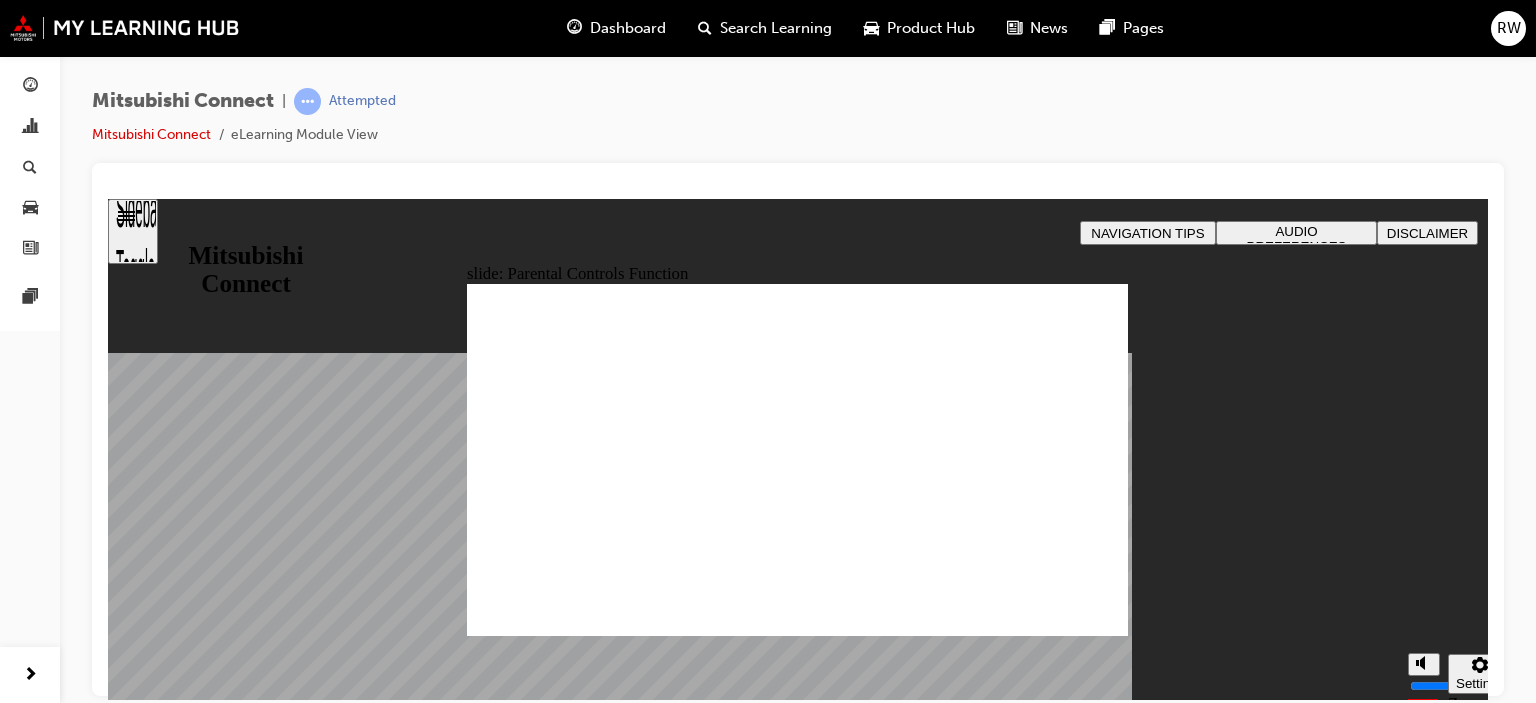 click 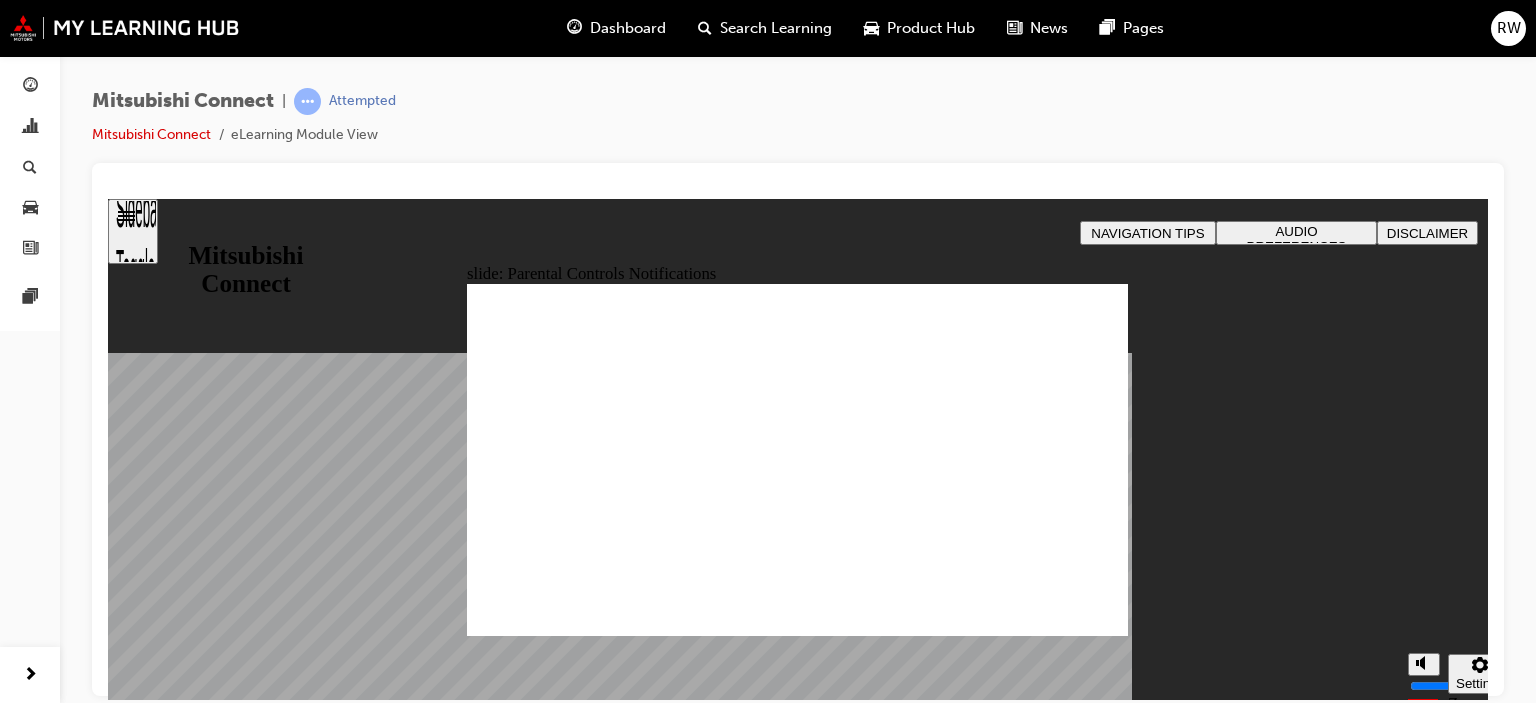 click 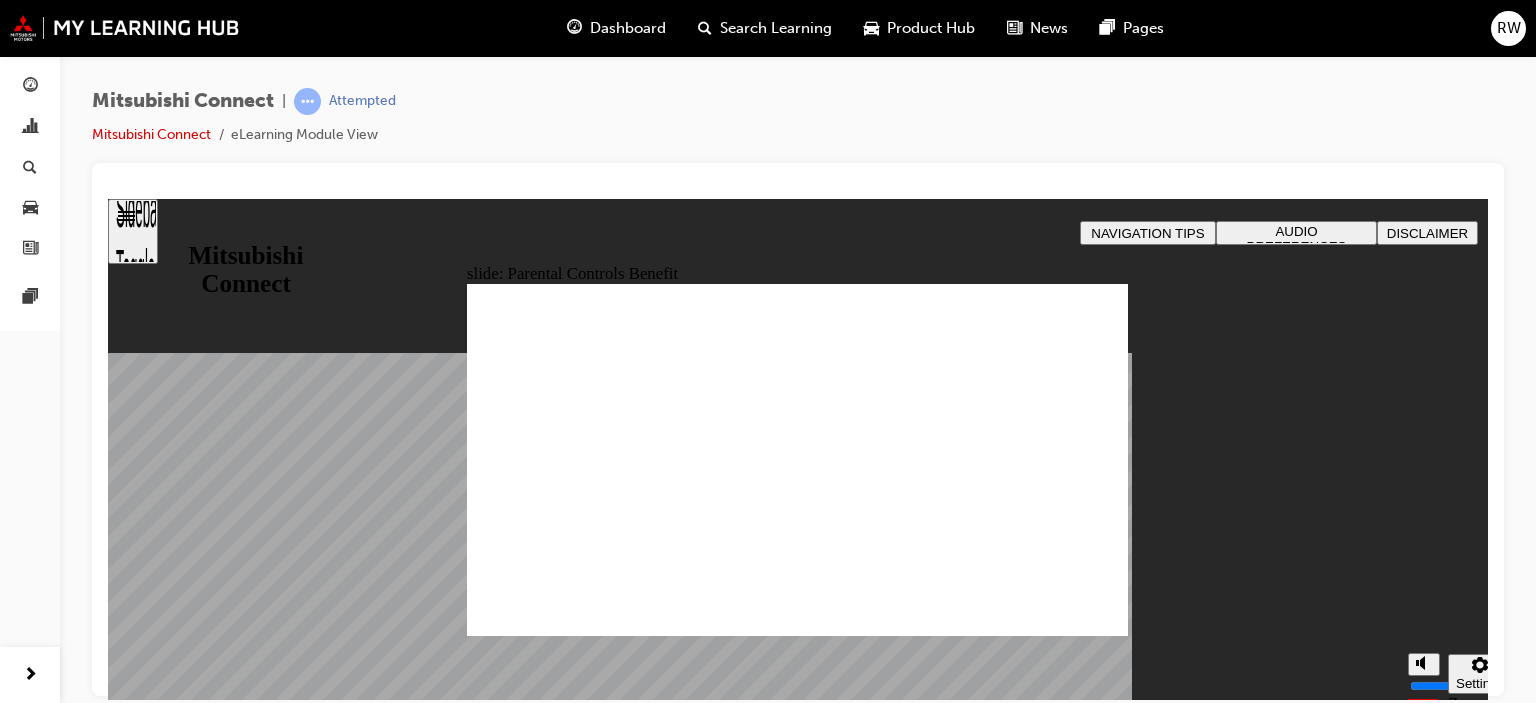 click 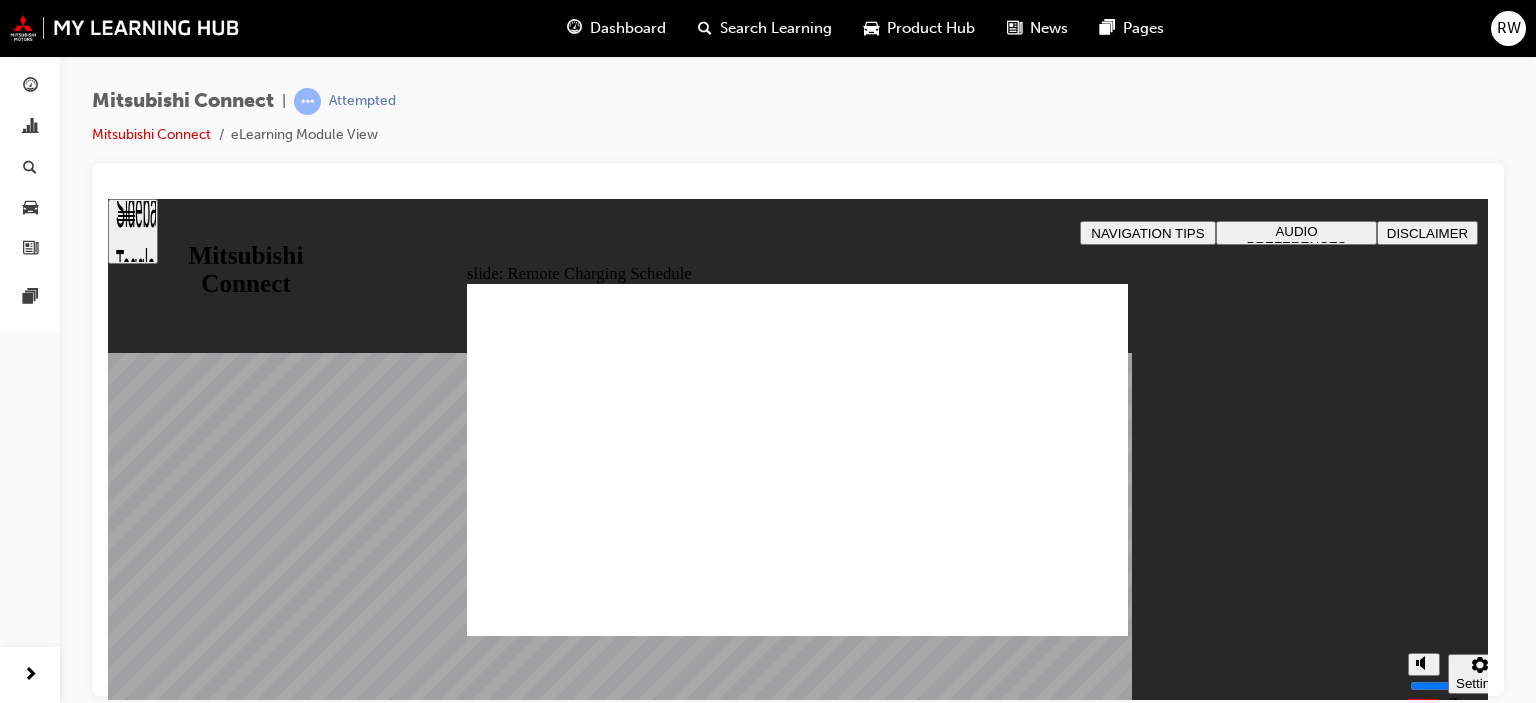 click 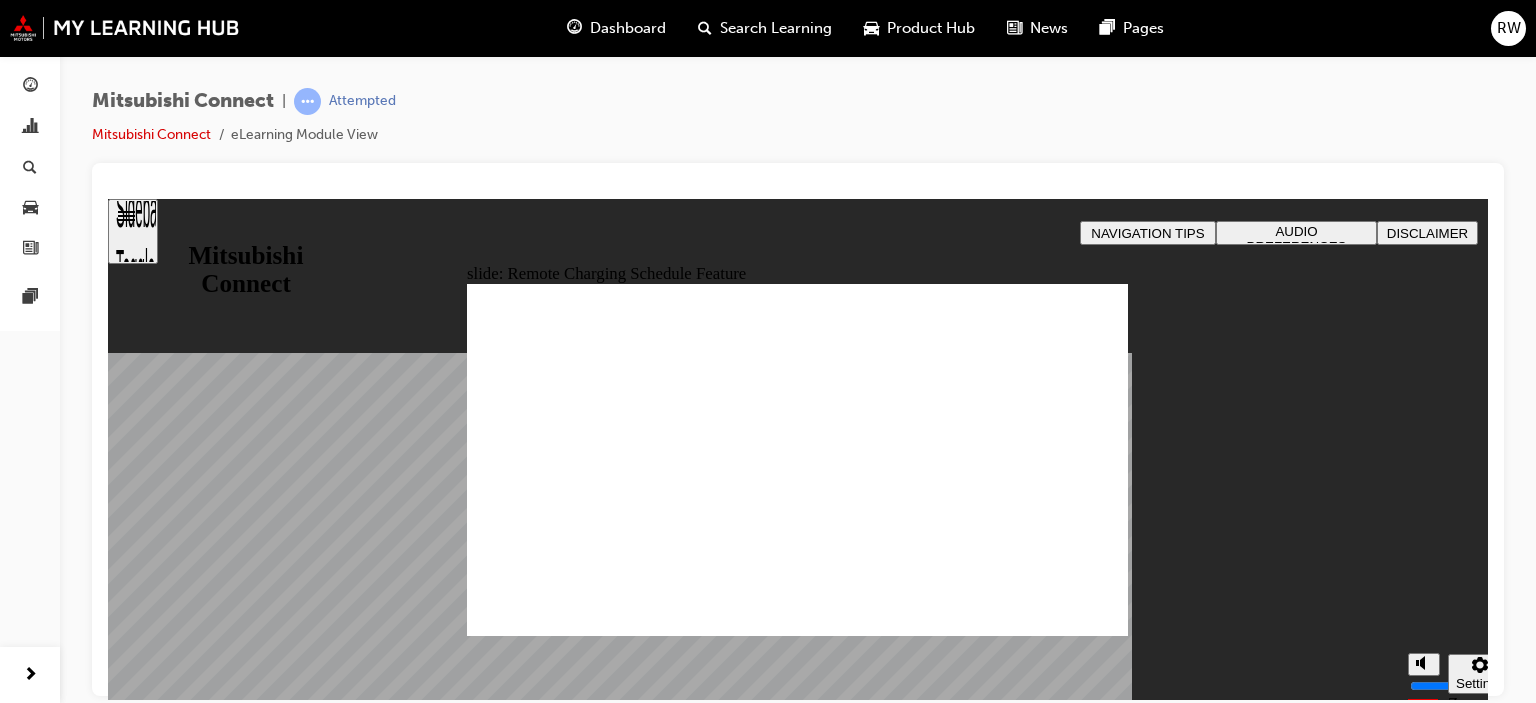 click at bounding box center [797, 1253] 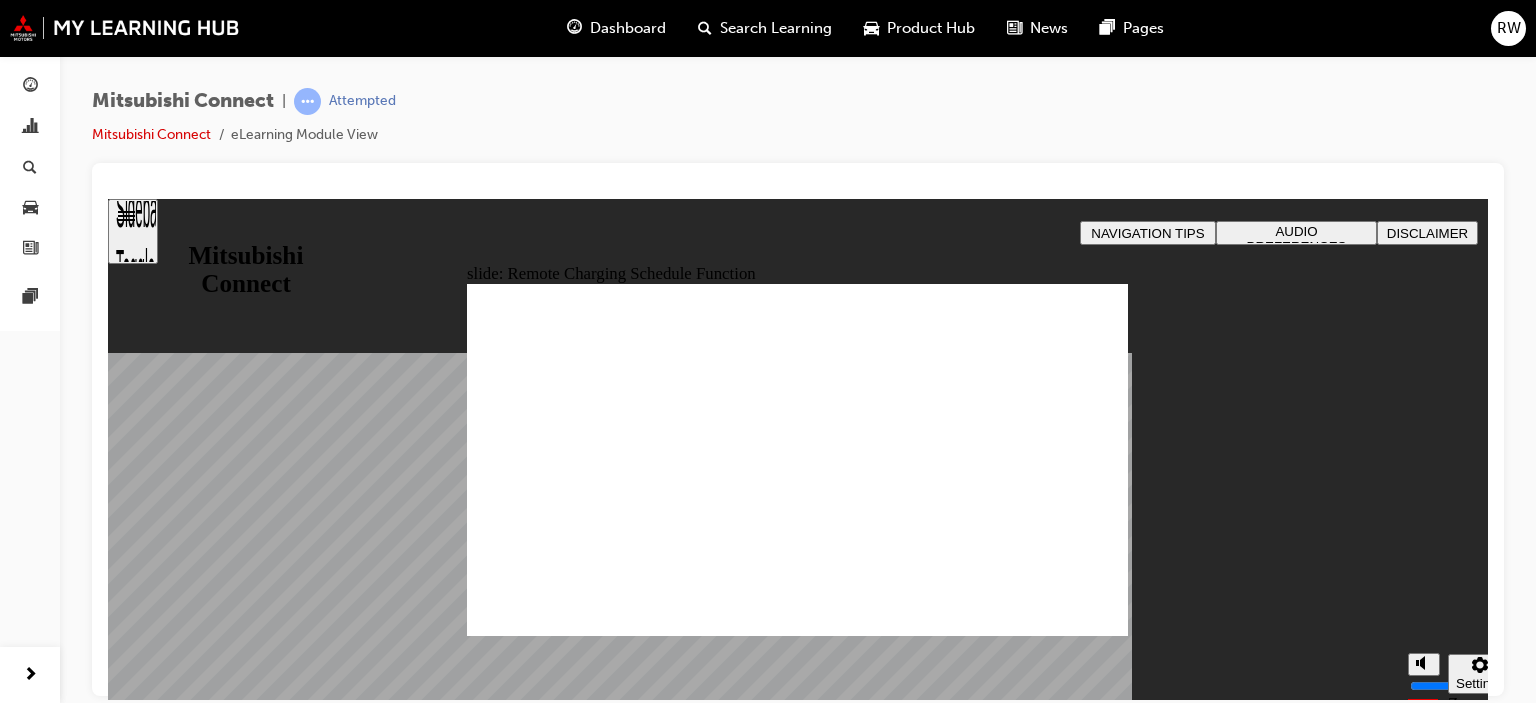click 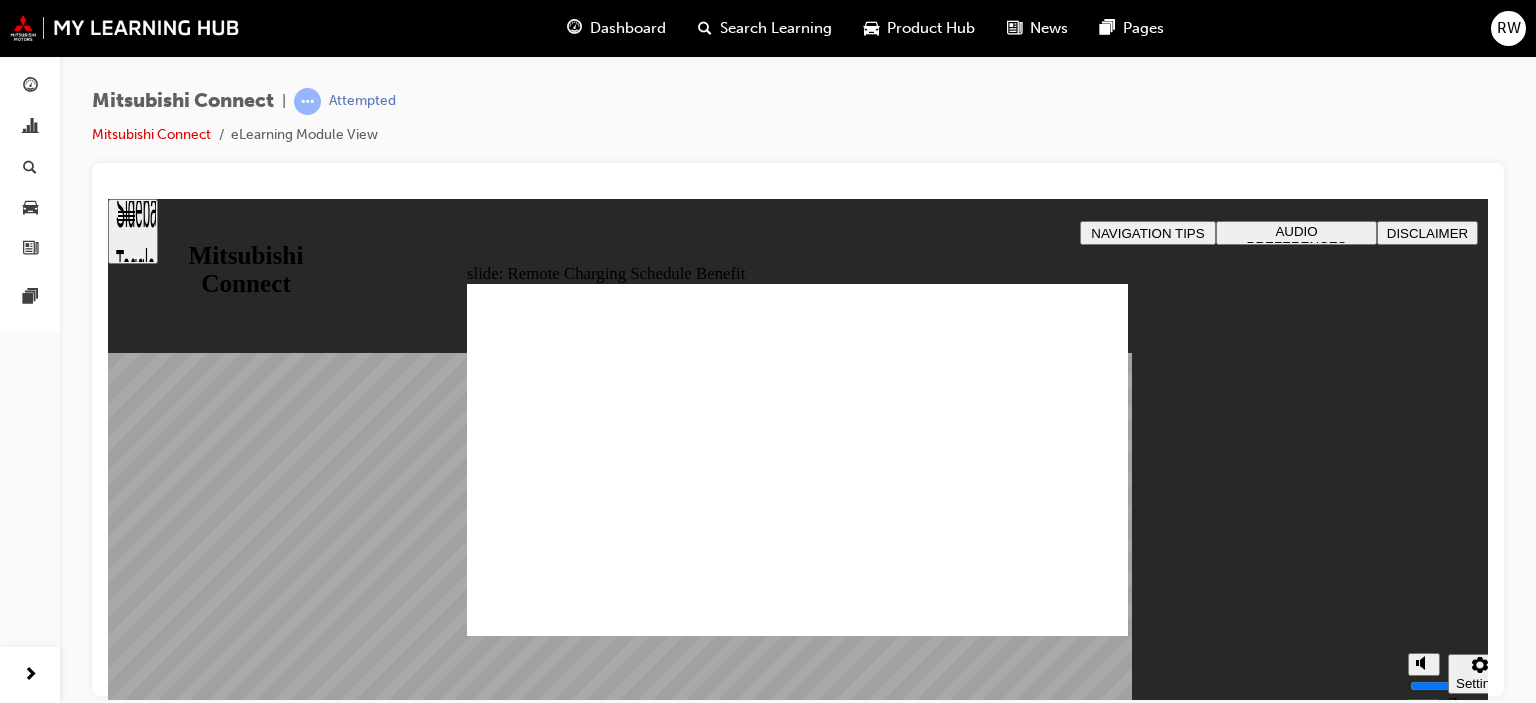 click 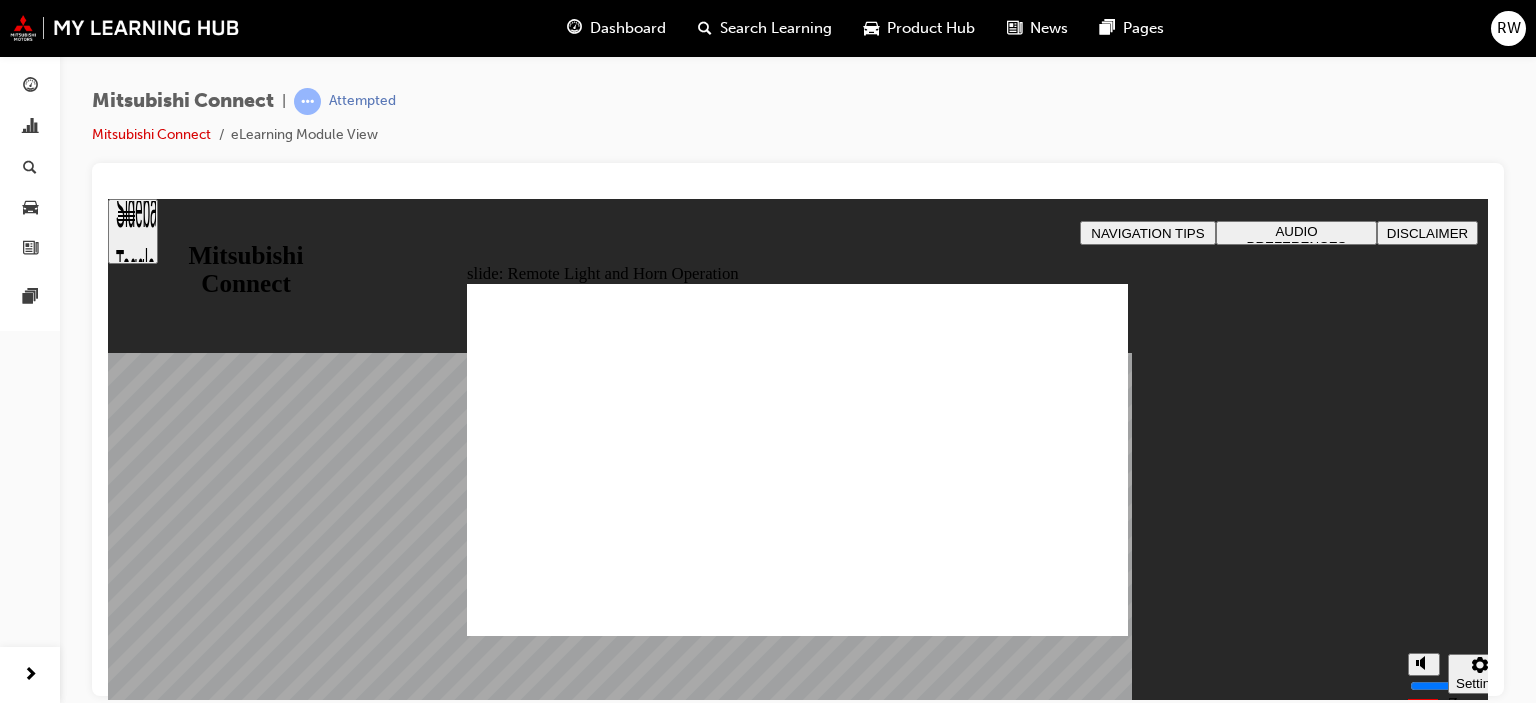 drag, startPoint x: 721, startPoint y: 484, endPoint x: 768, endPoint y: 502, distance: 50.32892 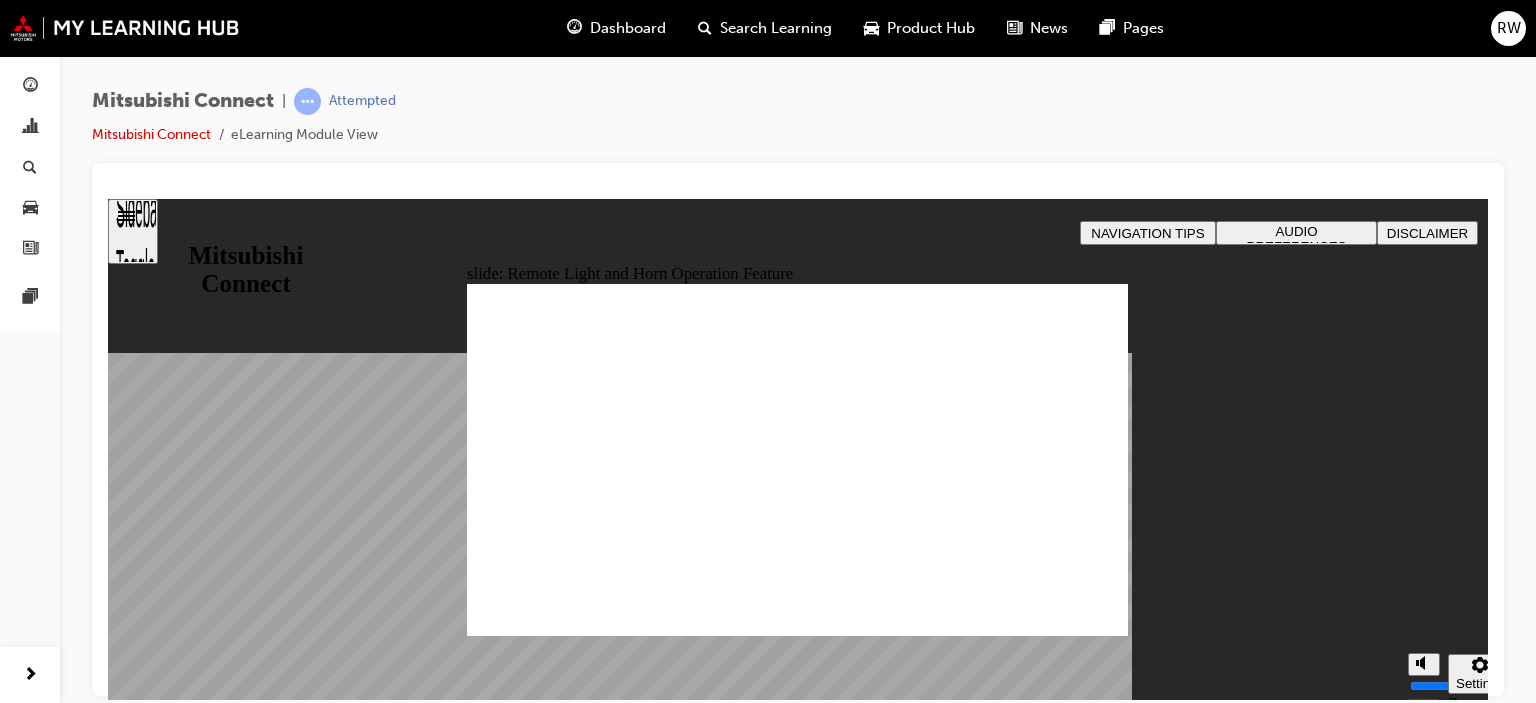 click at bounding box center (797, 1253) 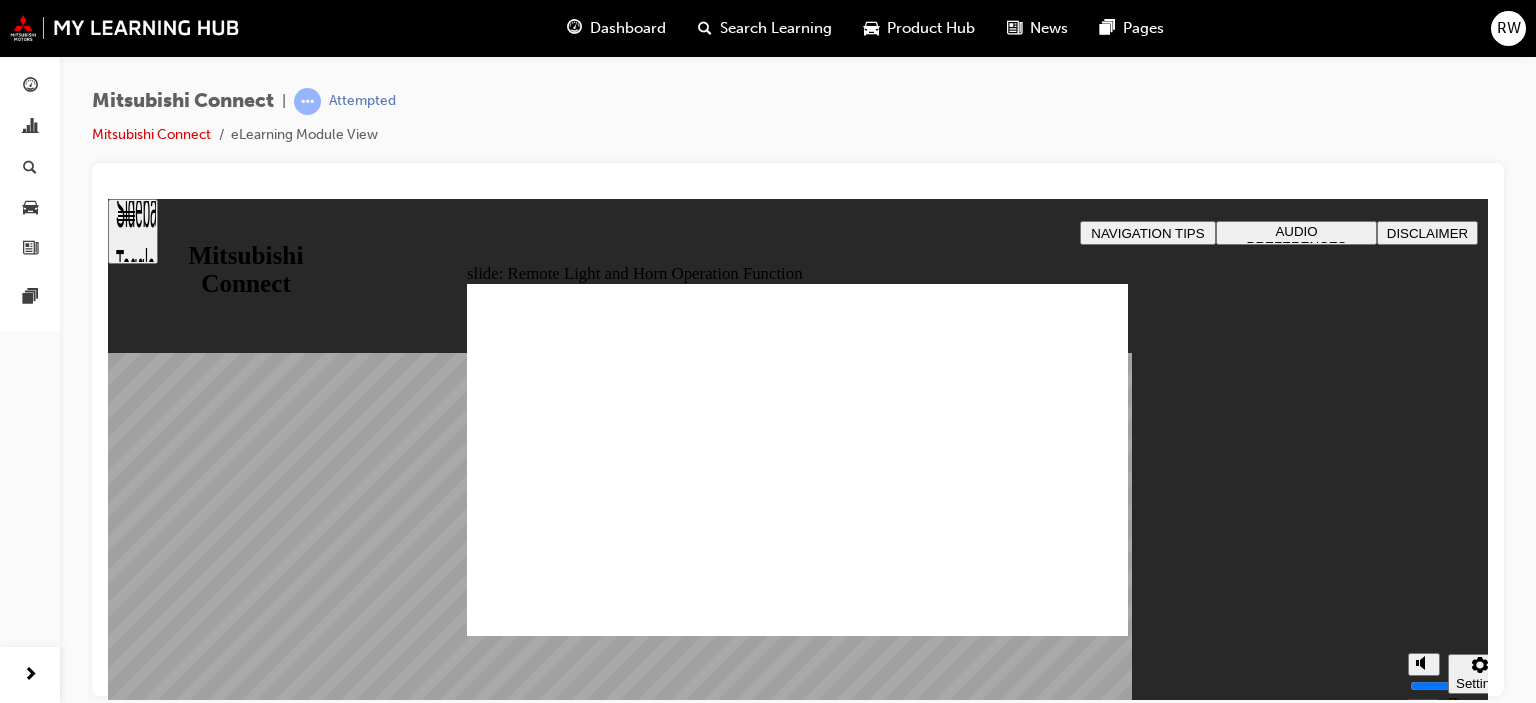 click 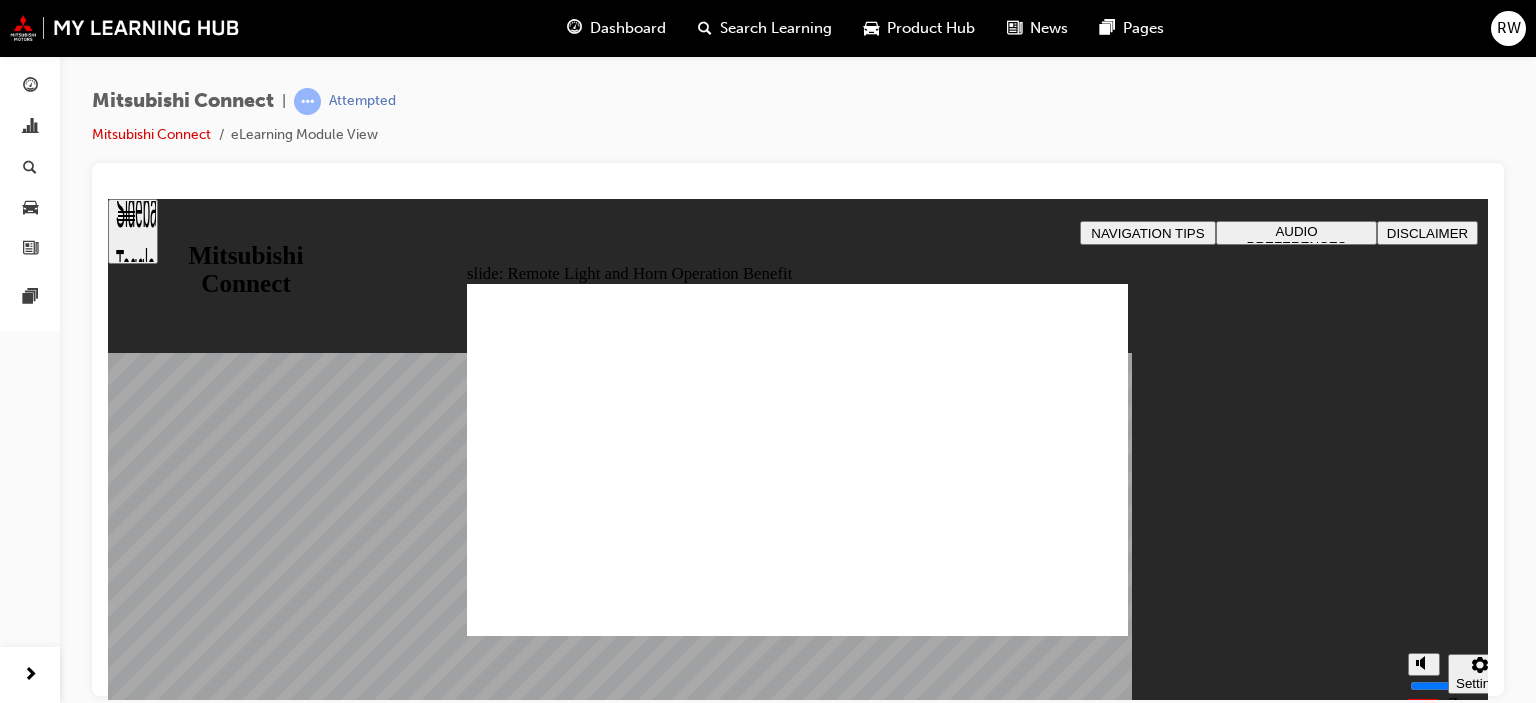 click 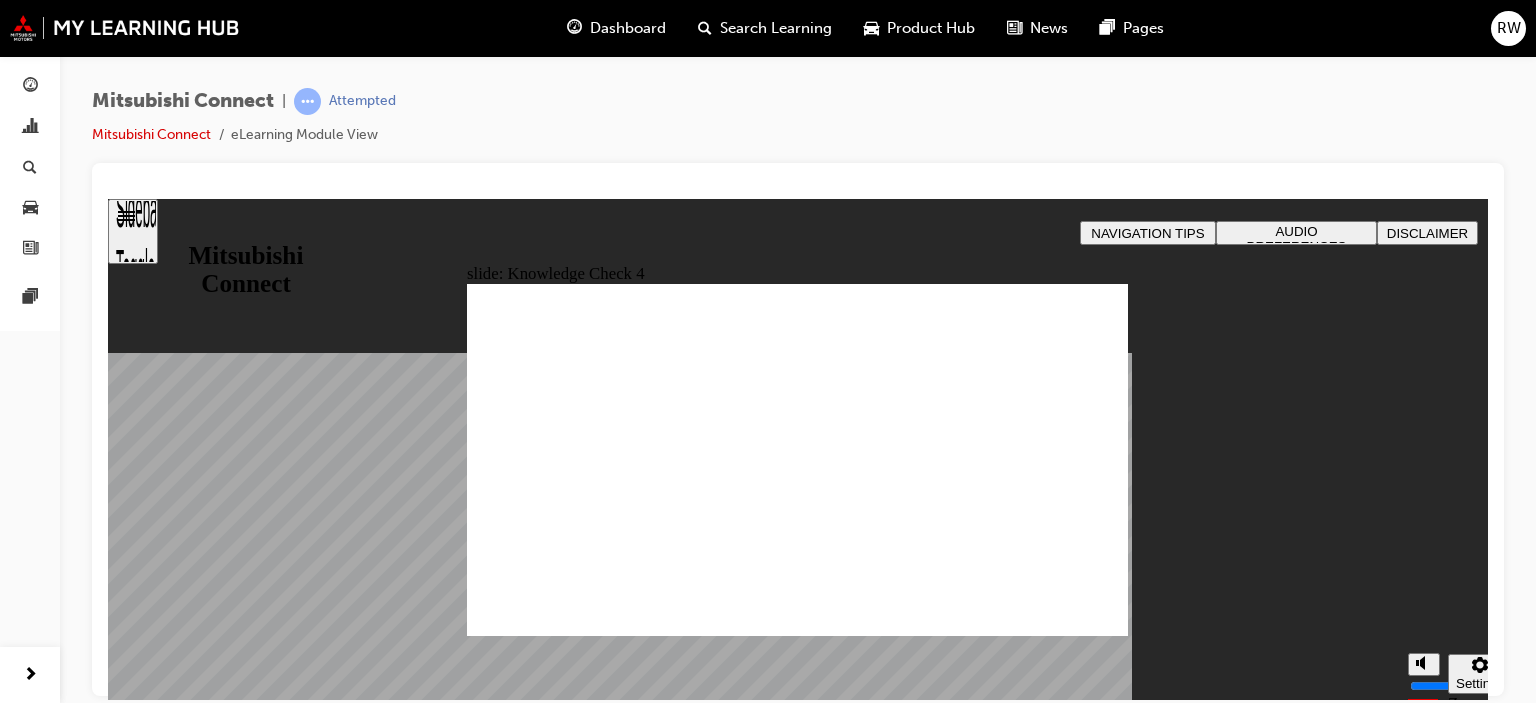radio on "true" 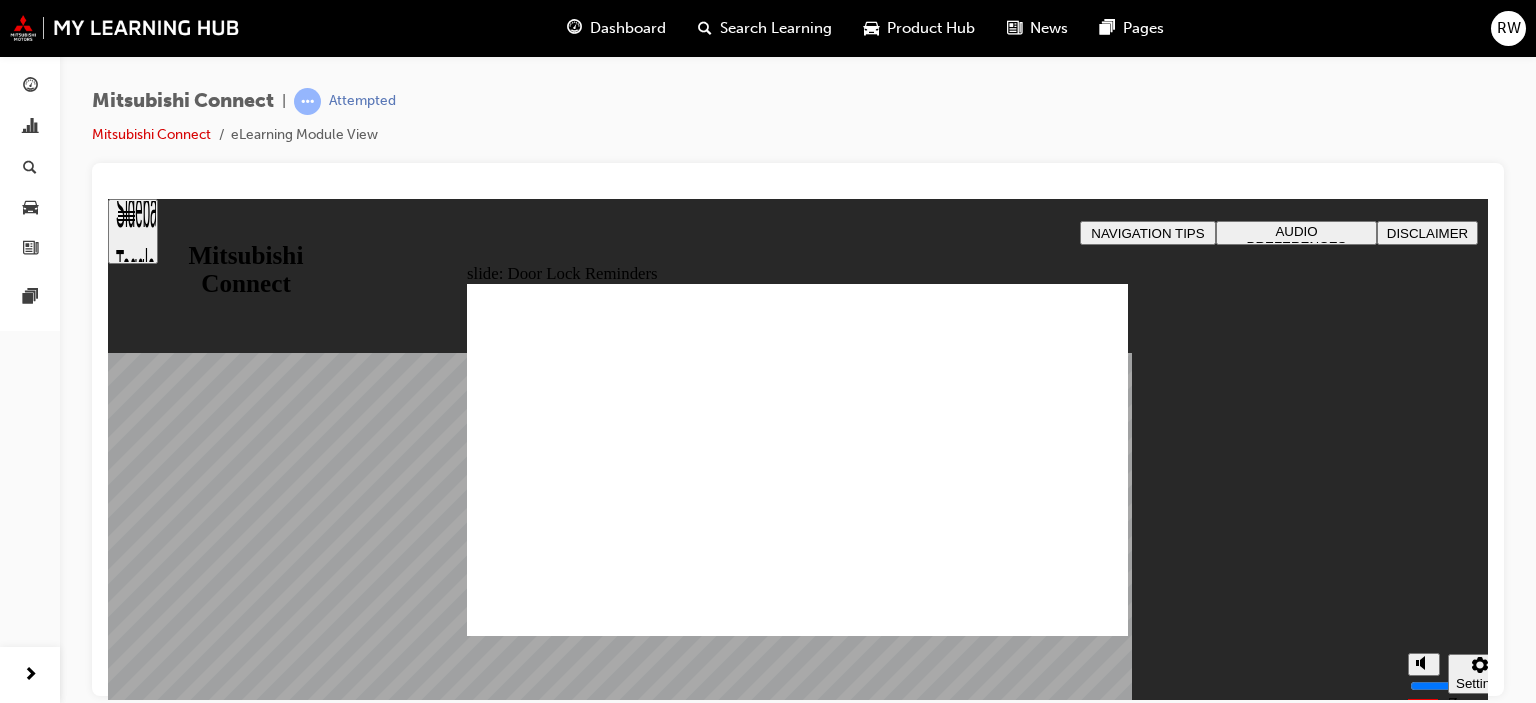 click 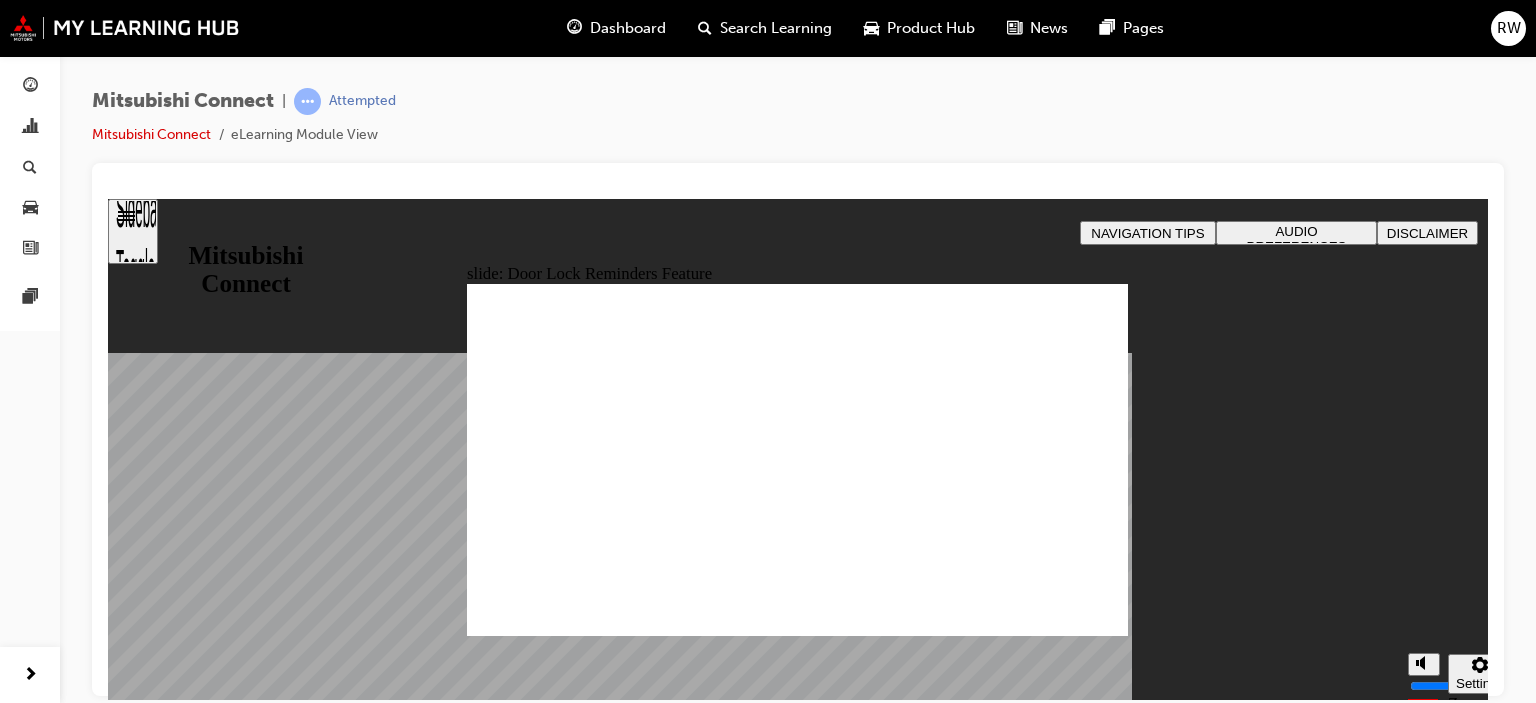 click 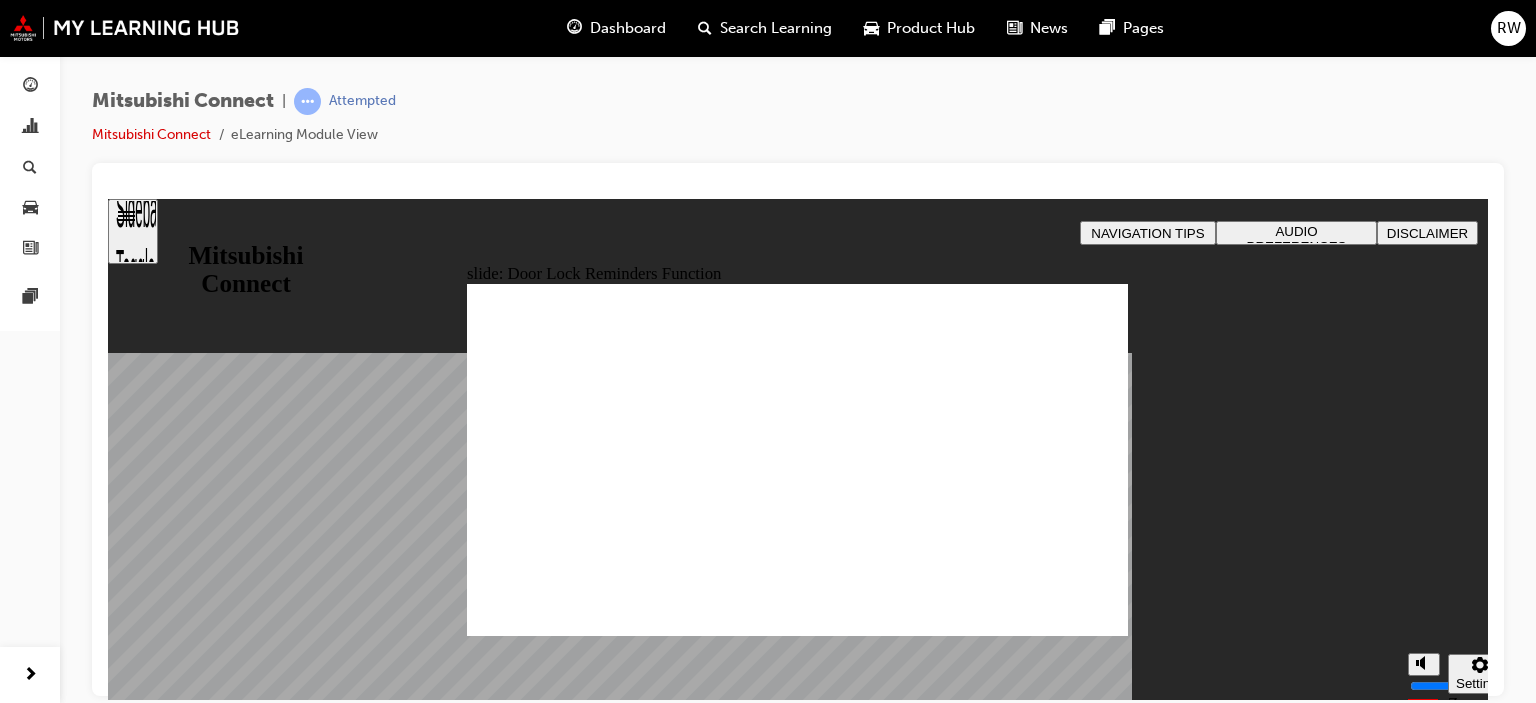 click 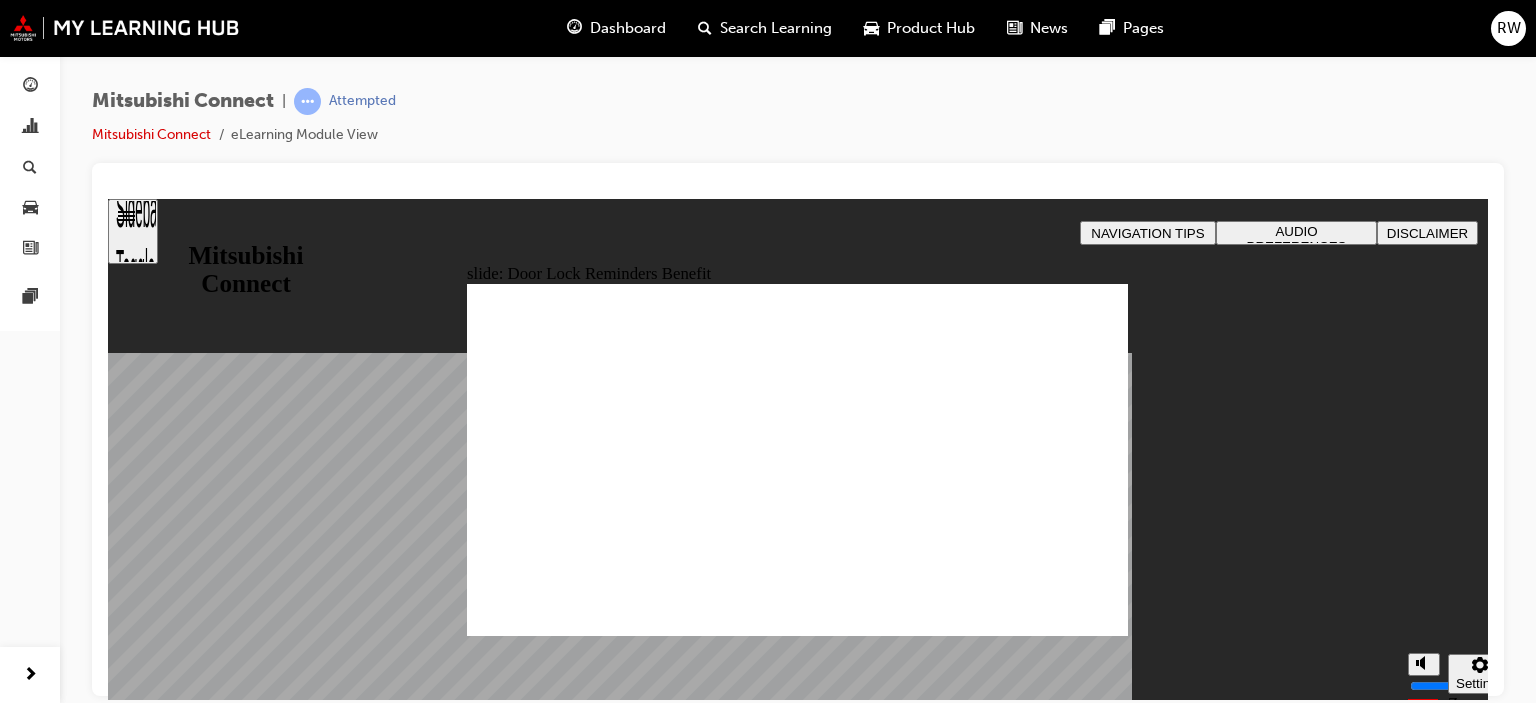 click 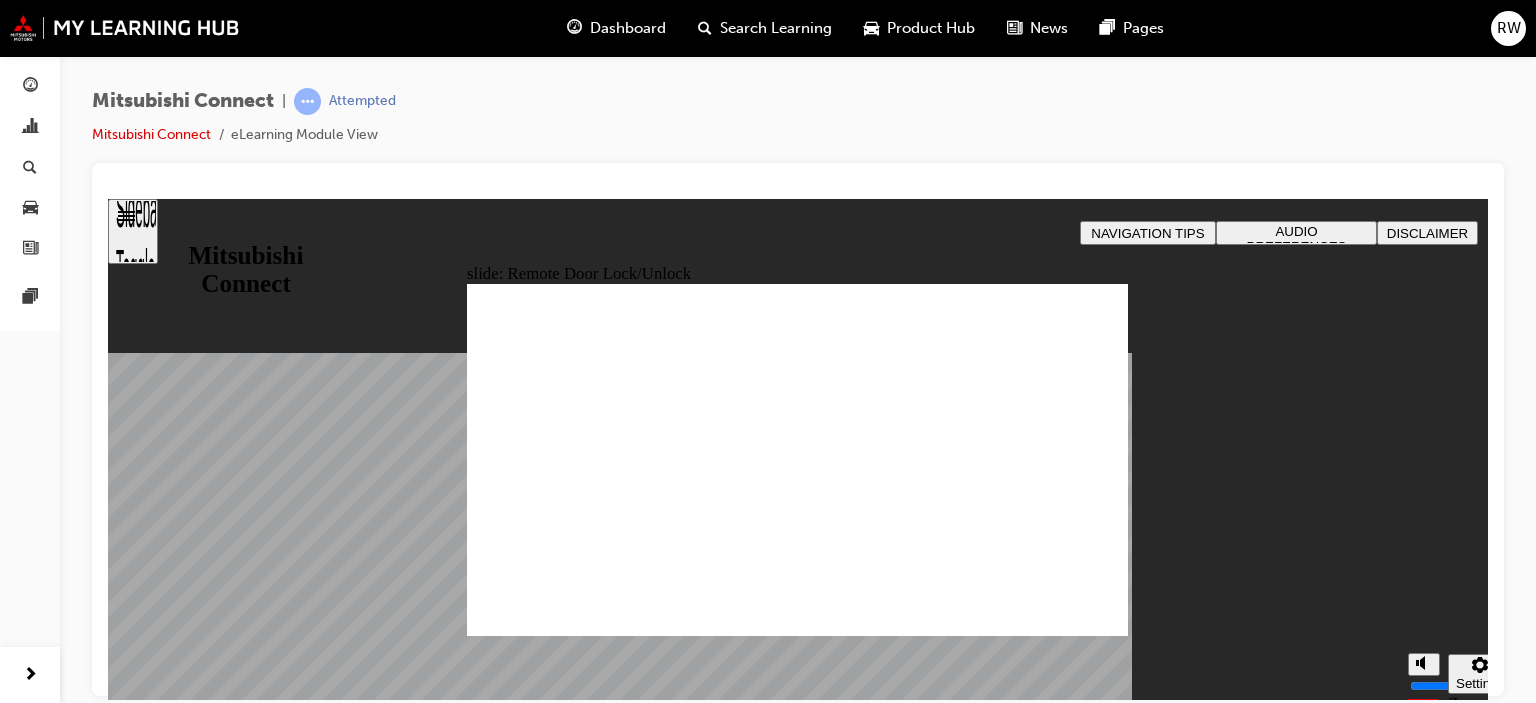 click 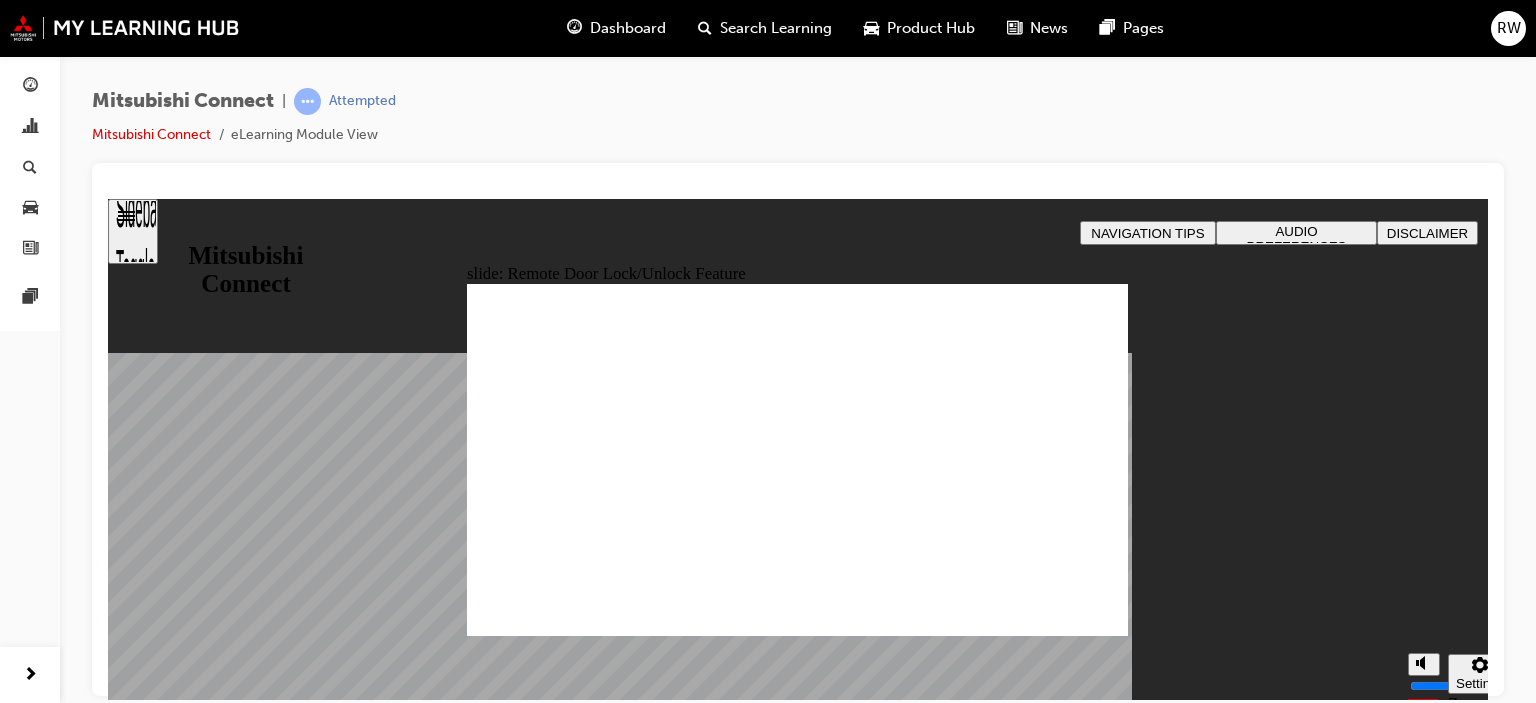 click at bounding box center (797, 1253) 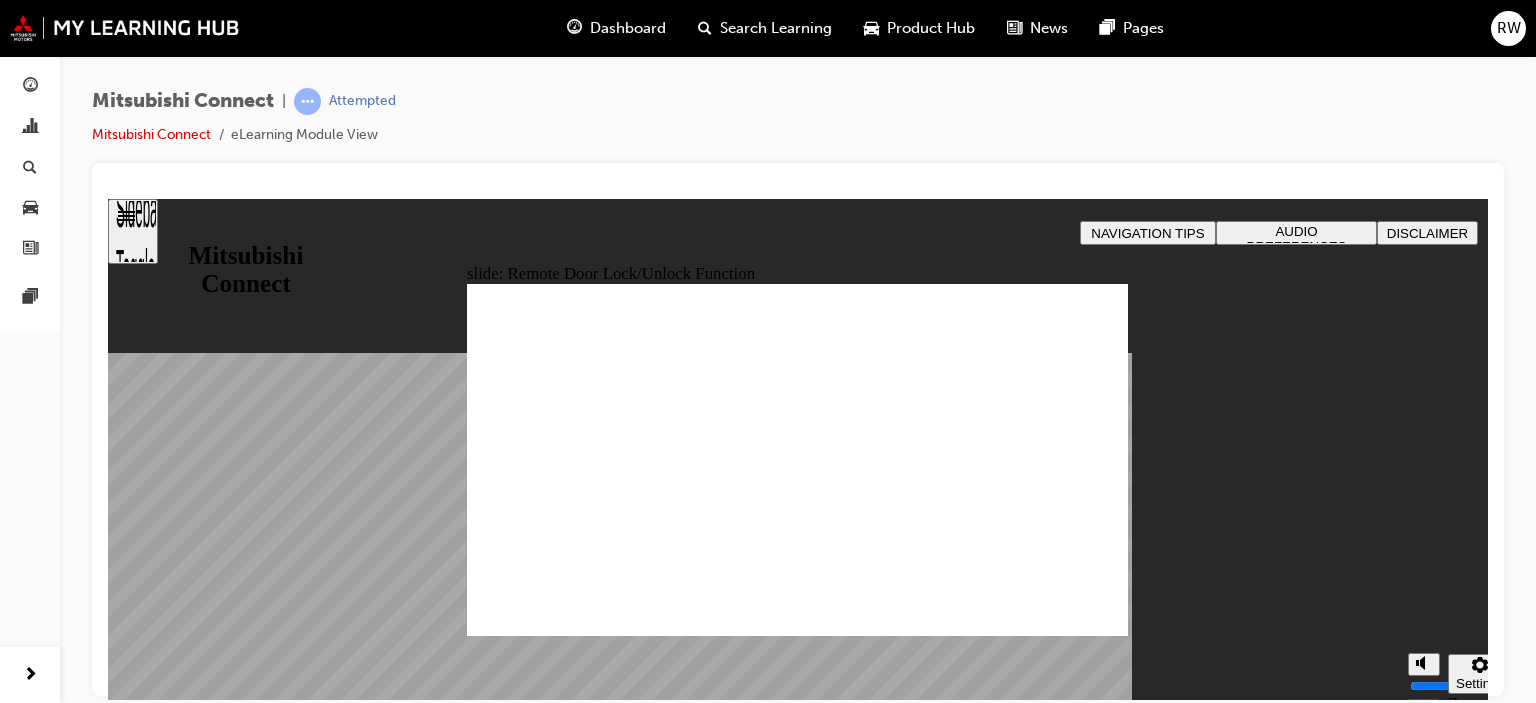 click 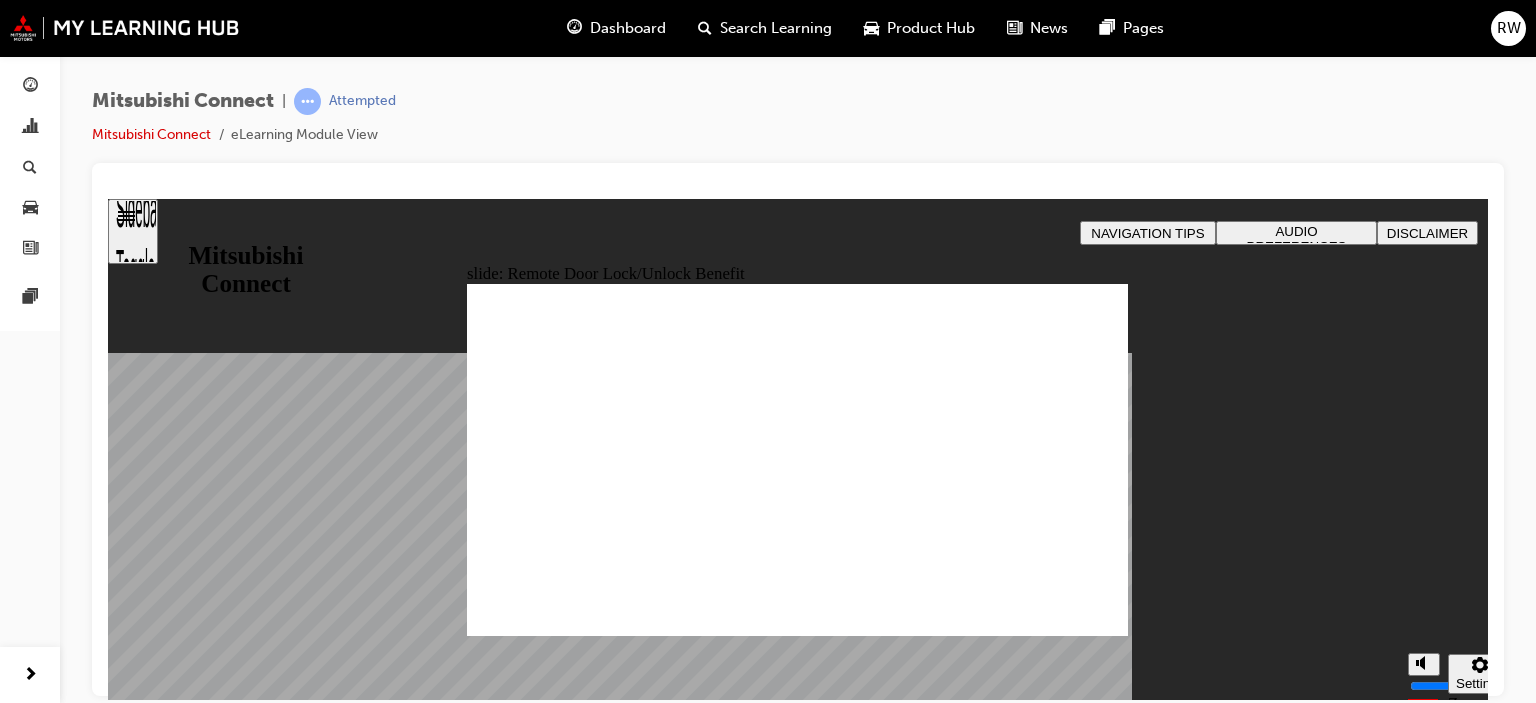 click 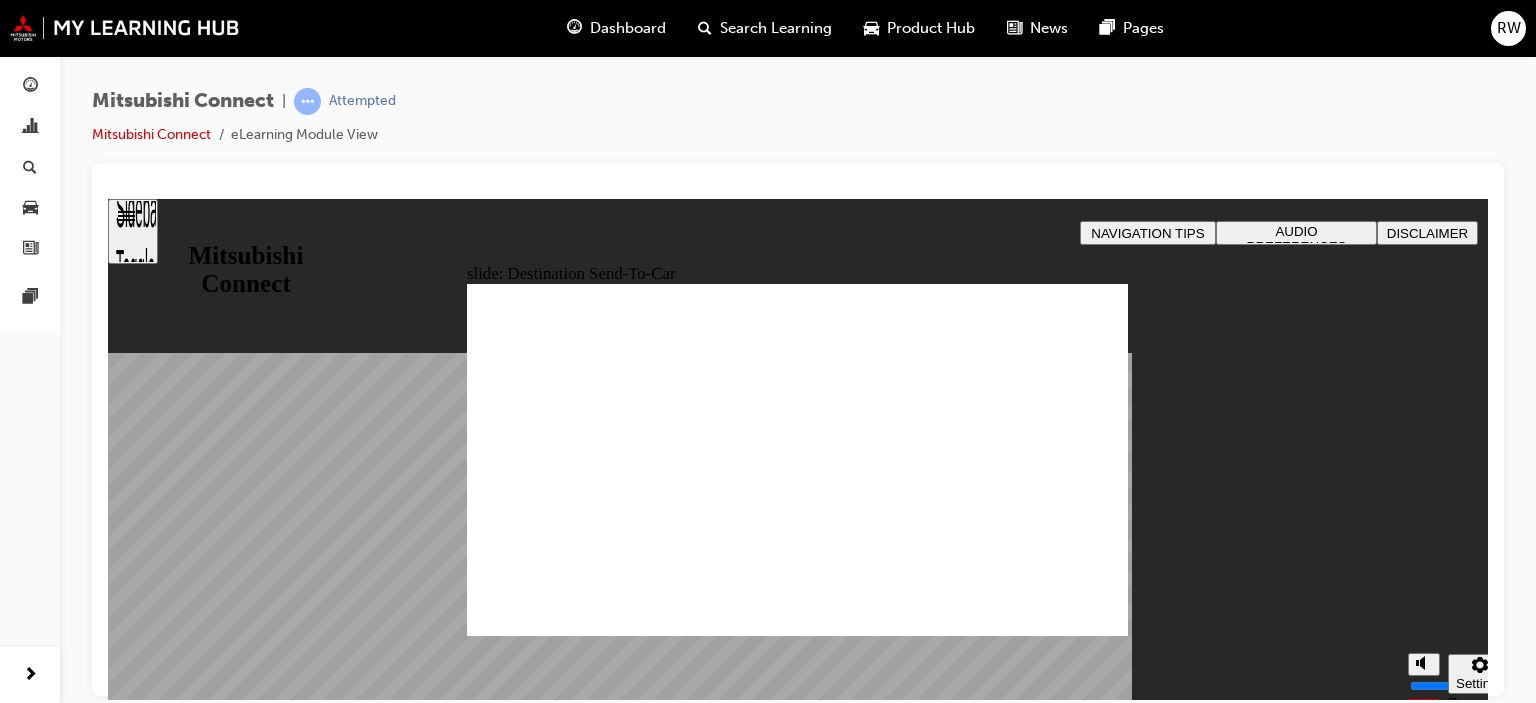 click 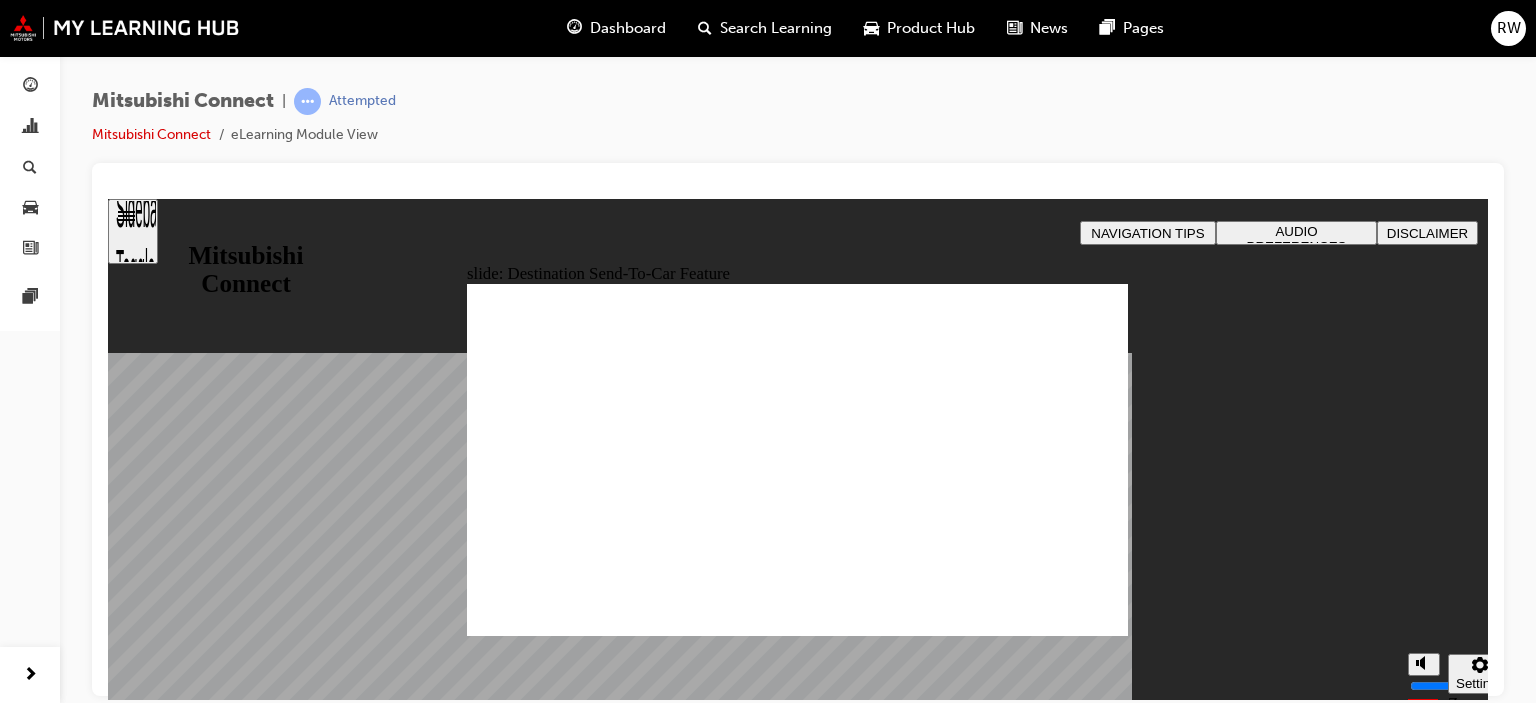 click 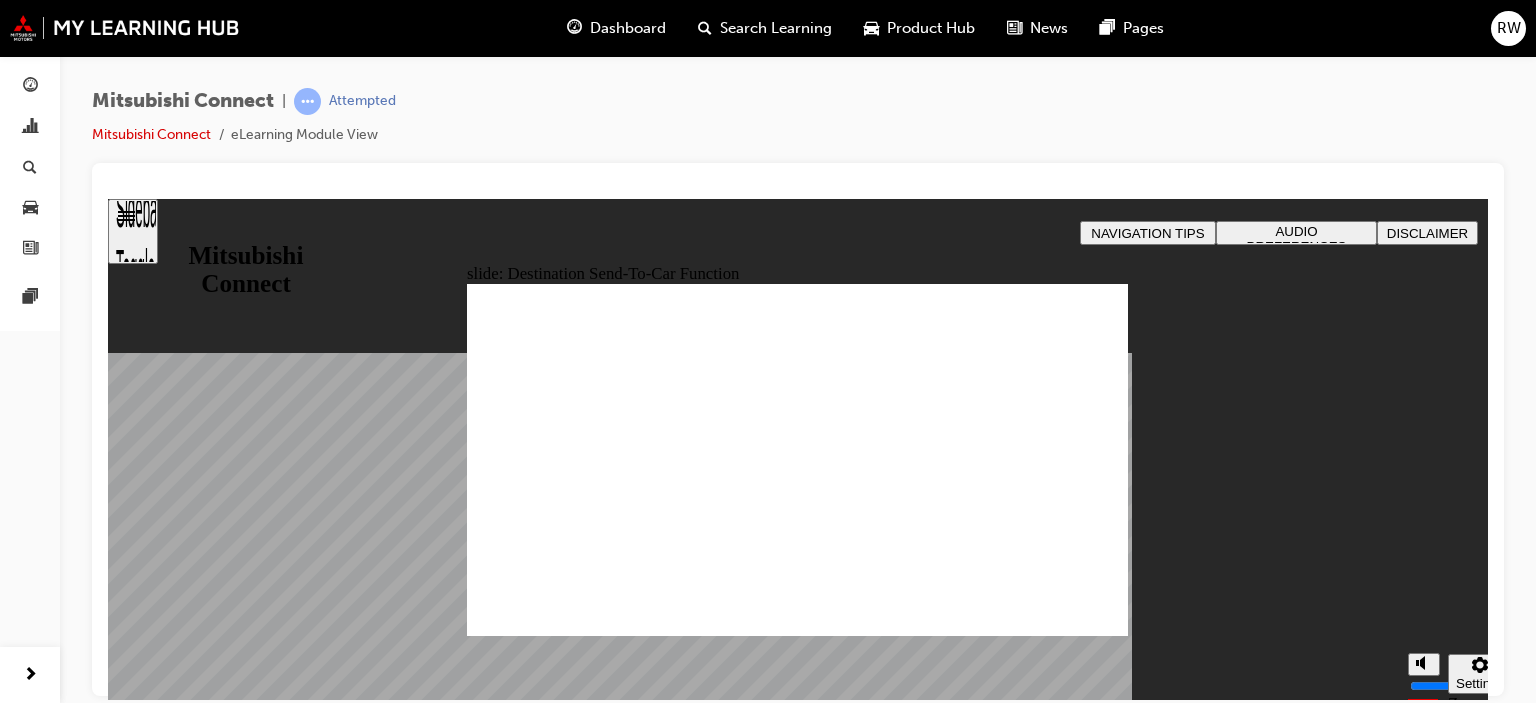 click 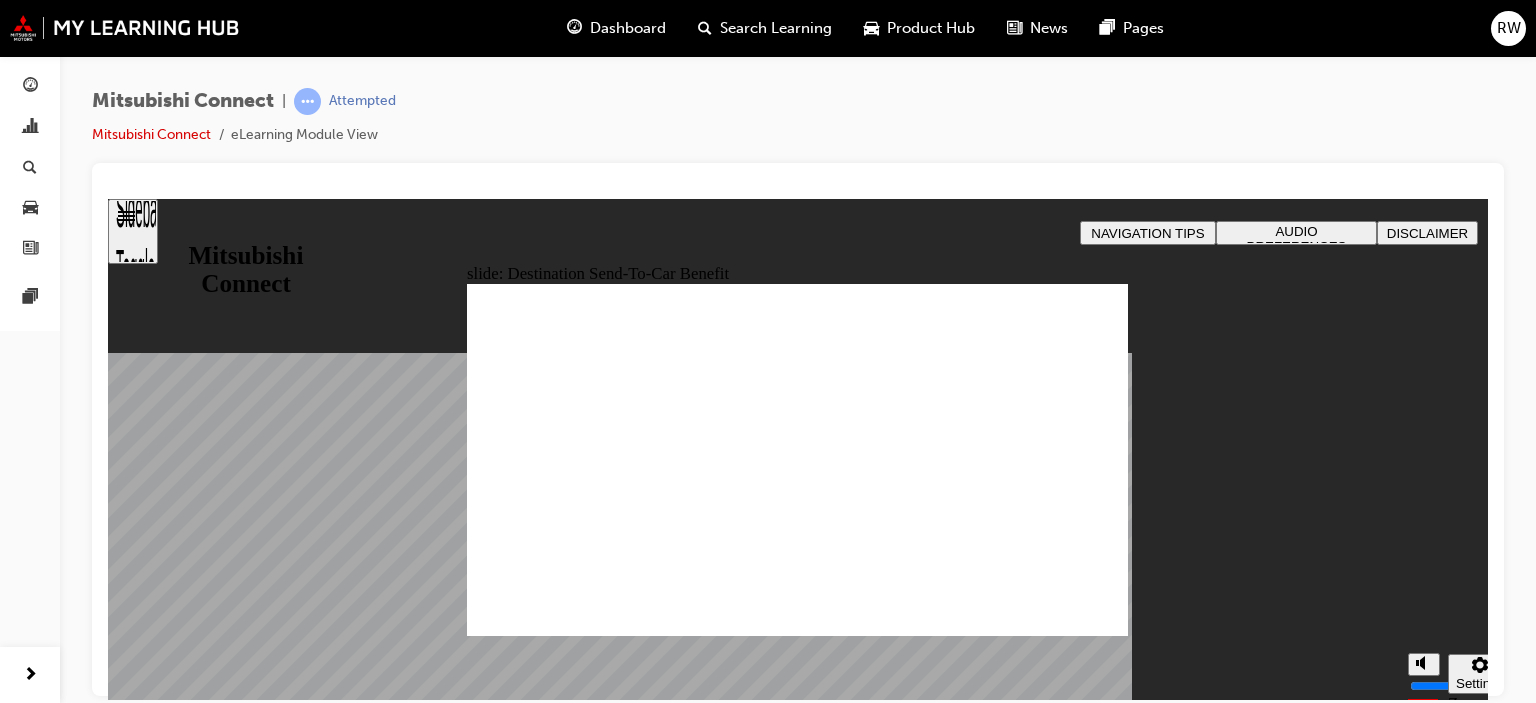 drag, startPoint x: 1062, startPoint y: 599, endPoint x: 1061, endPoint y: 584, distance: 15.033297 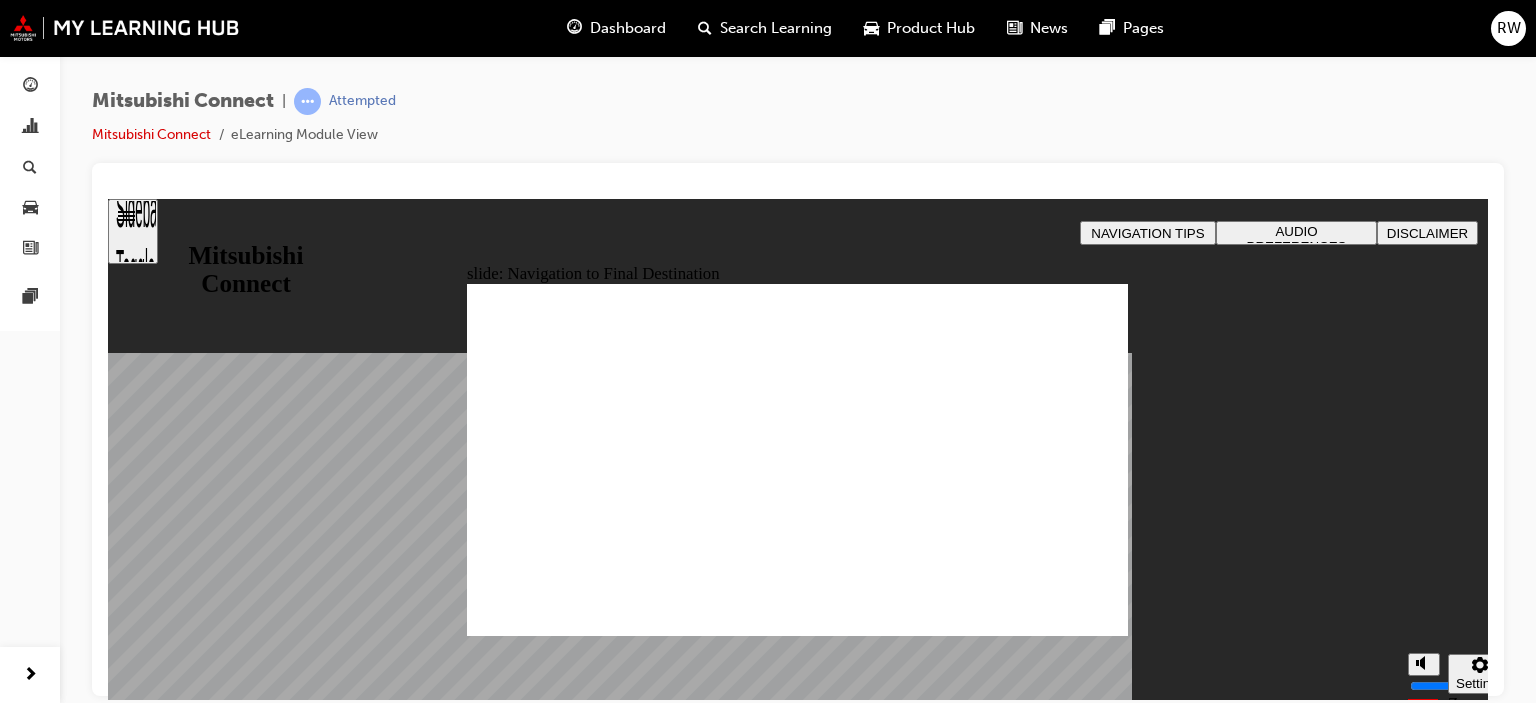 click 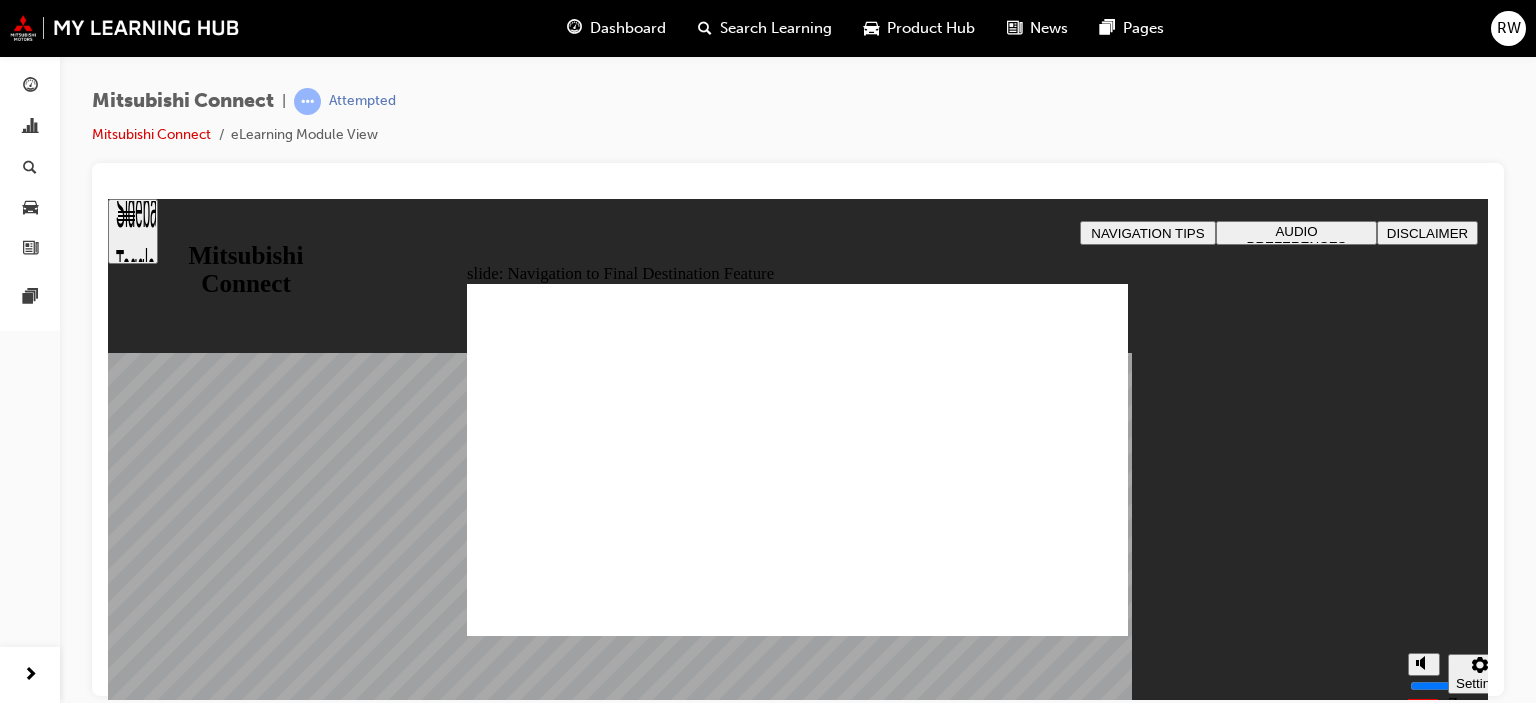 drag, startPoint x: 1072, startPoint y: 470, endPoint x: 1064, endPoint y: 477, distance: 10.630146 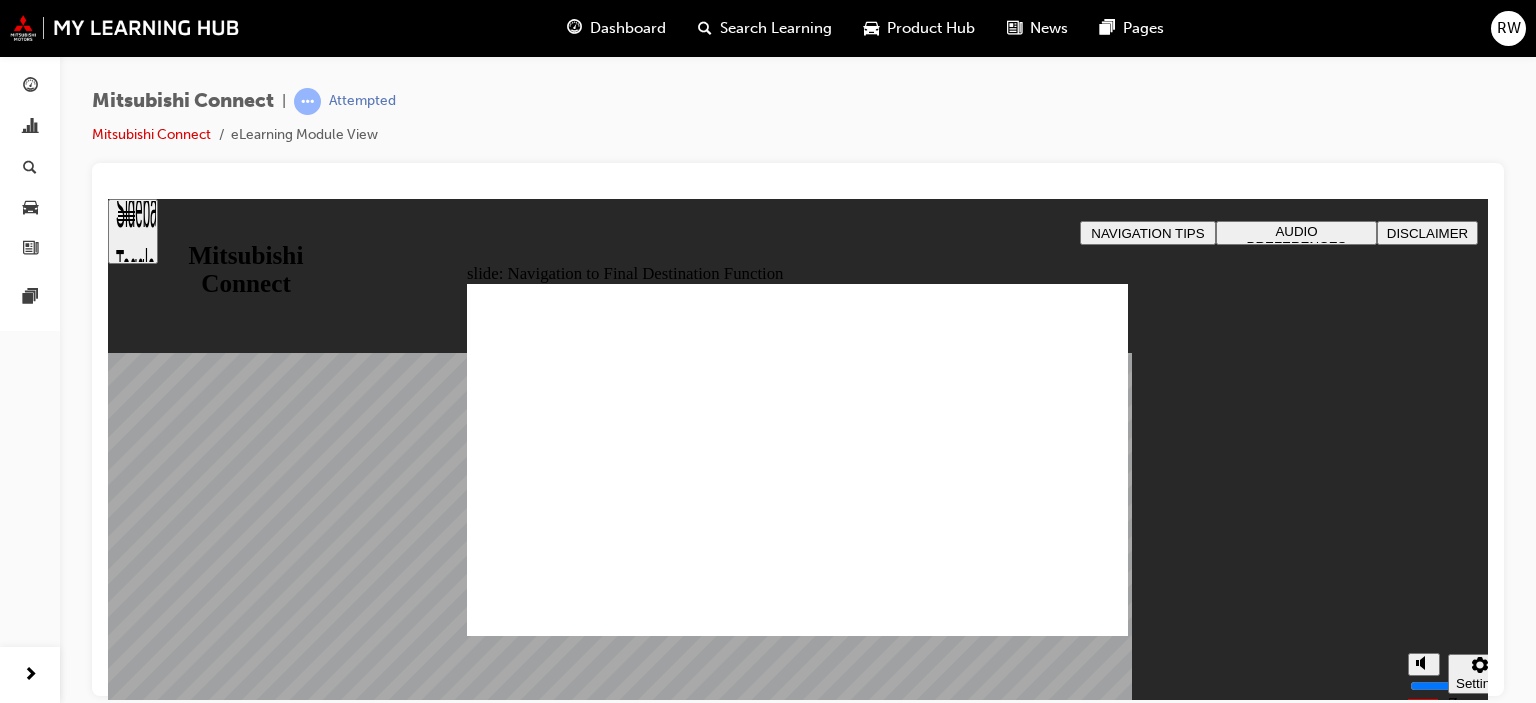 click 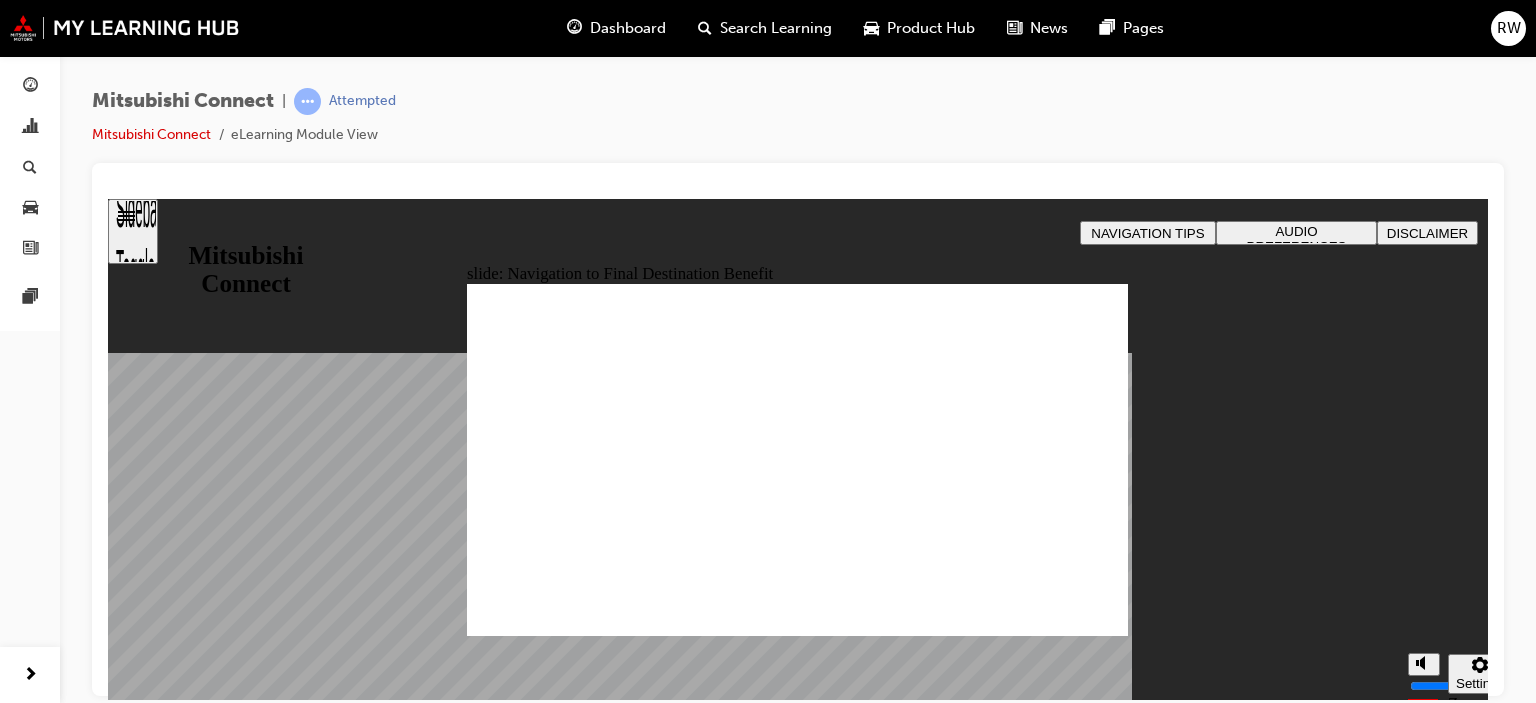 click 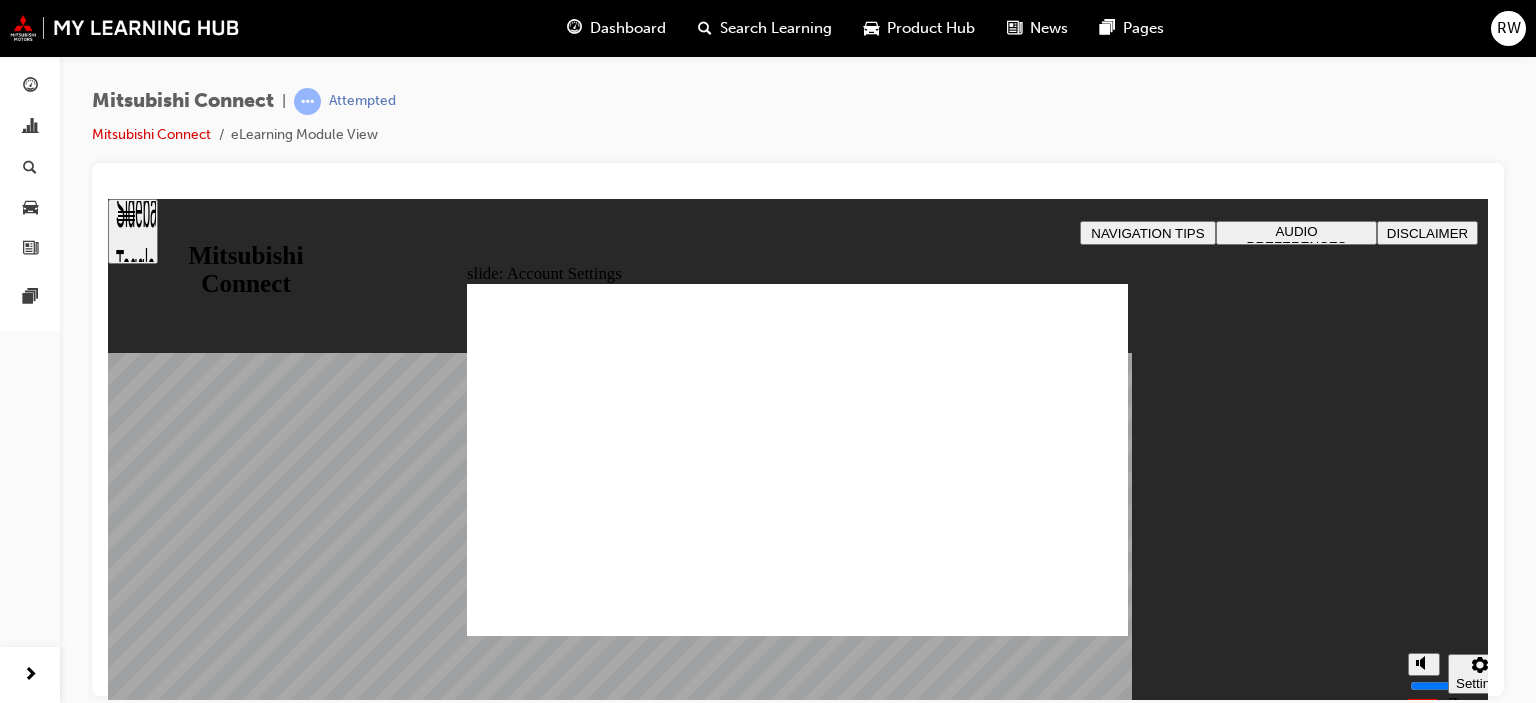 click 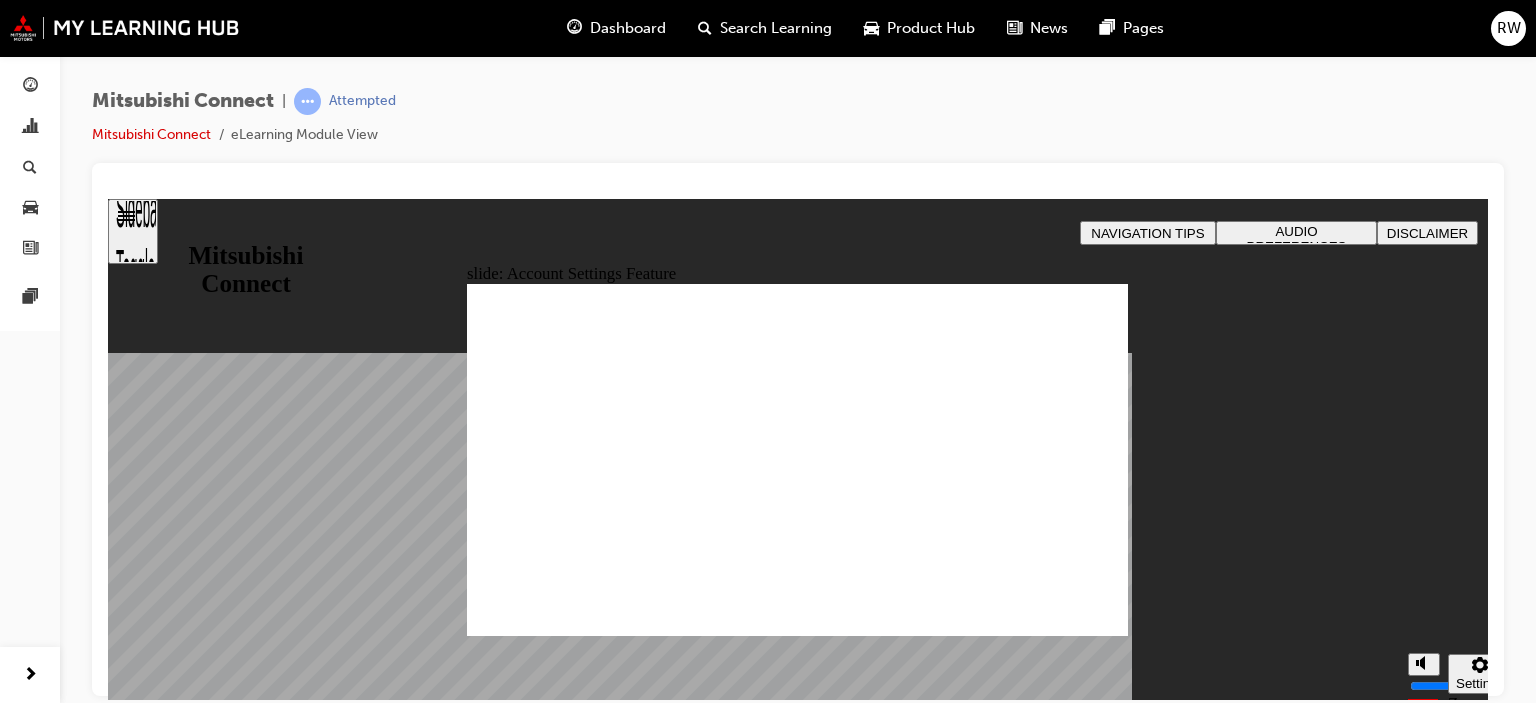 click 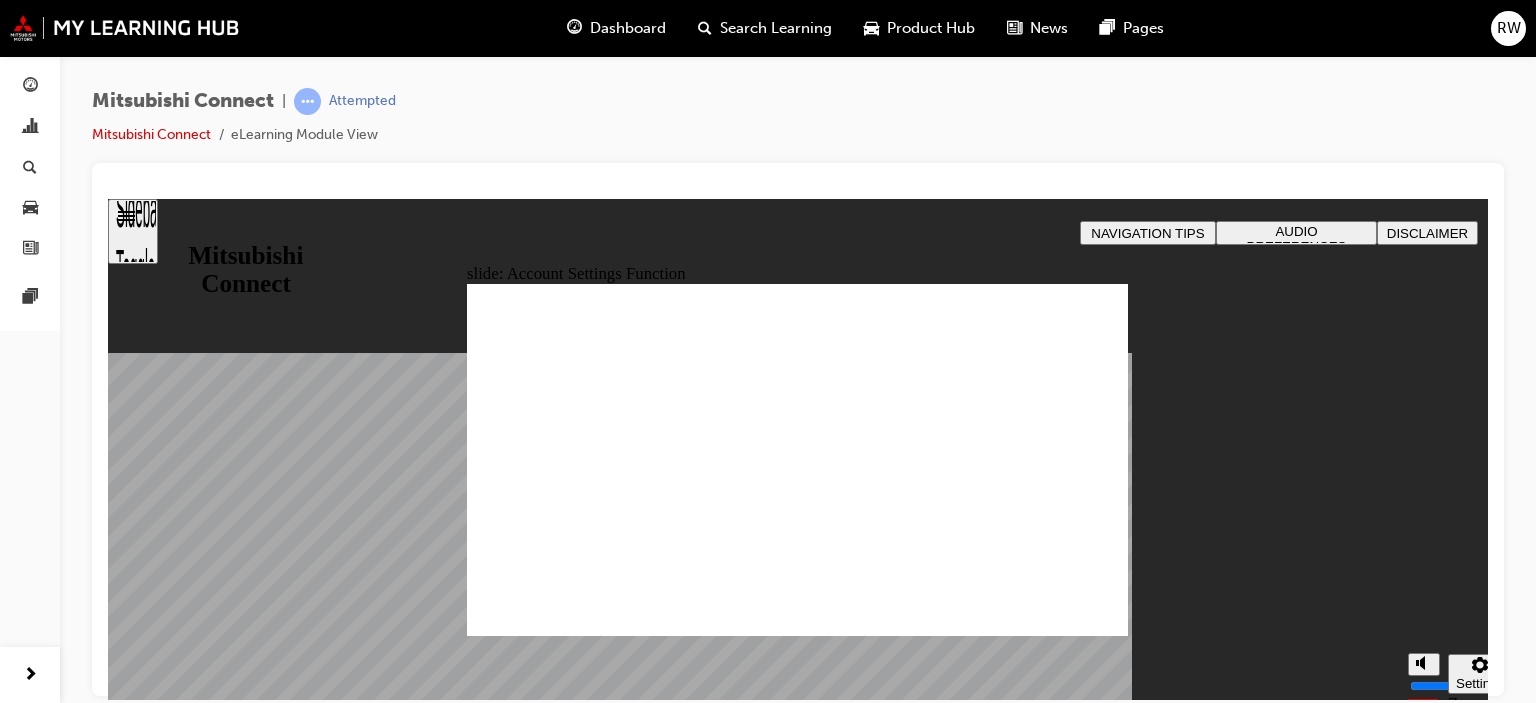 click 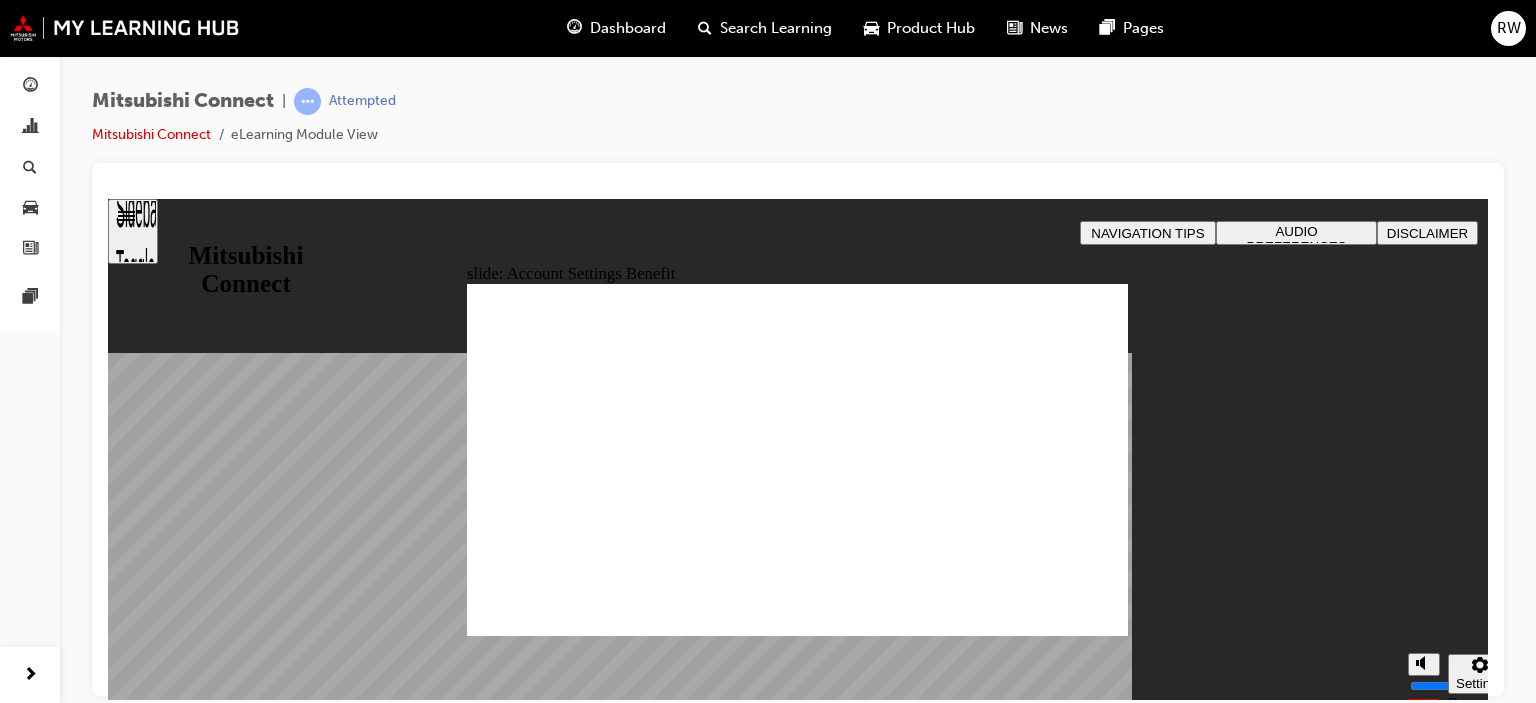 click 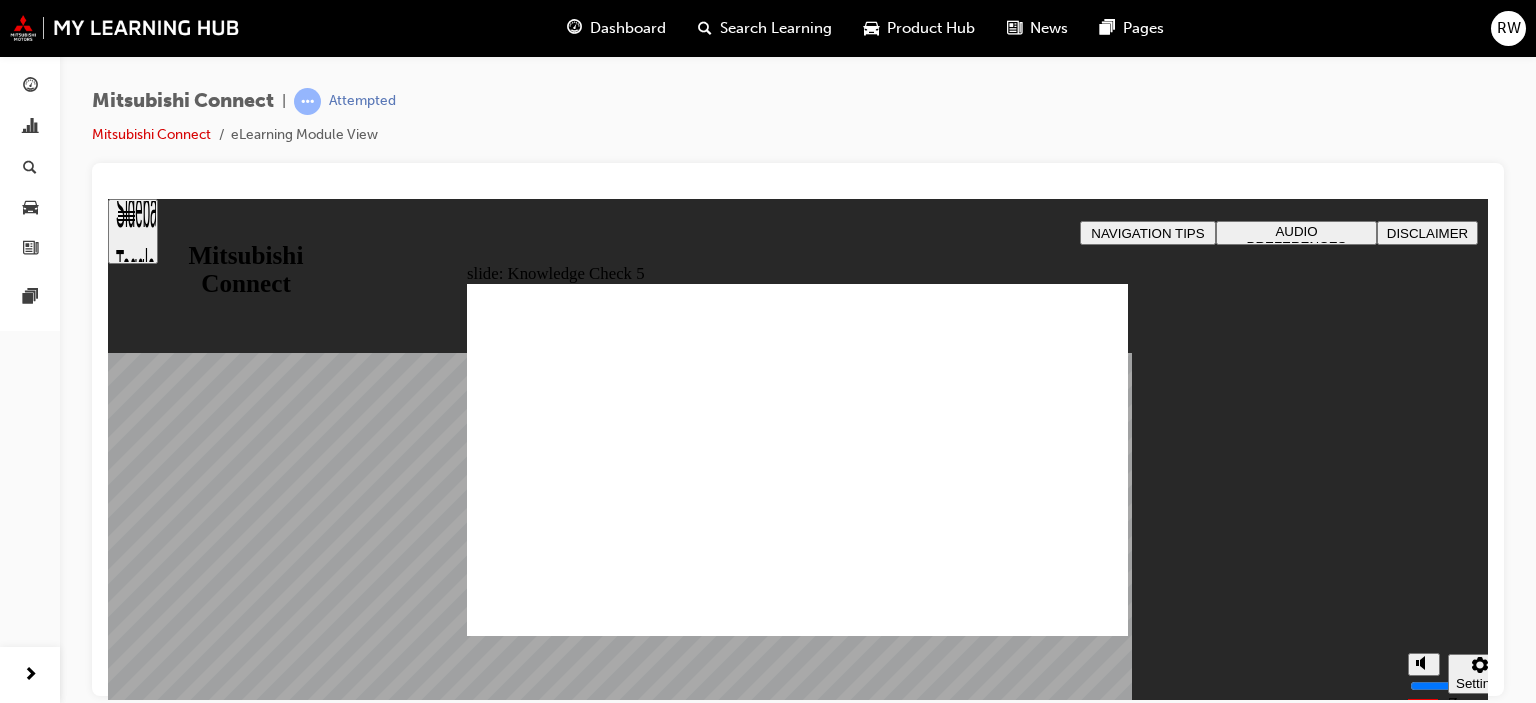 checkbox on "true" 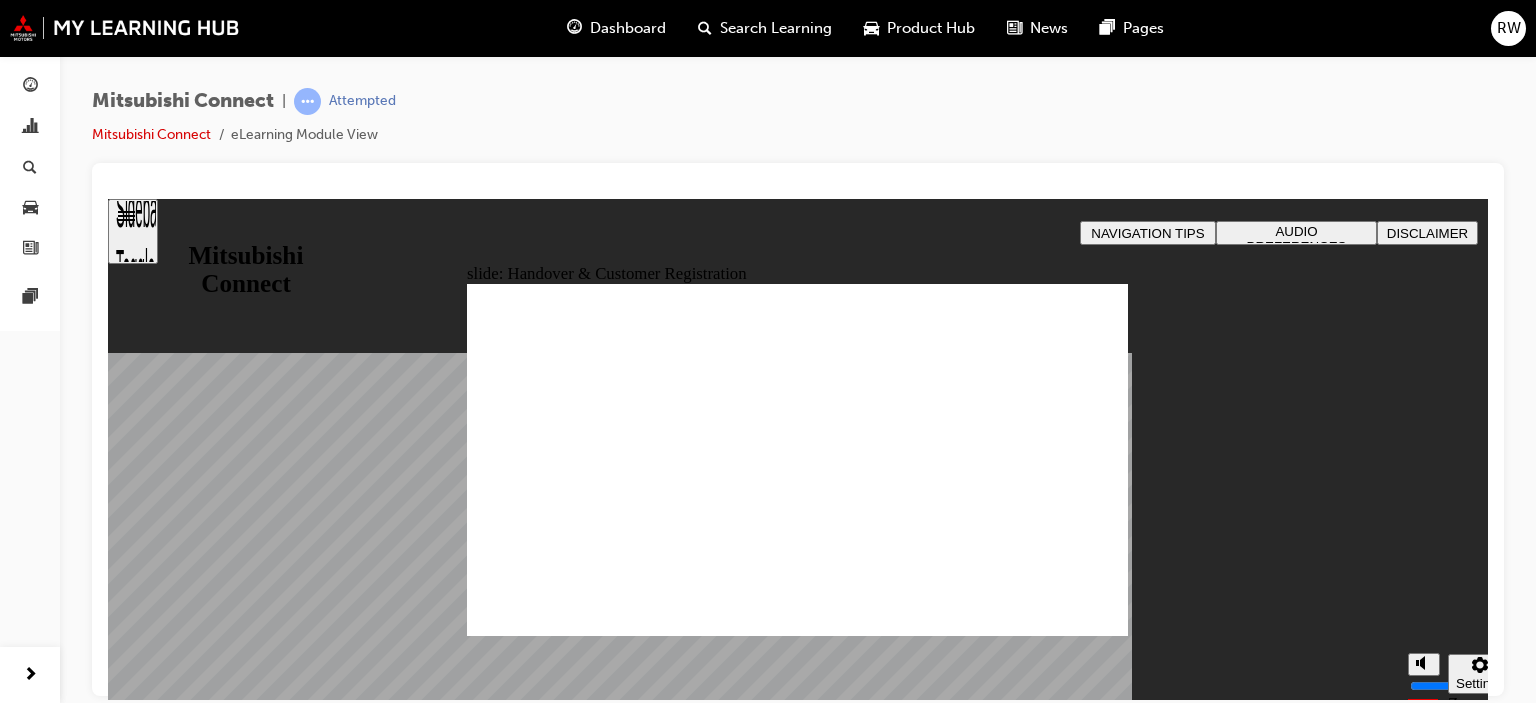 click 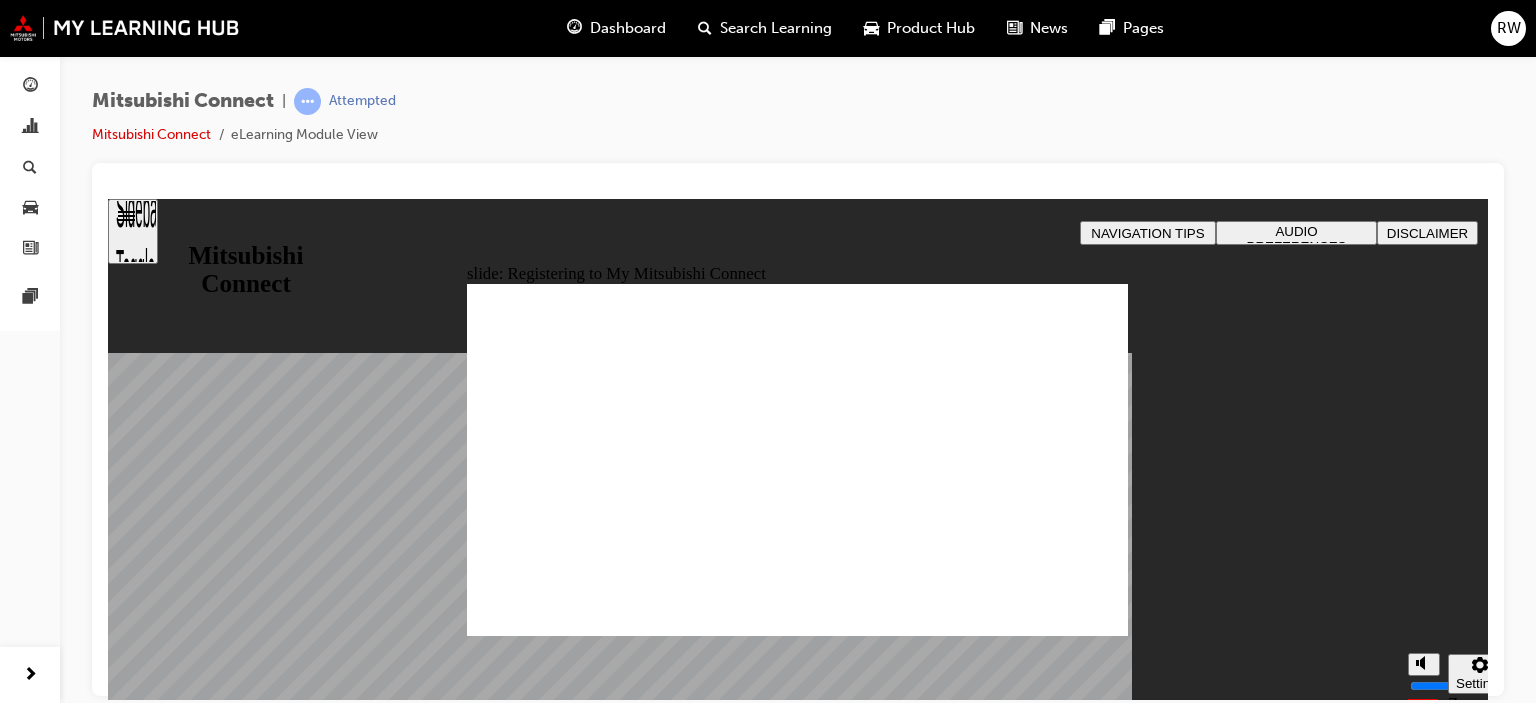 click 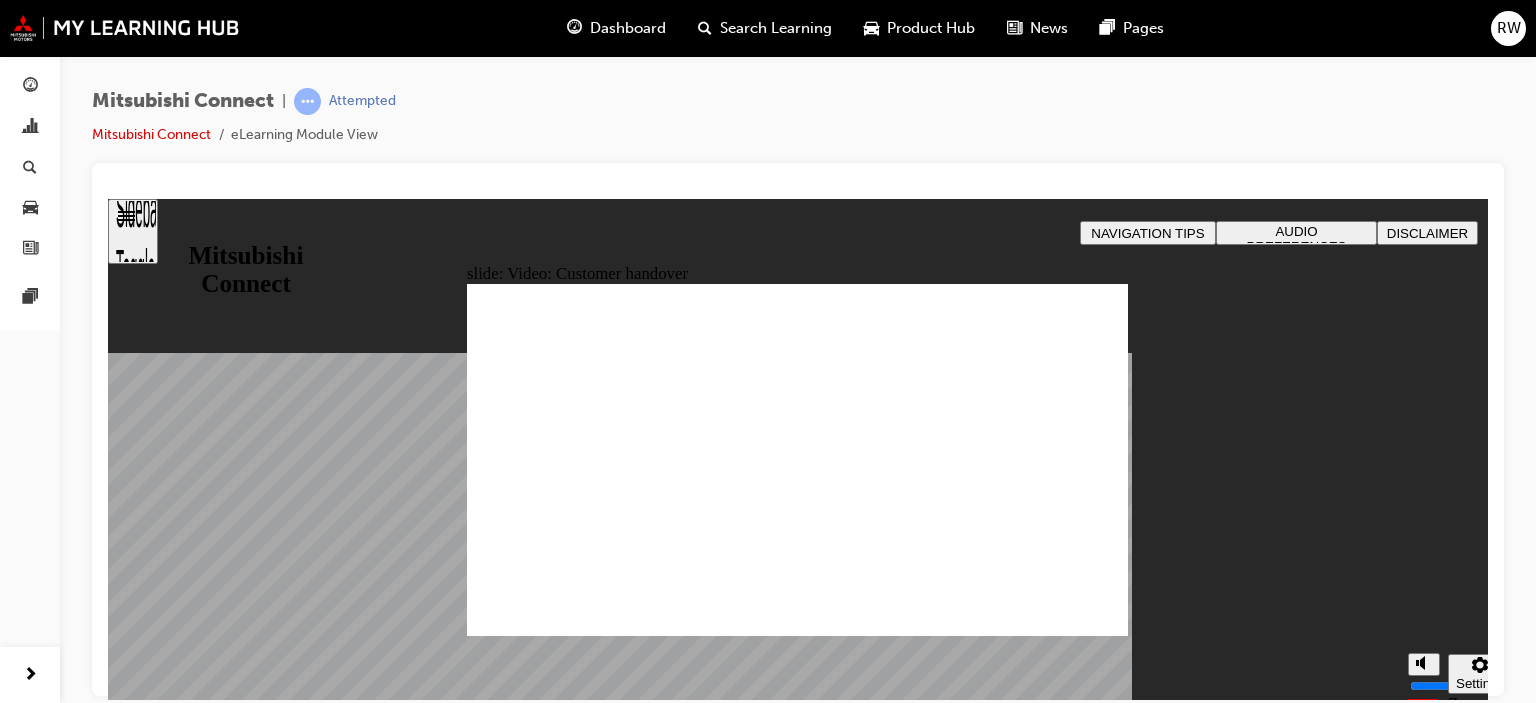click 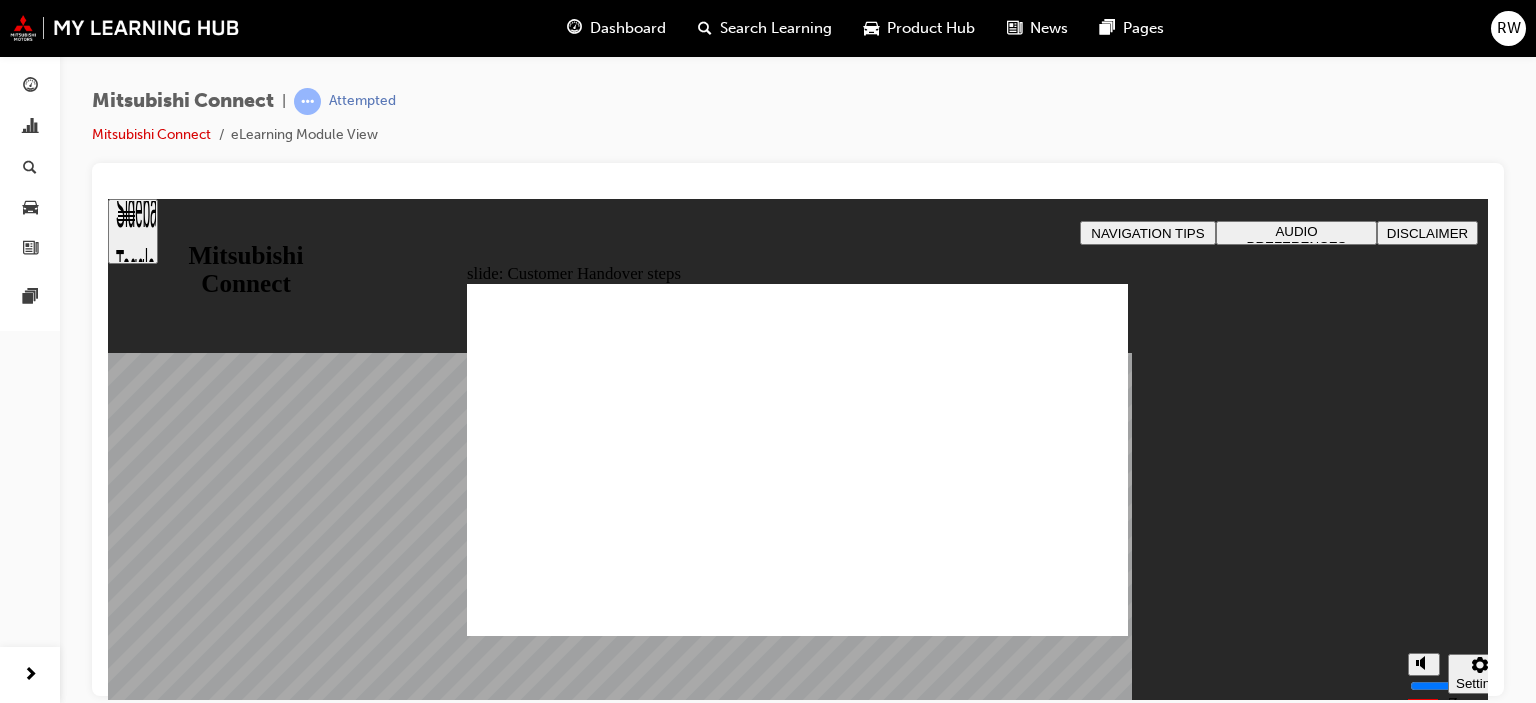 click 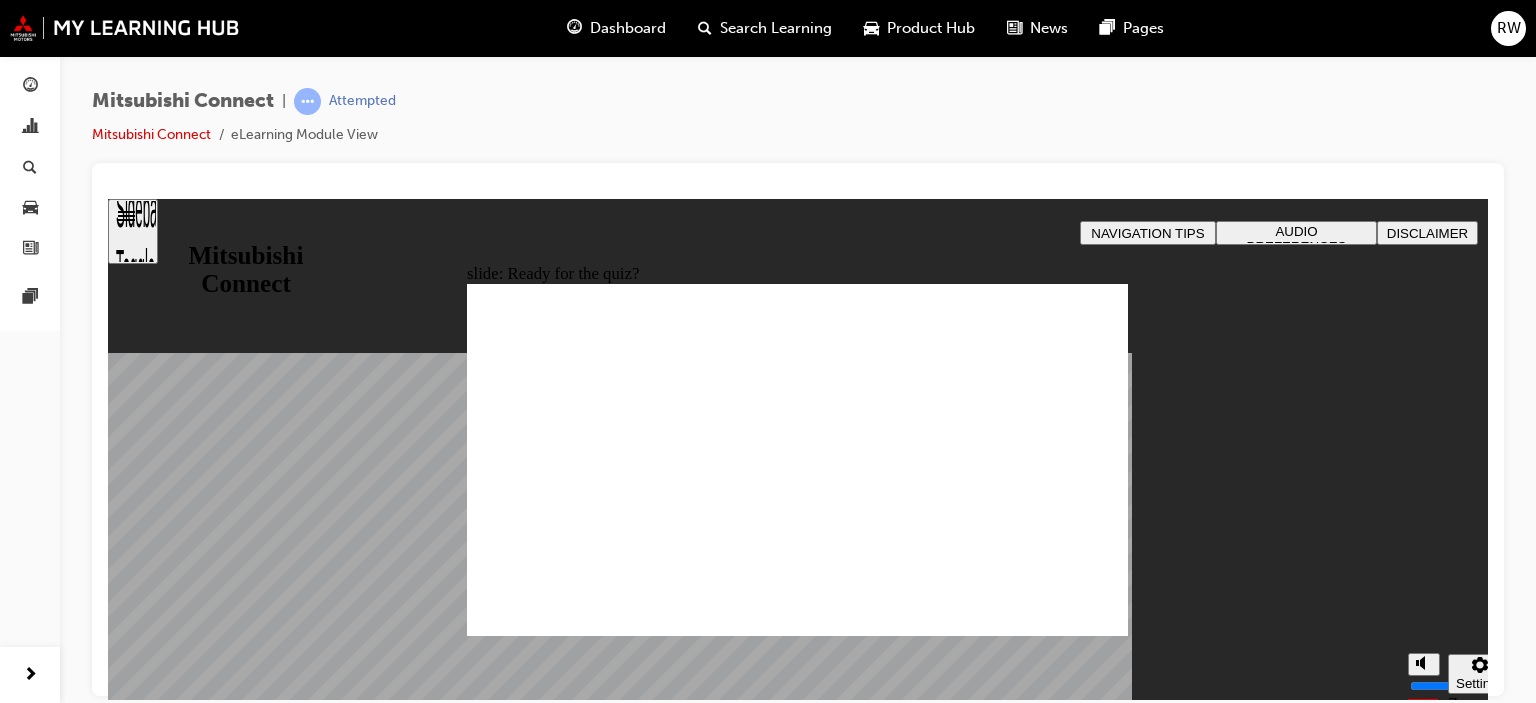click 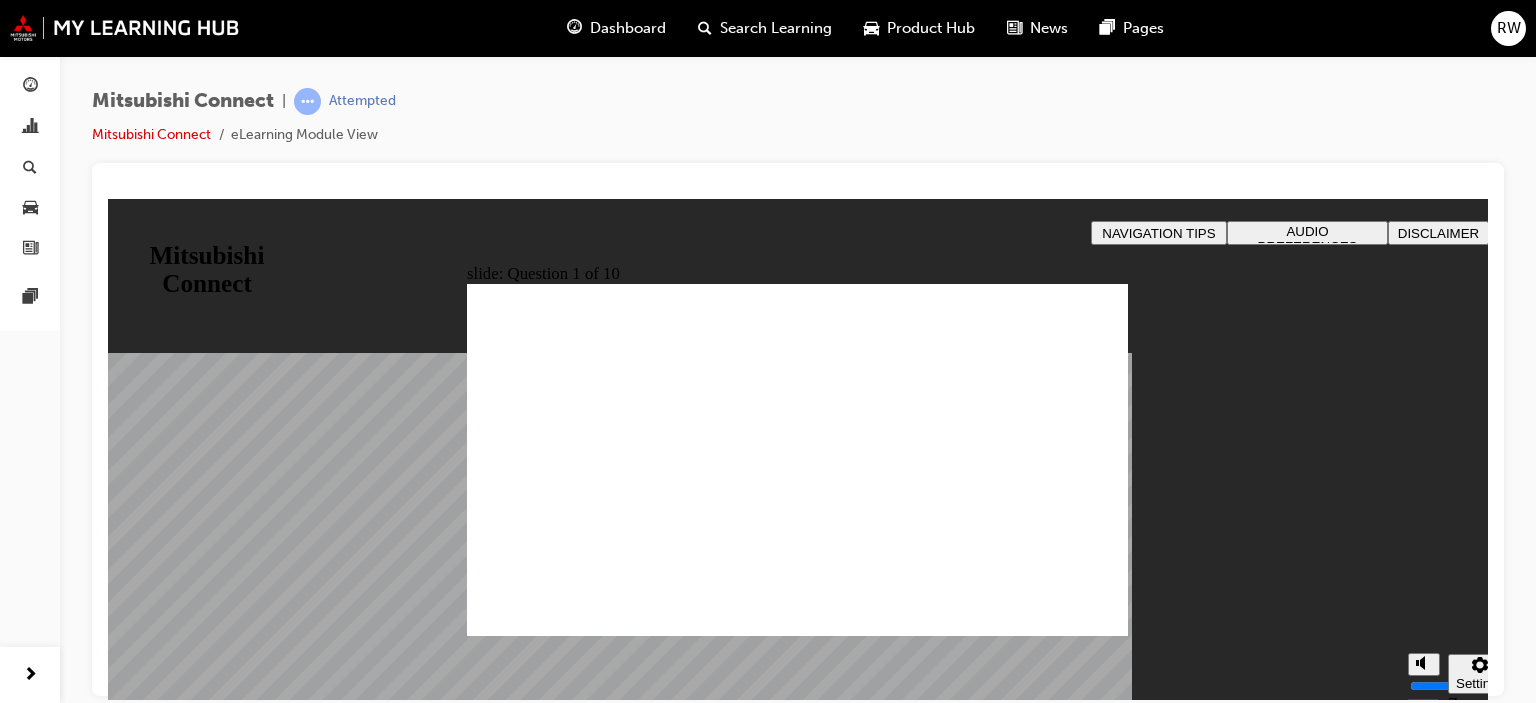 radio on "true" 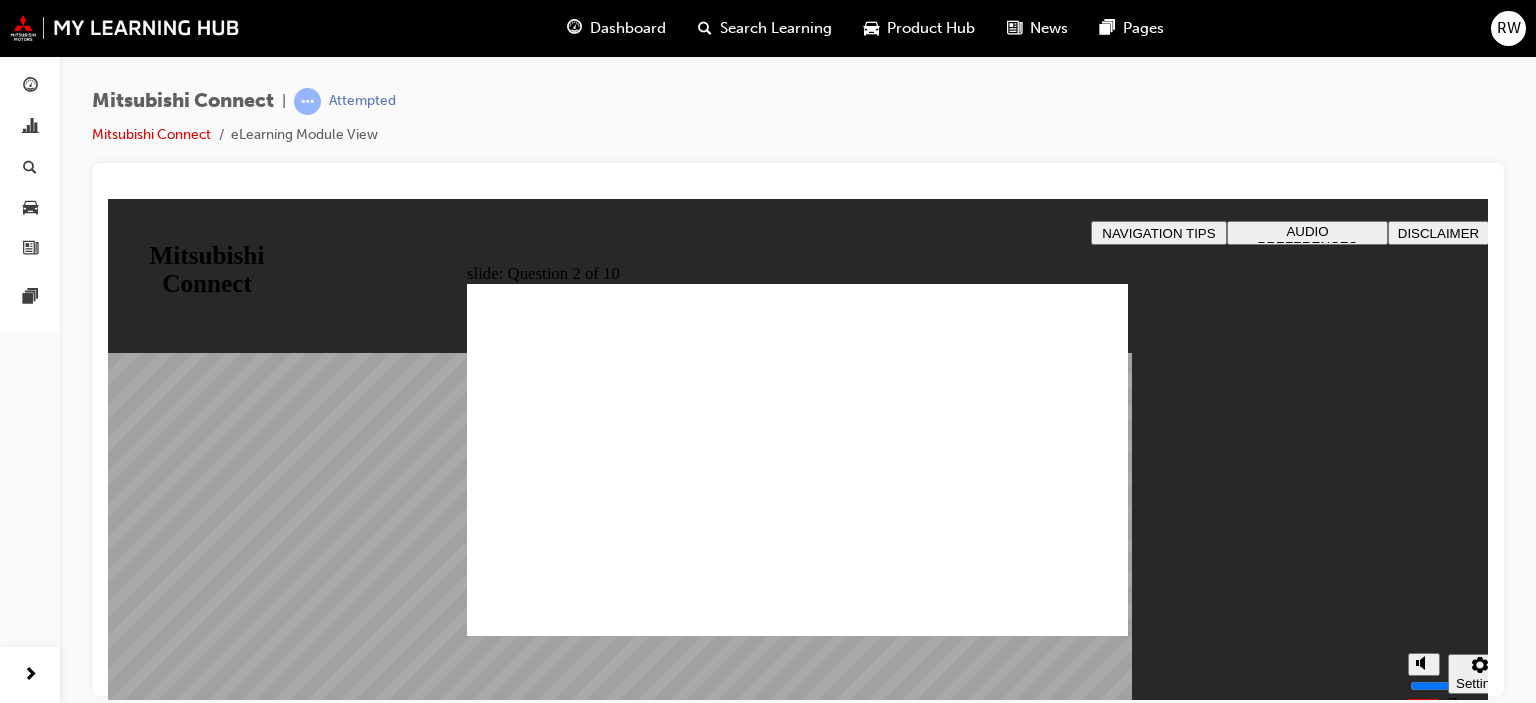 checkbox on "true" 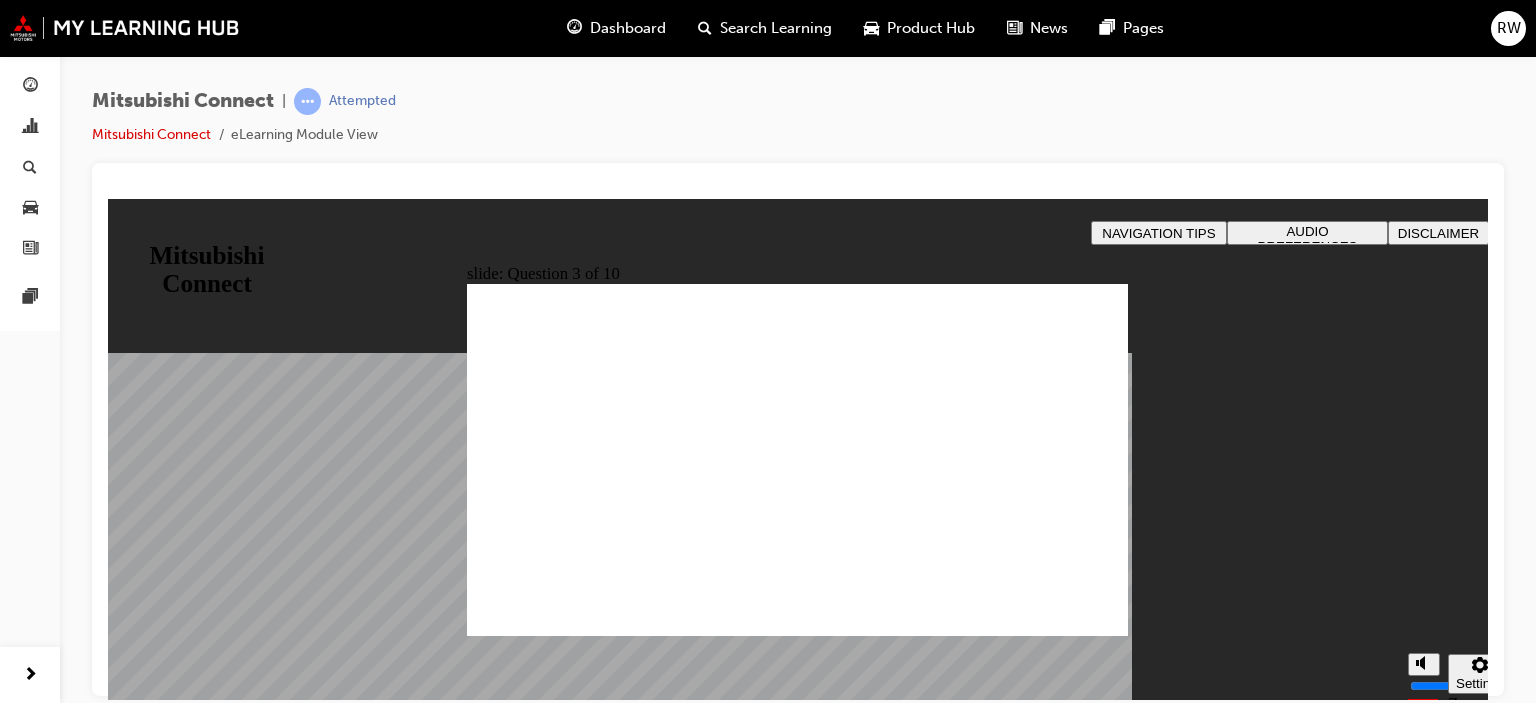 checkbox on "true" 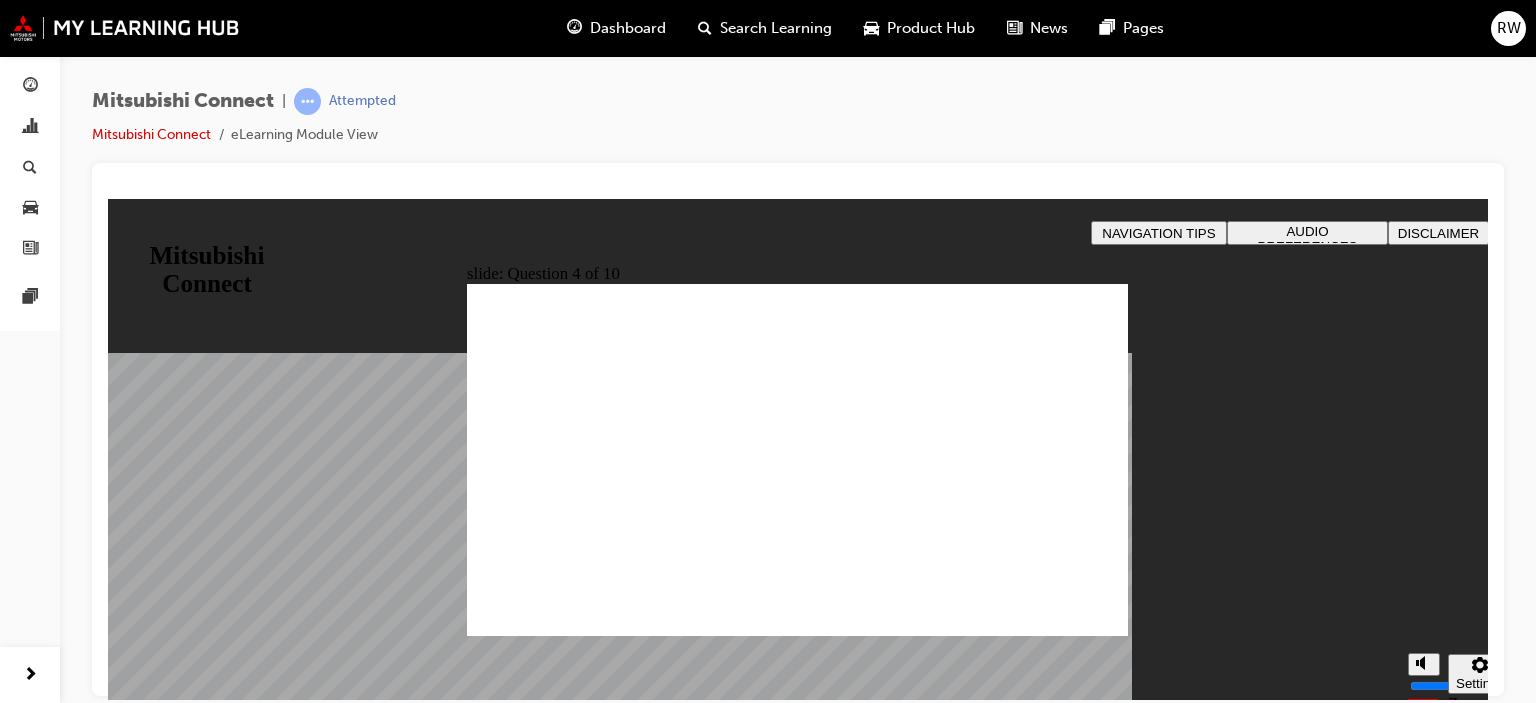 radio on "true" 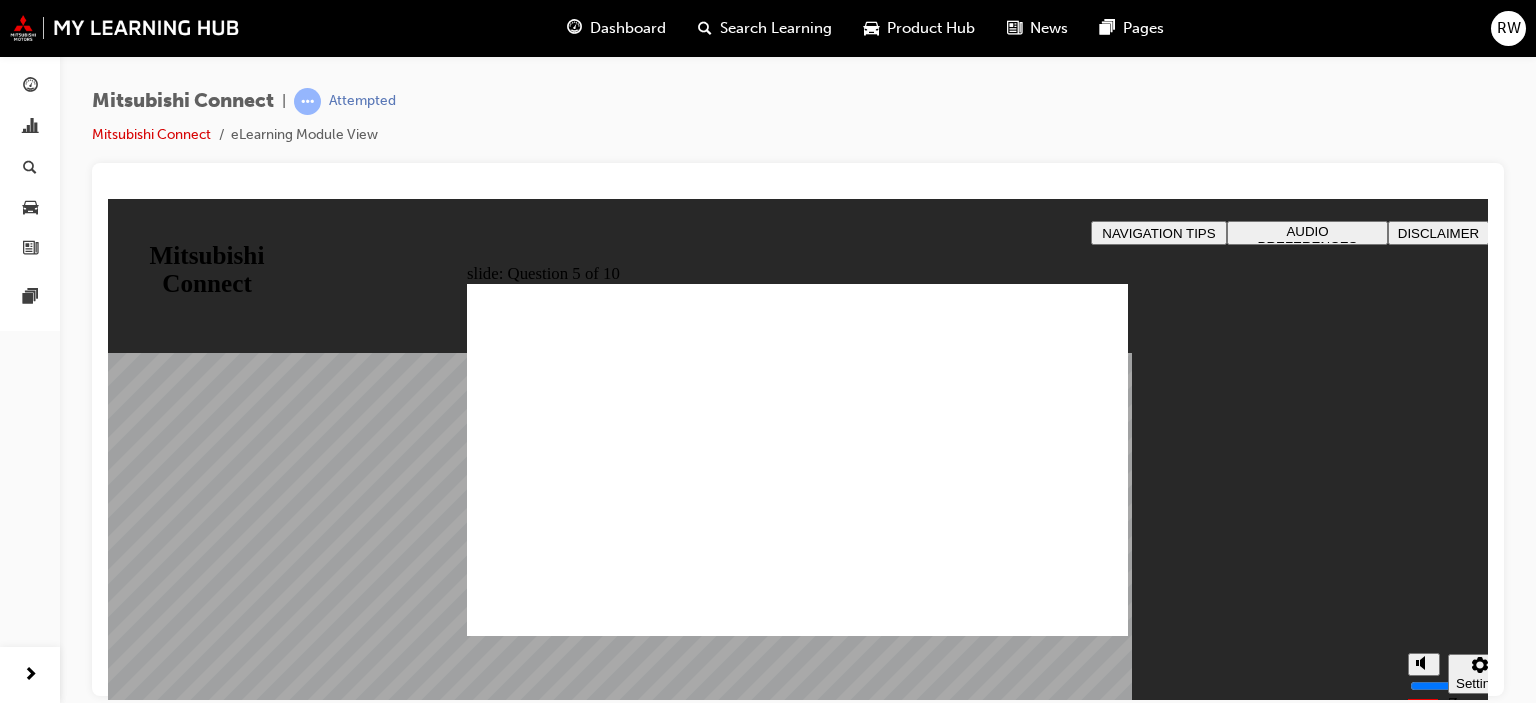 checkbox on "true" 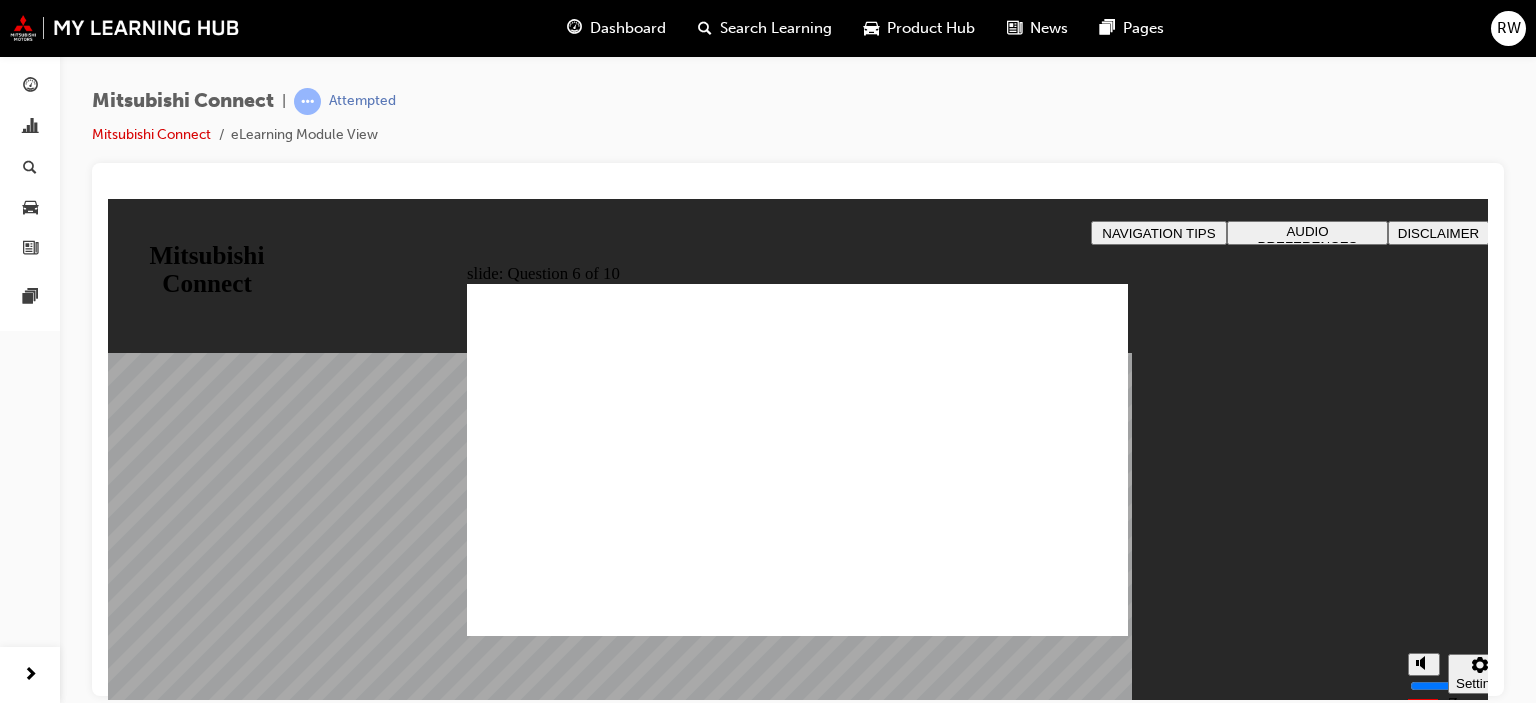 checkbox on "true" 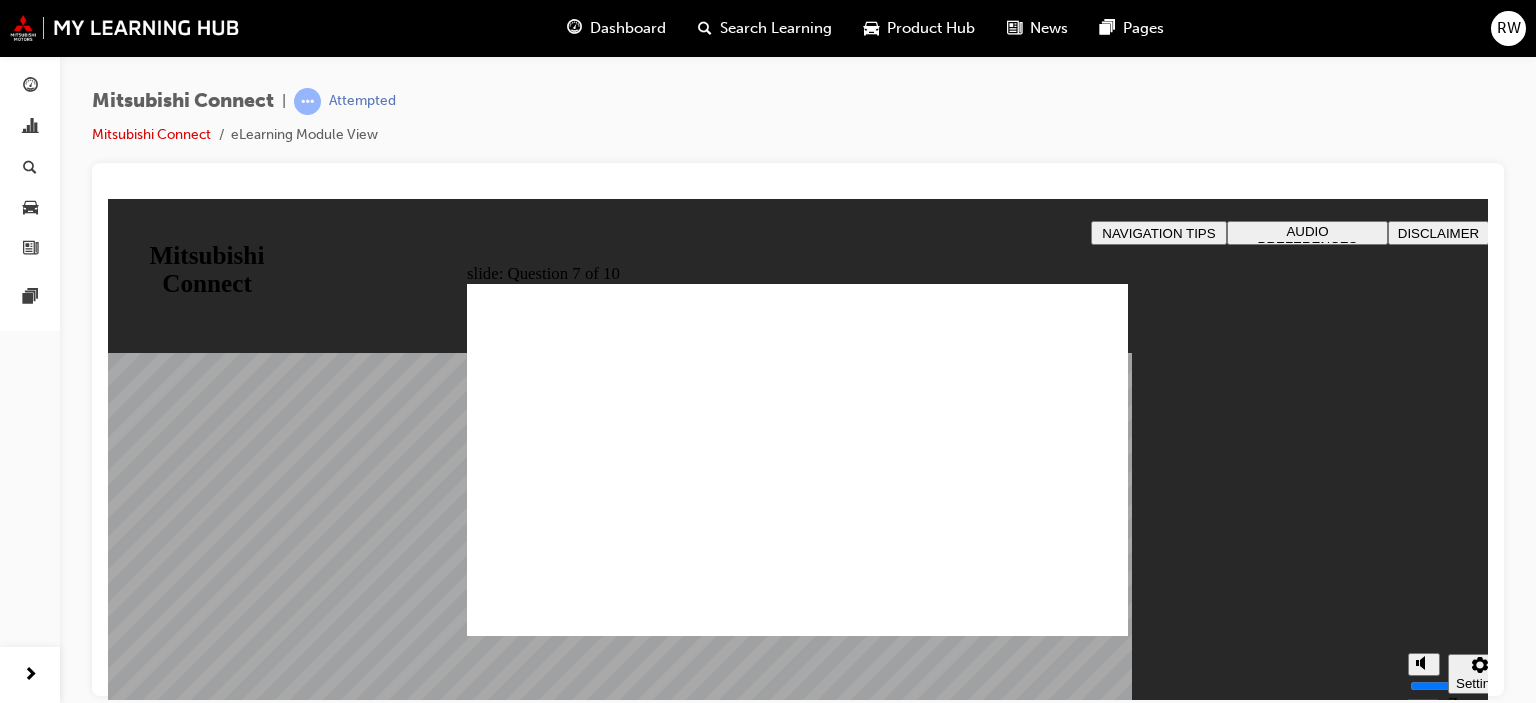 checkbox on "true" 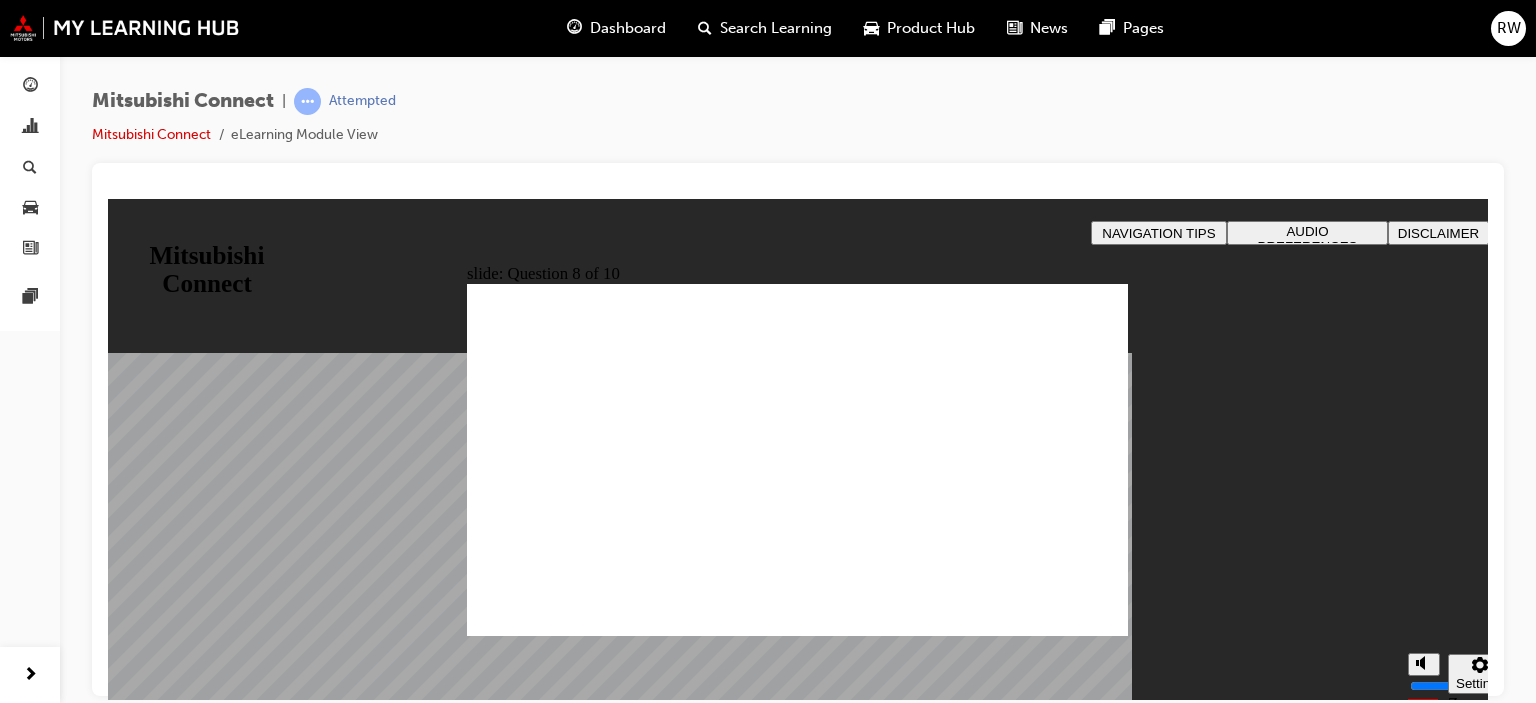 radio on "true" 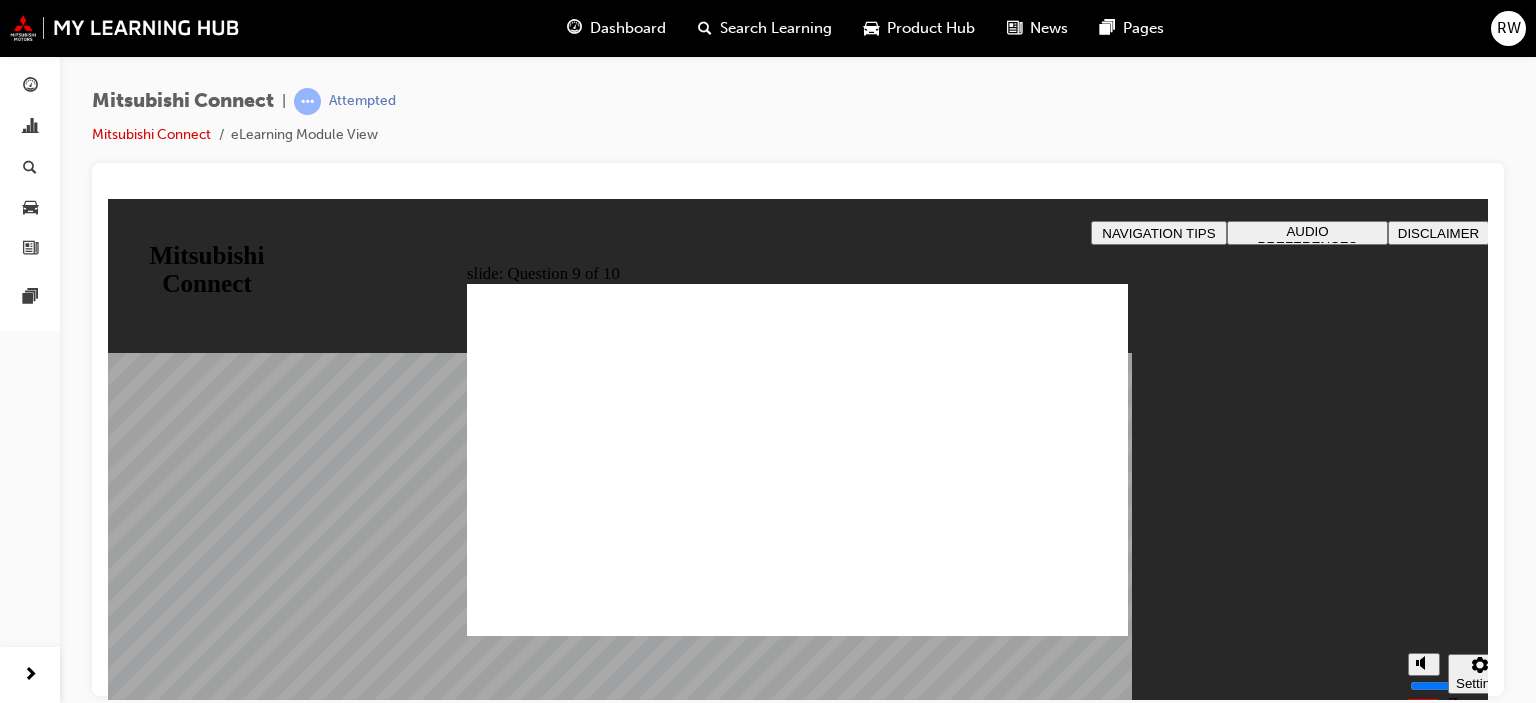 radio on "true" 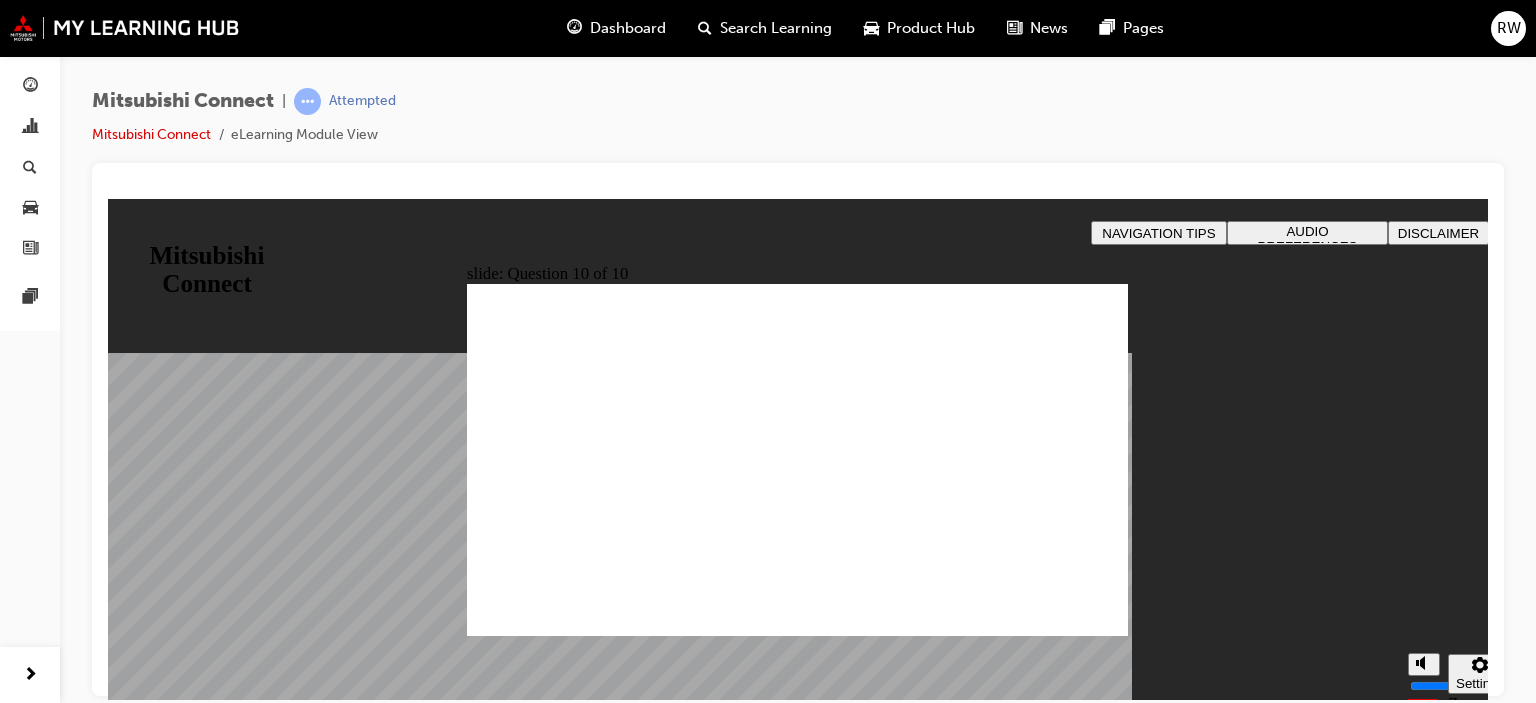 checkbox on "true" 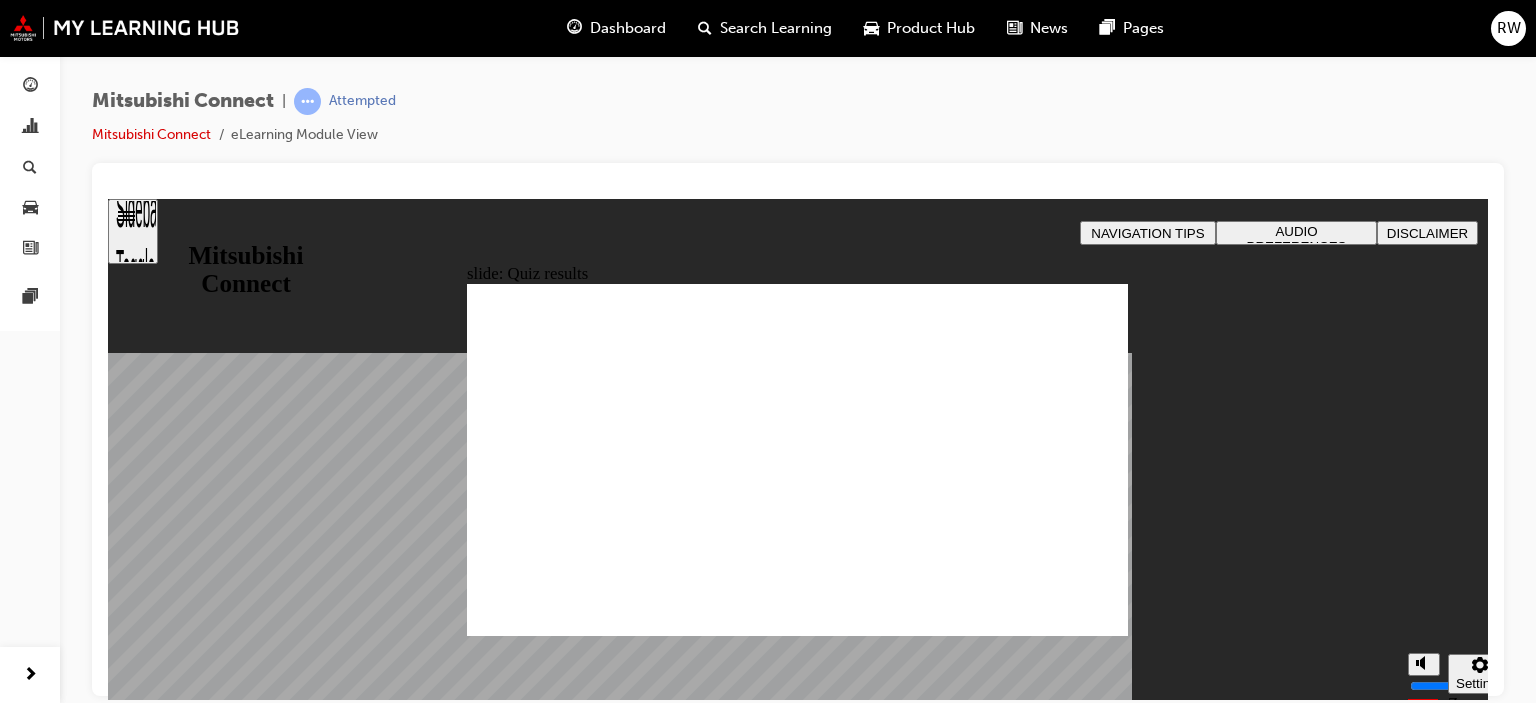 click 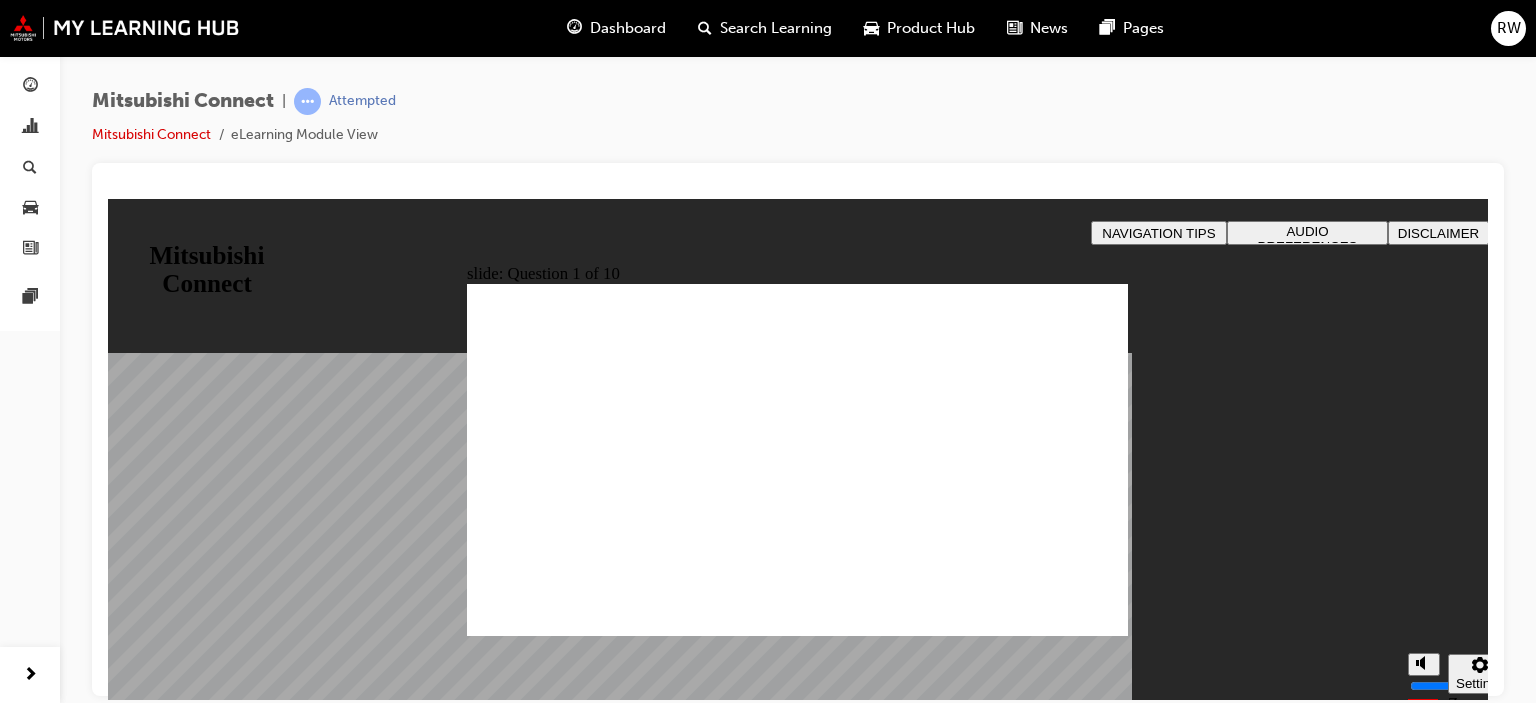 radio on "true" 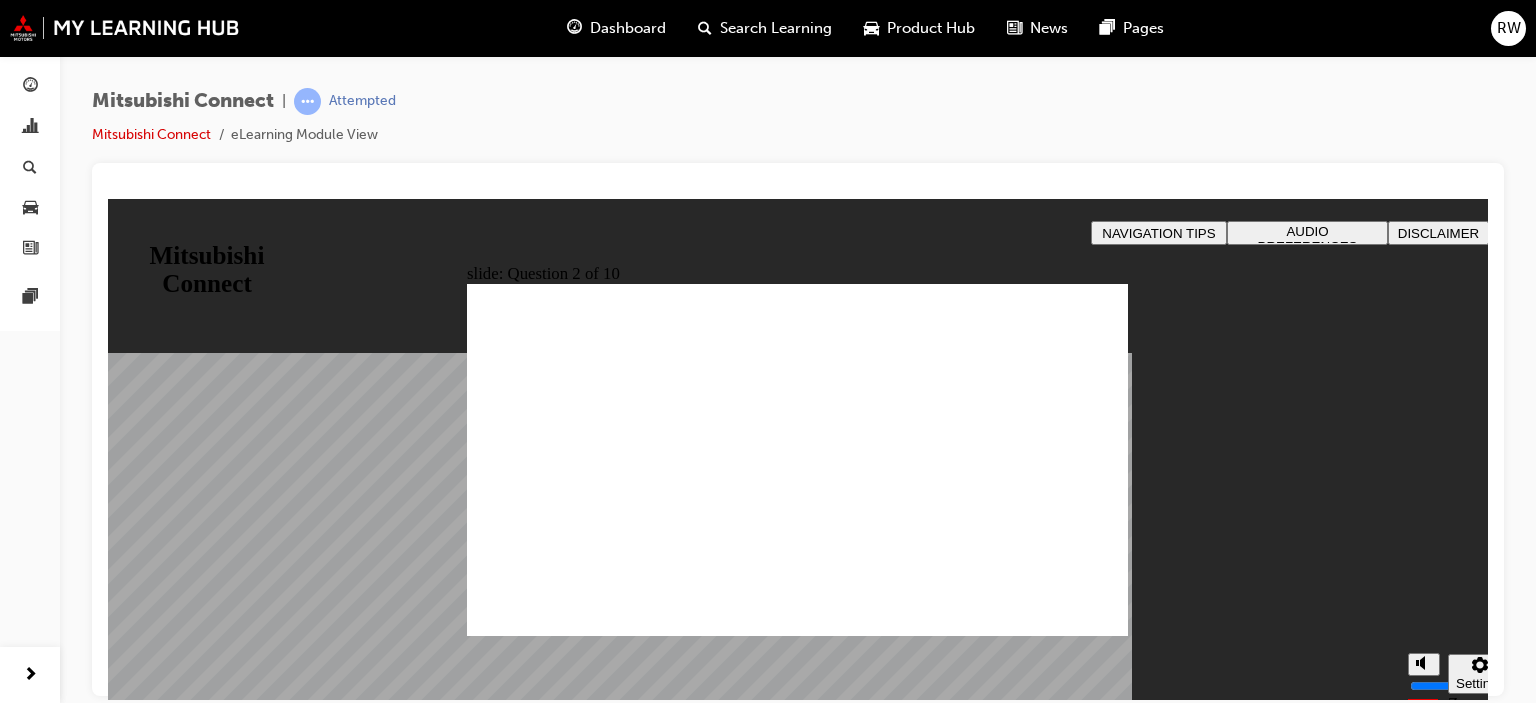 checkbox on "true" 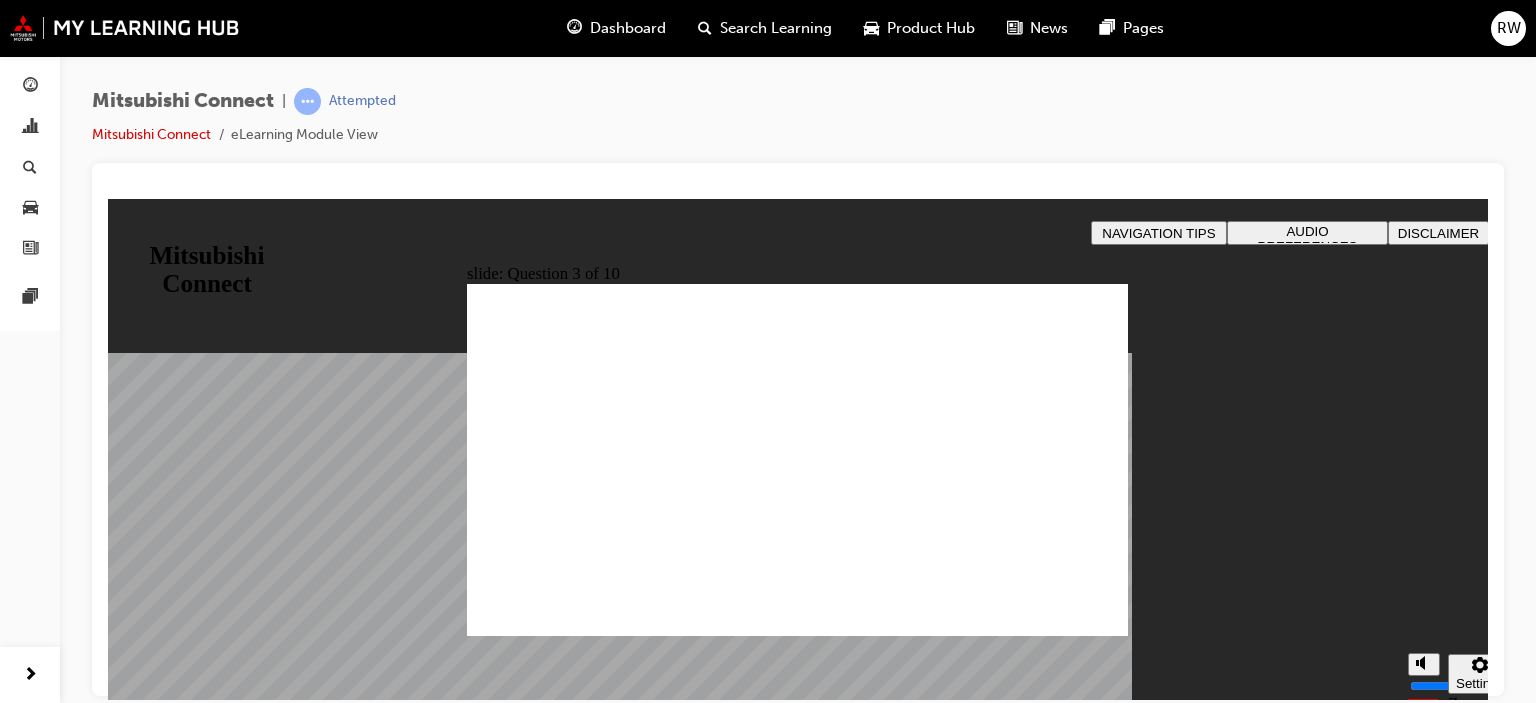 checkbox on "true" 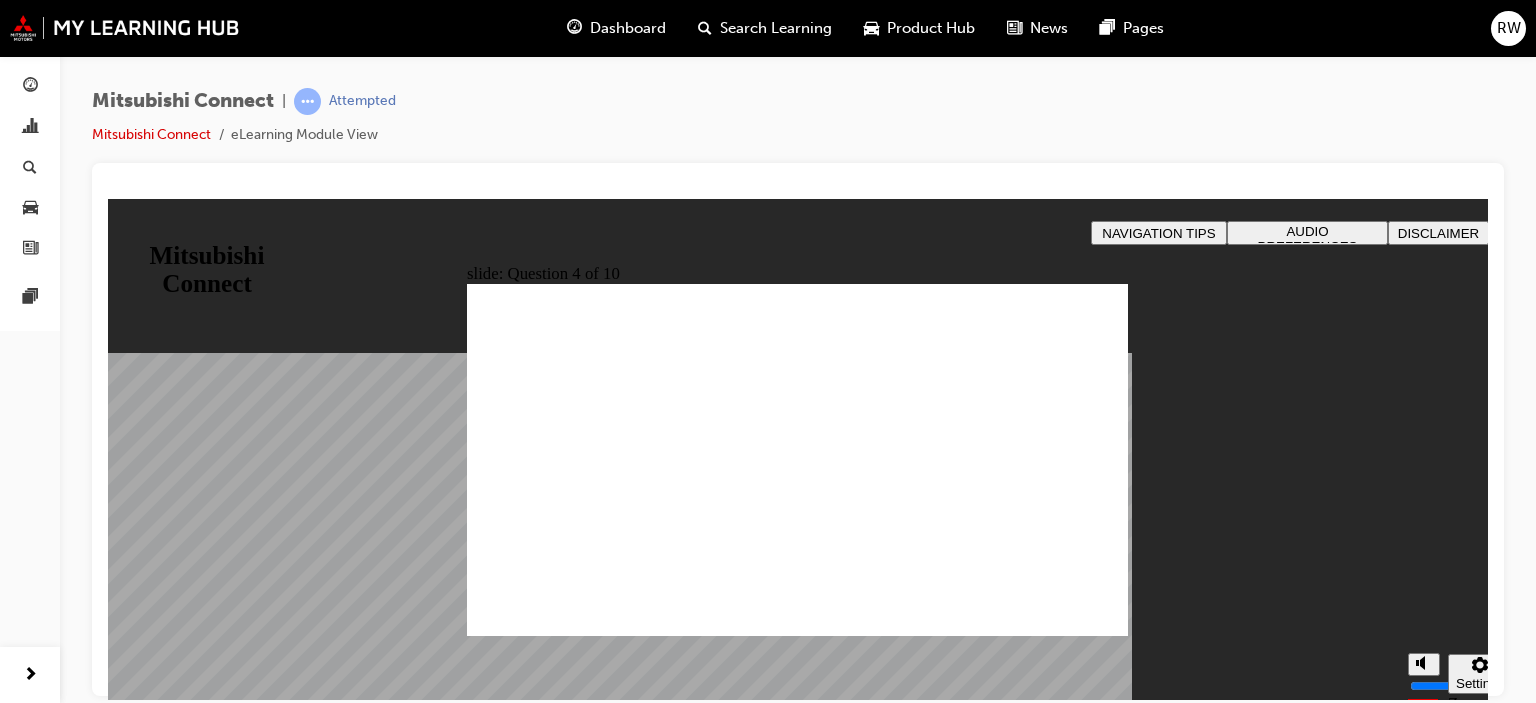 drag, startPoint x: 501, startPoint y: 506, endPoint x: 515, endPoint y: 571, distance: 66.4906 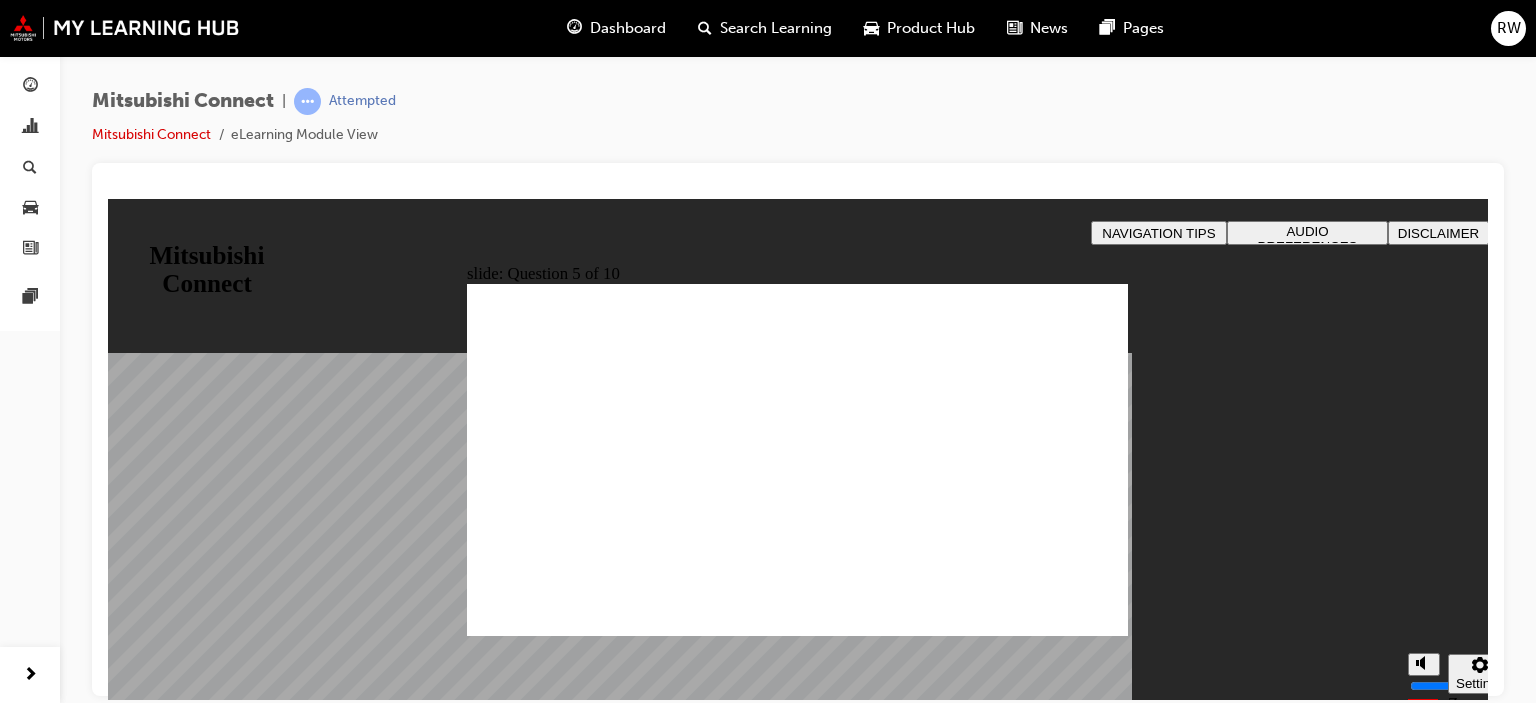 checkbox on "true" 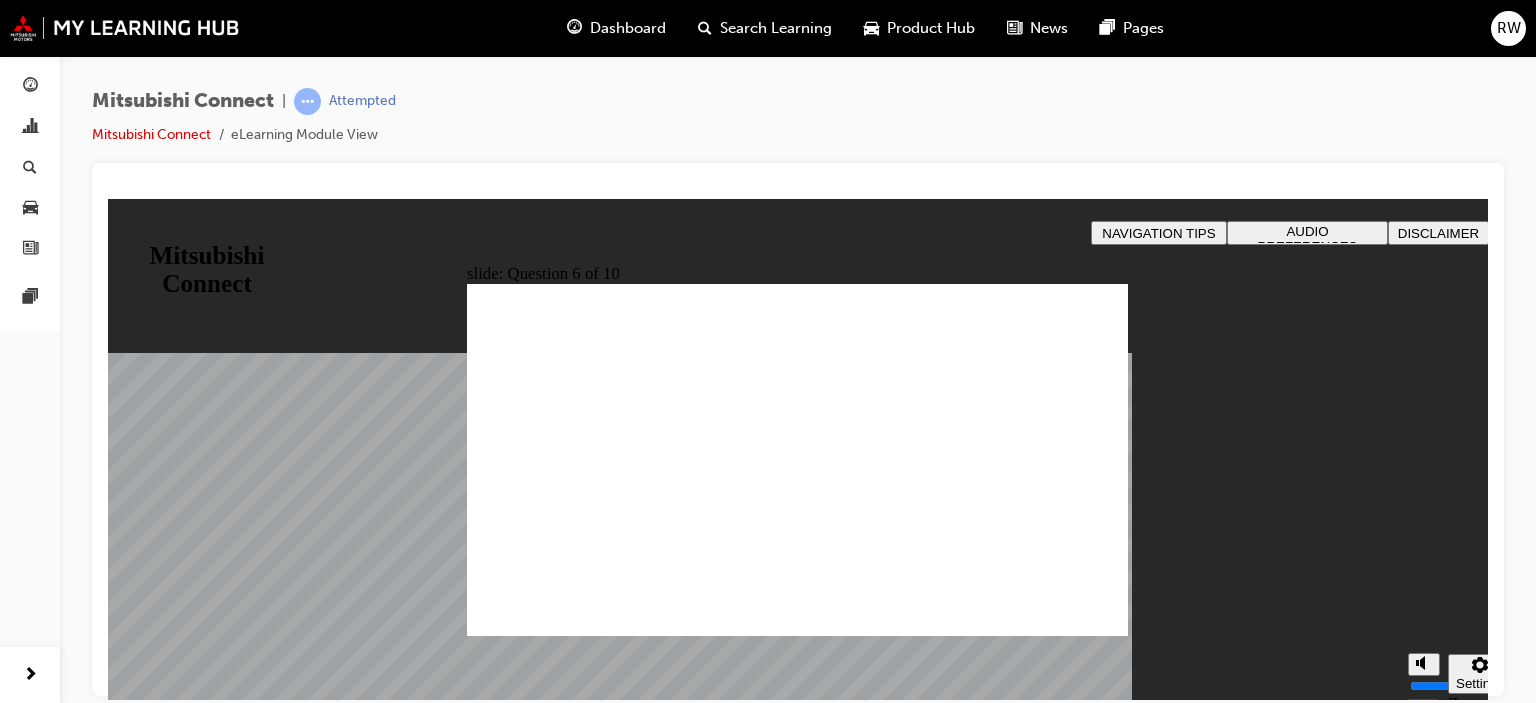 checkbox on "true" 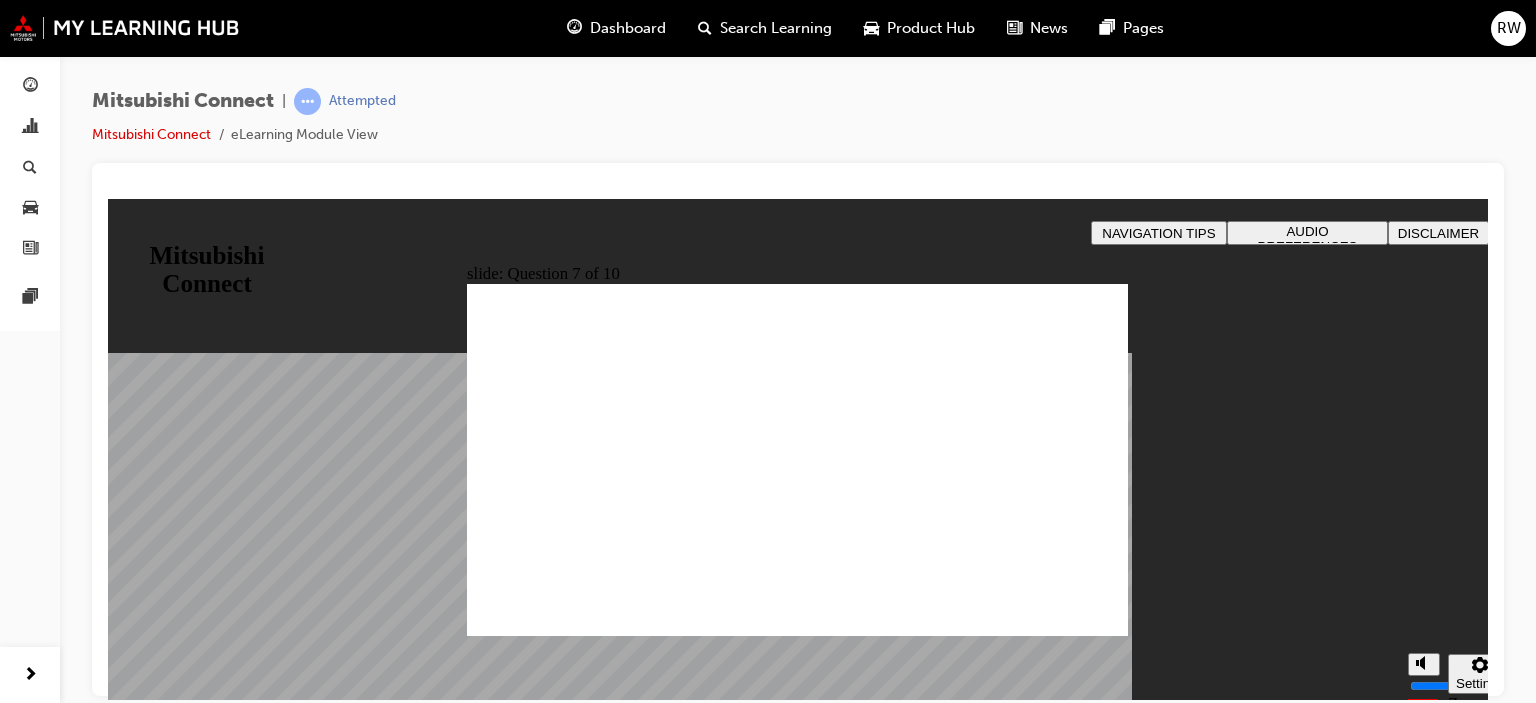checkbox on "true" 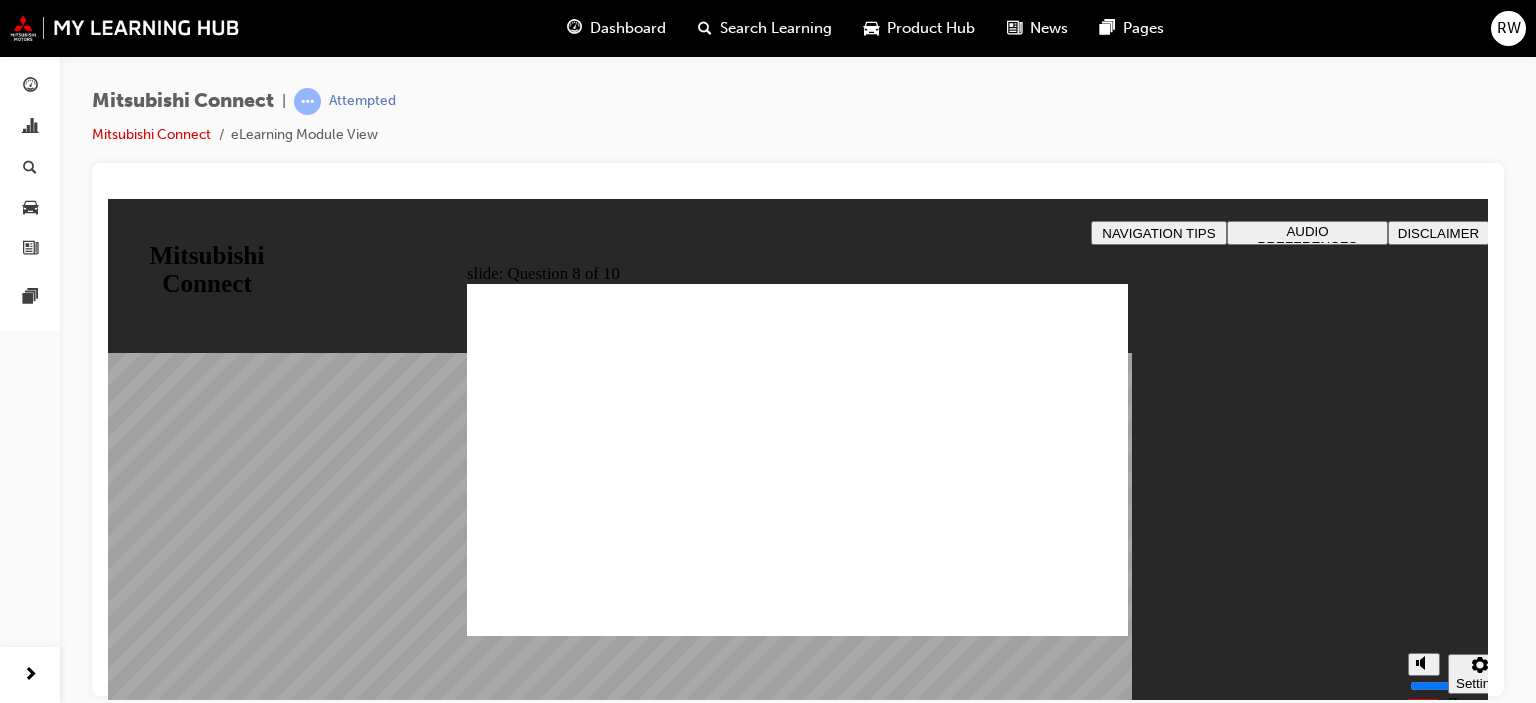radio on "true" 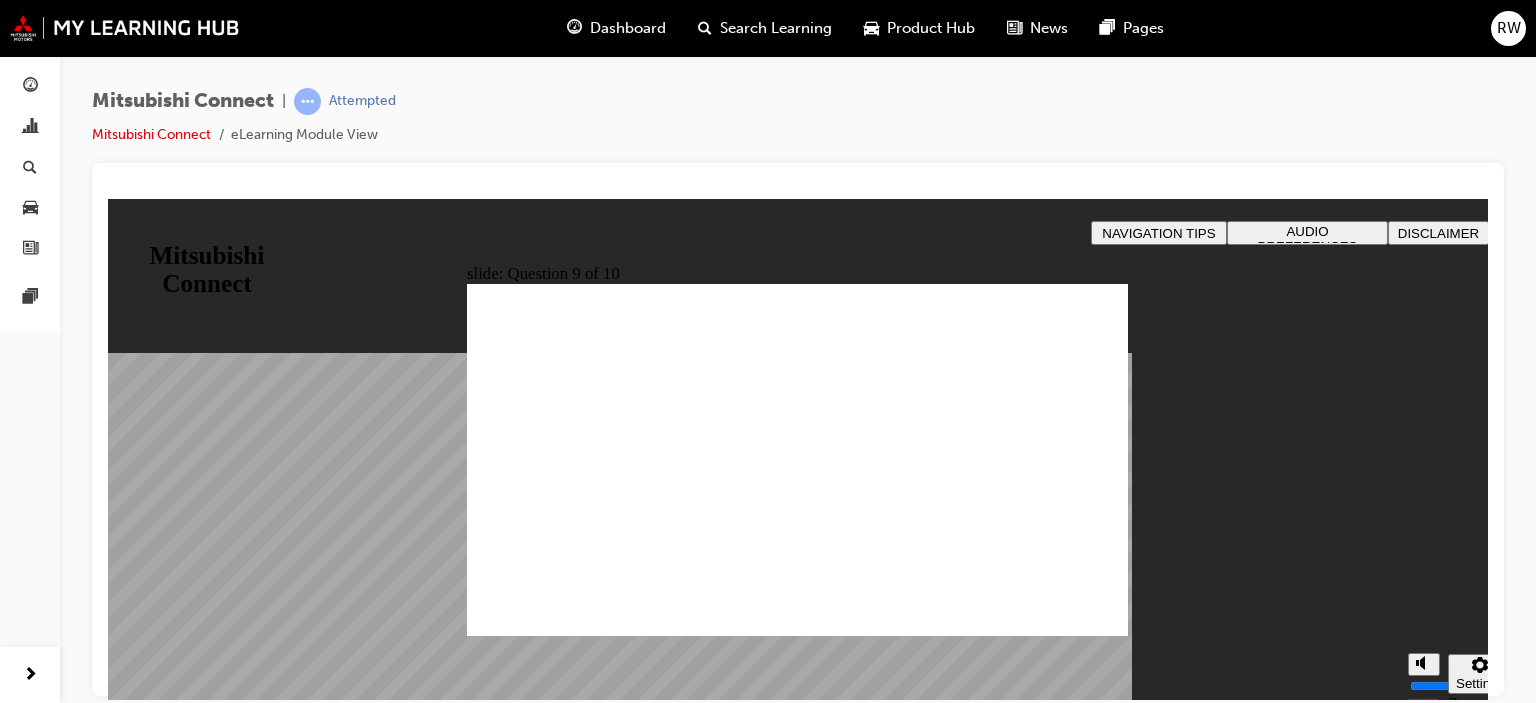 radio on "true" 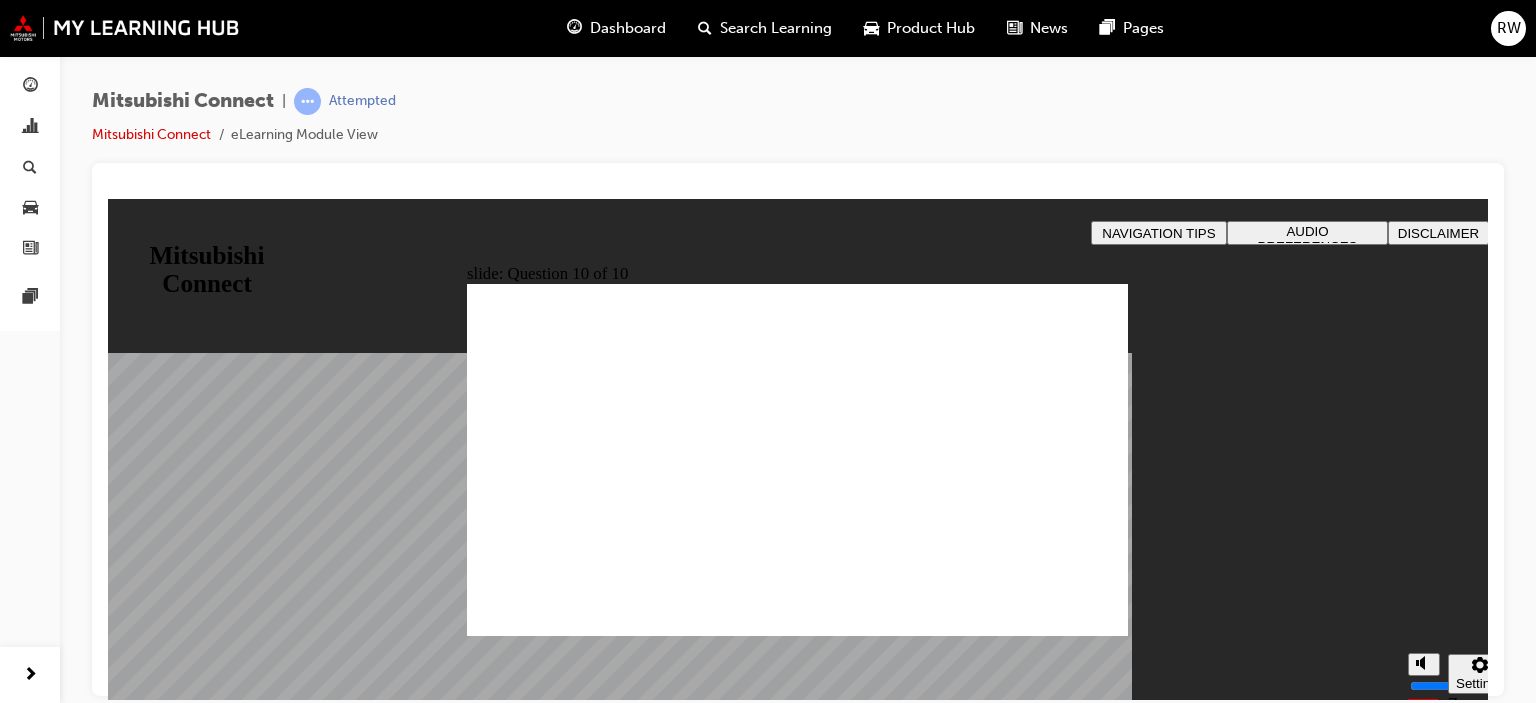 checkbox on "true" 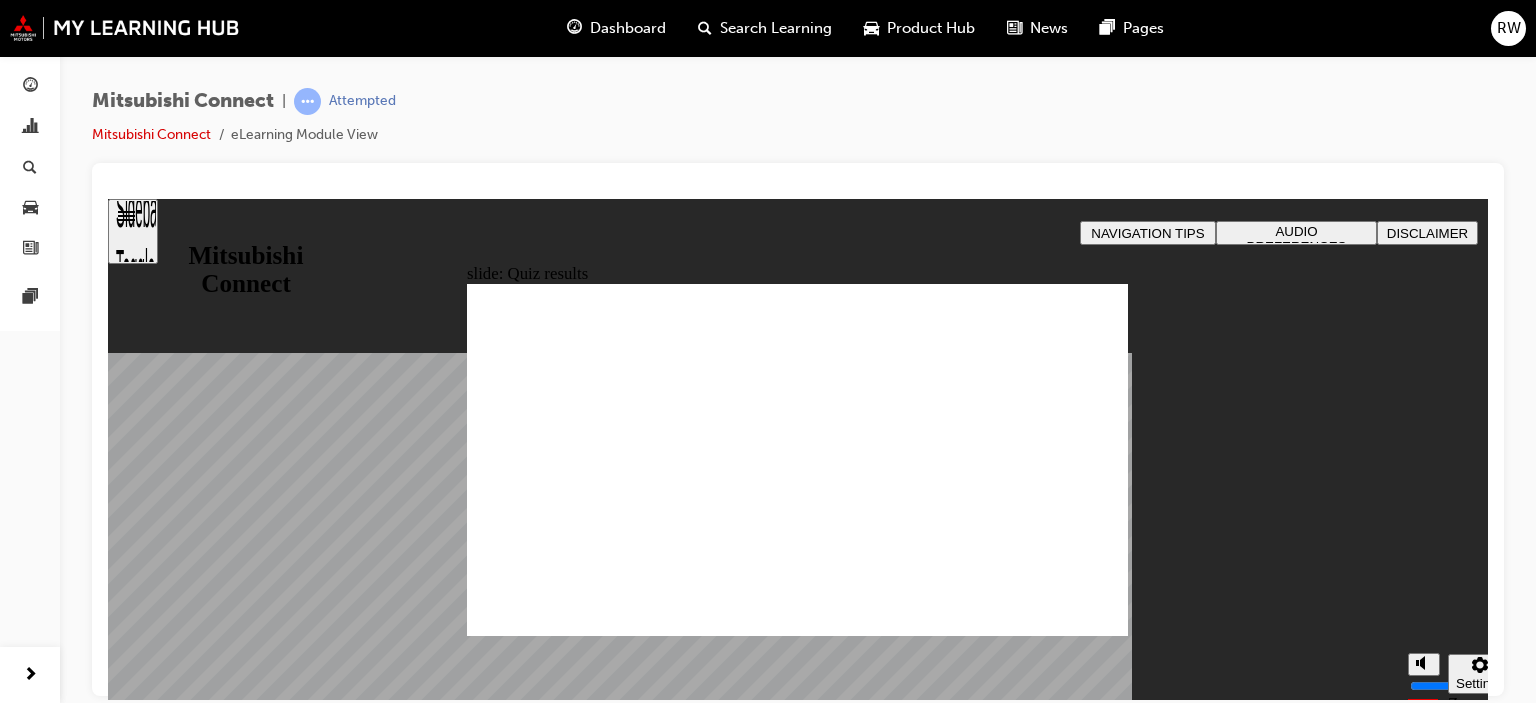 click 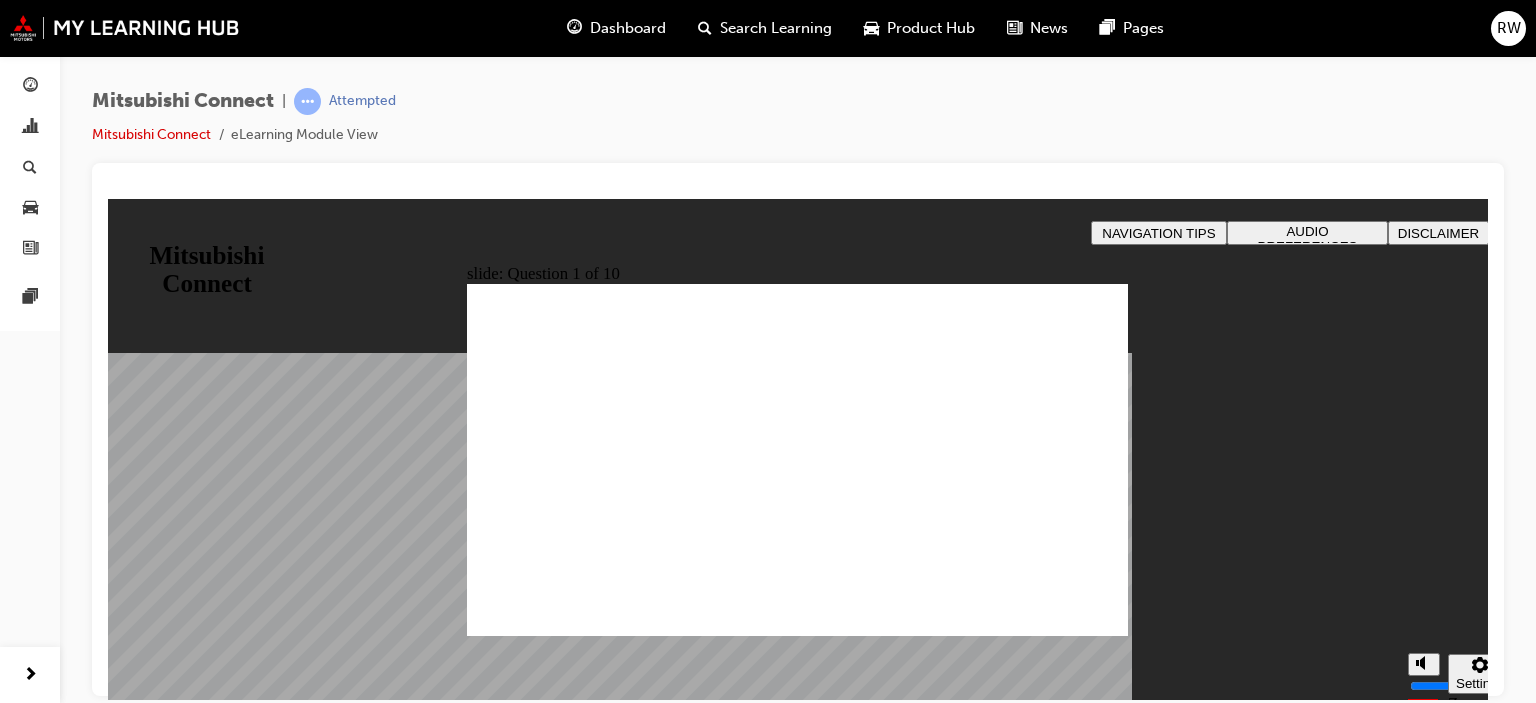 radio on "true" 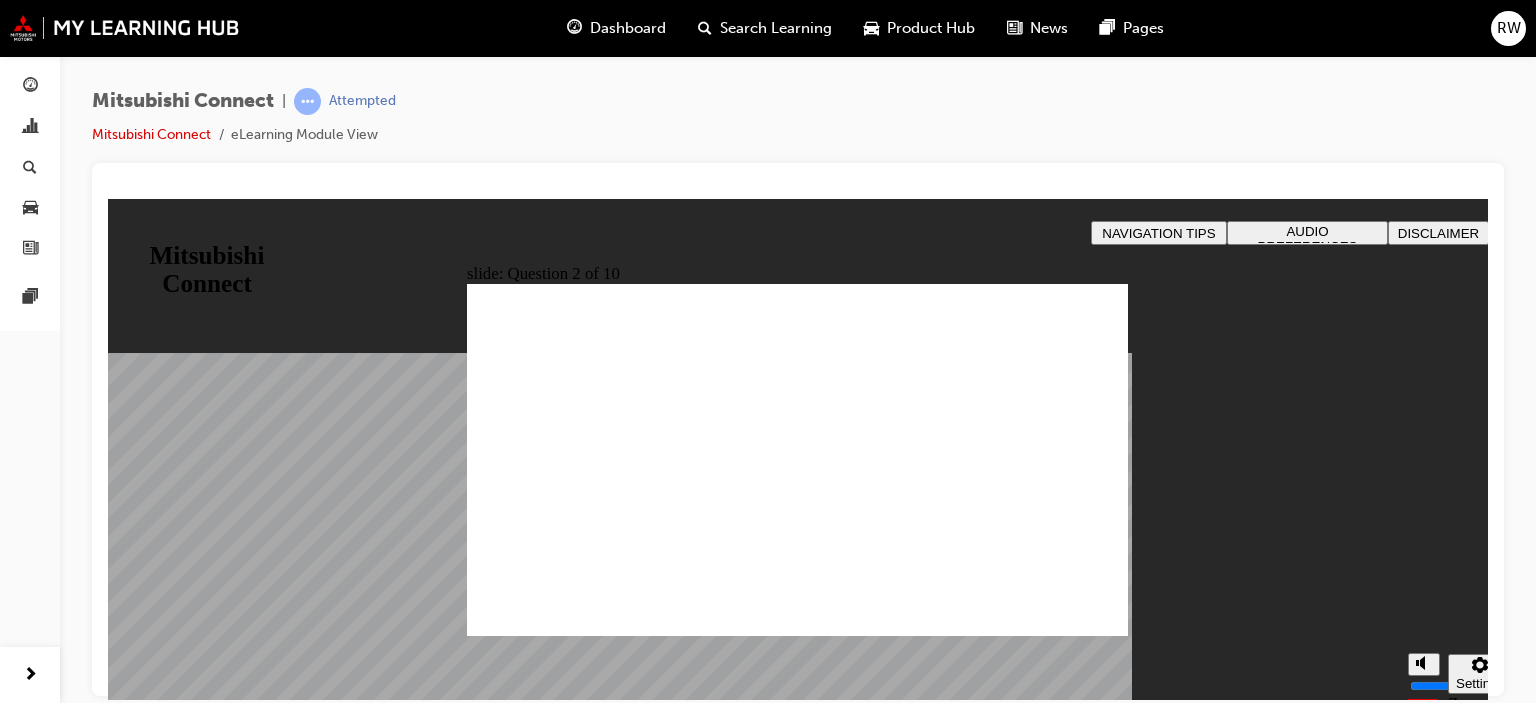 checkbox on "true" 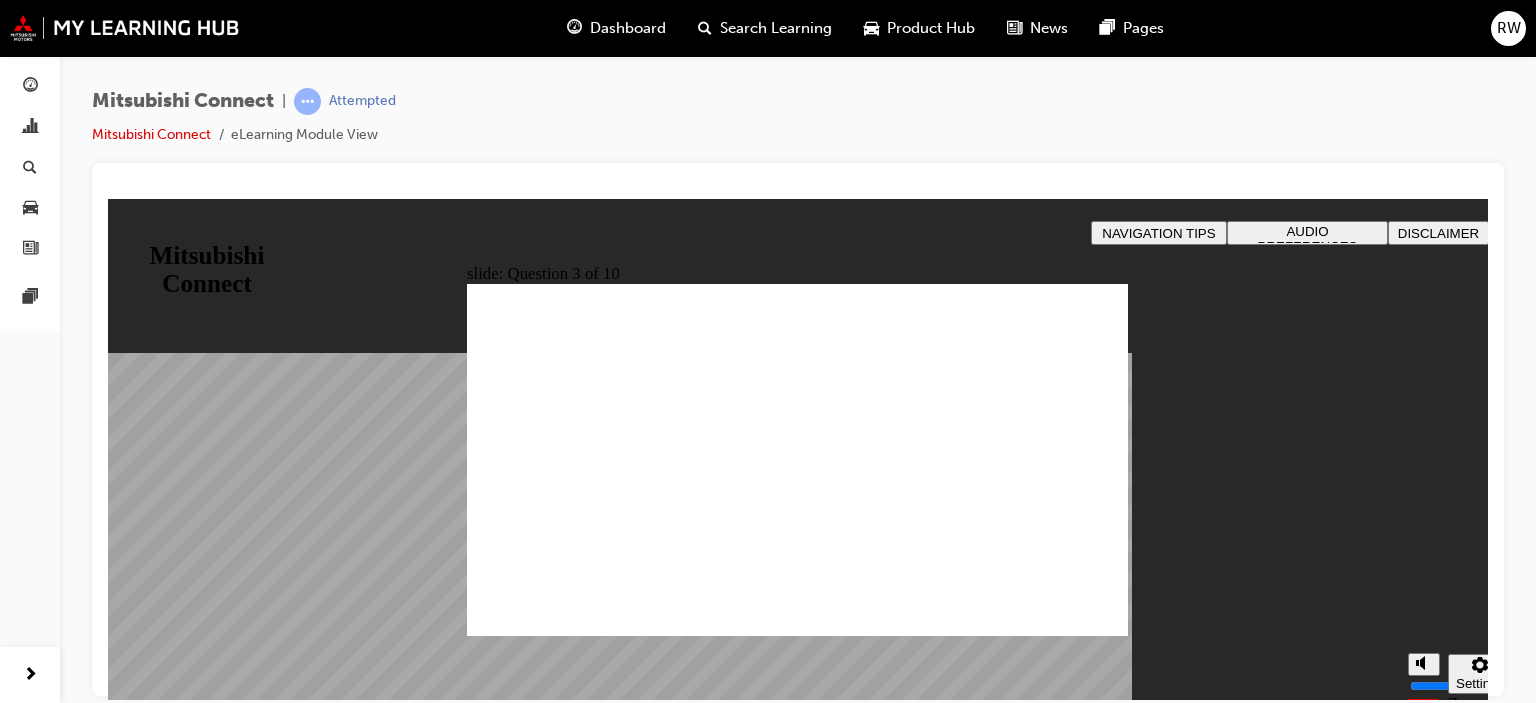 checkbox on "true" 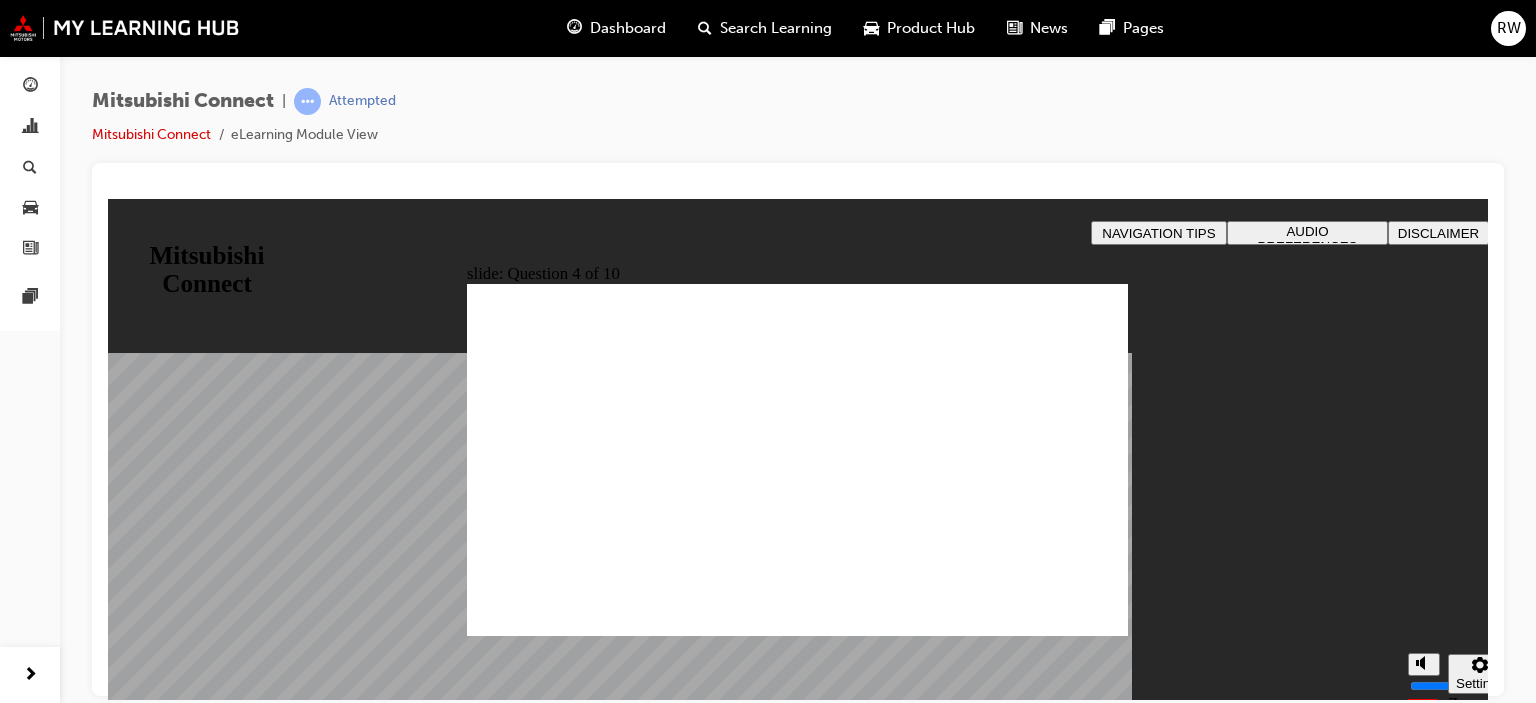 radio on "true" 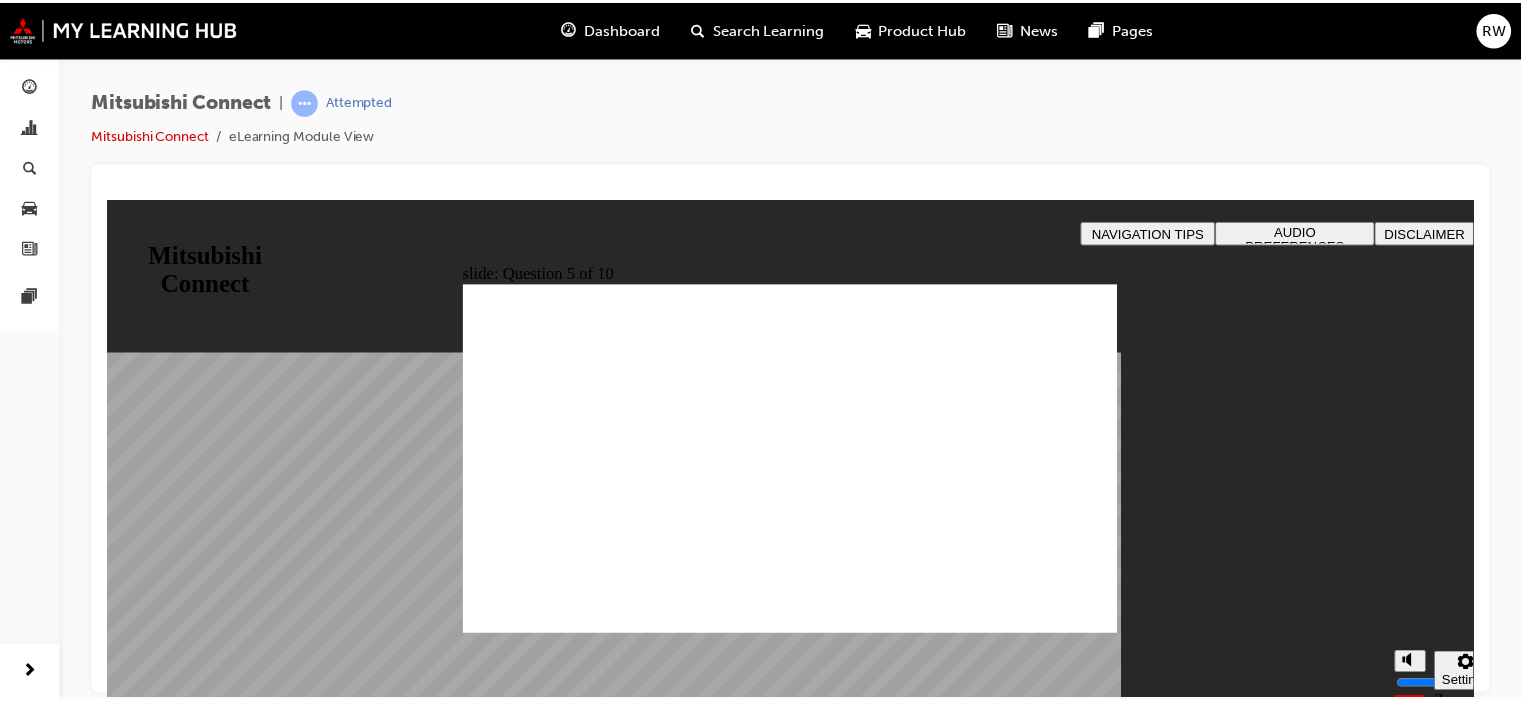 scroll, scrollTop: 0, scrollLeft: 0, axis: both 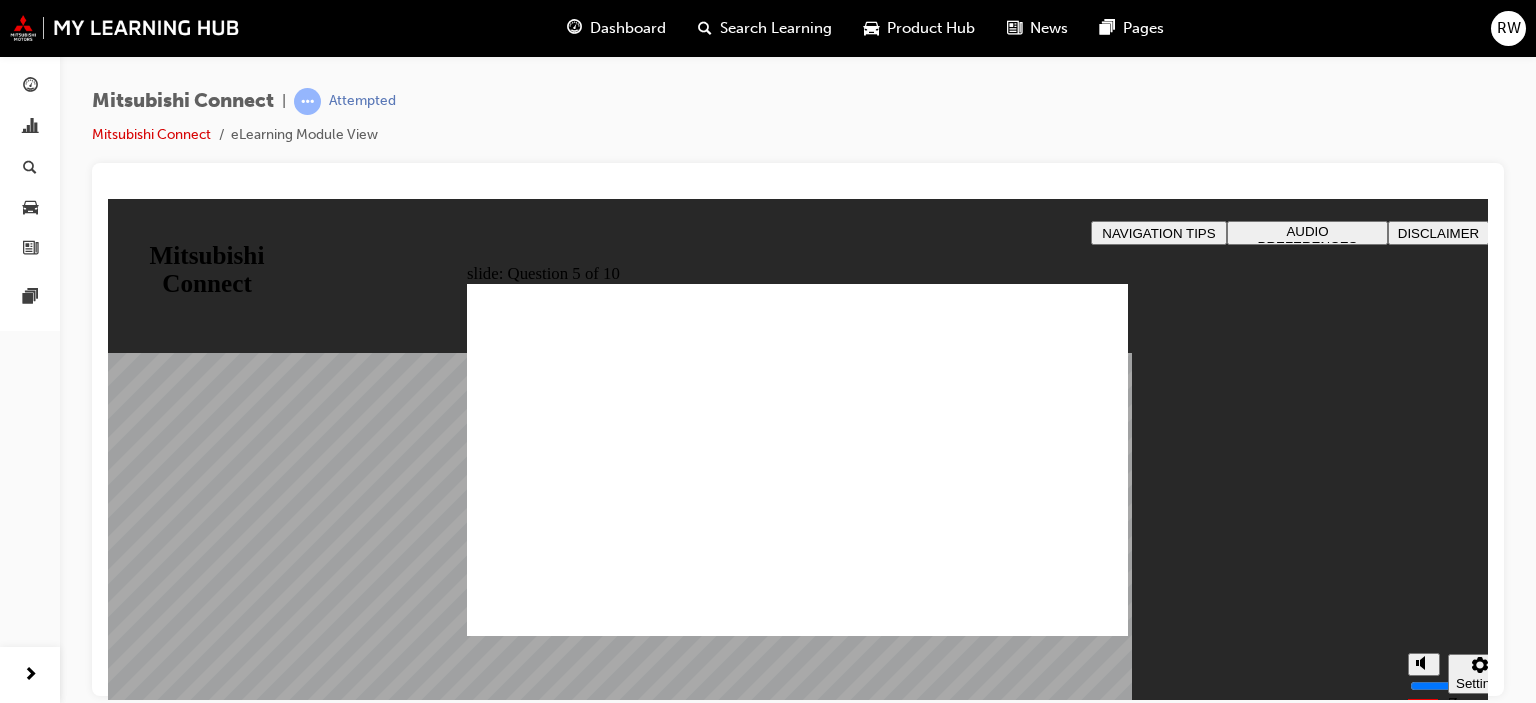checkbox on "true" 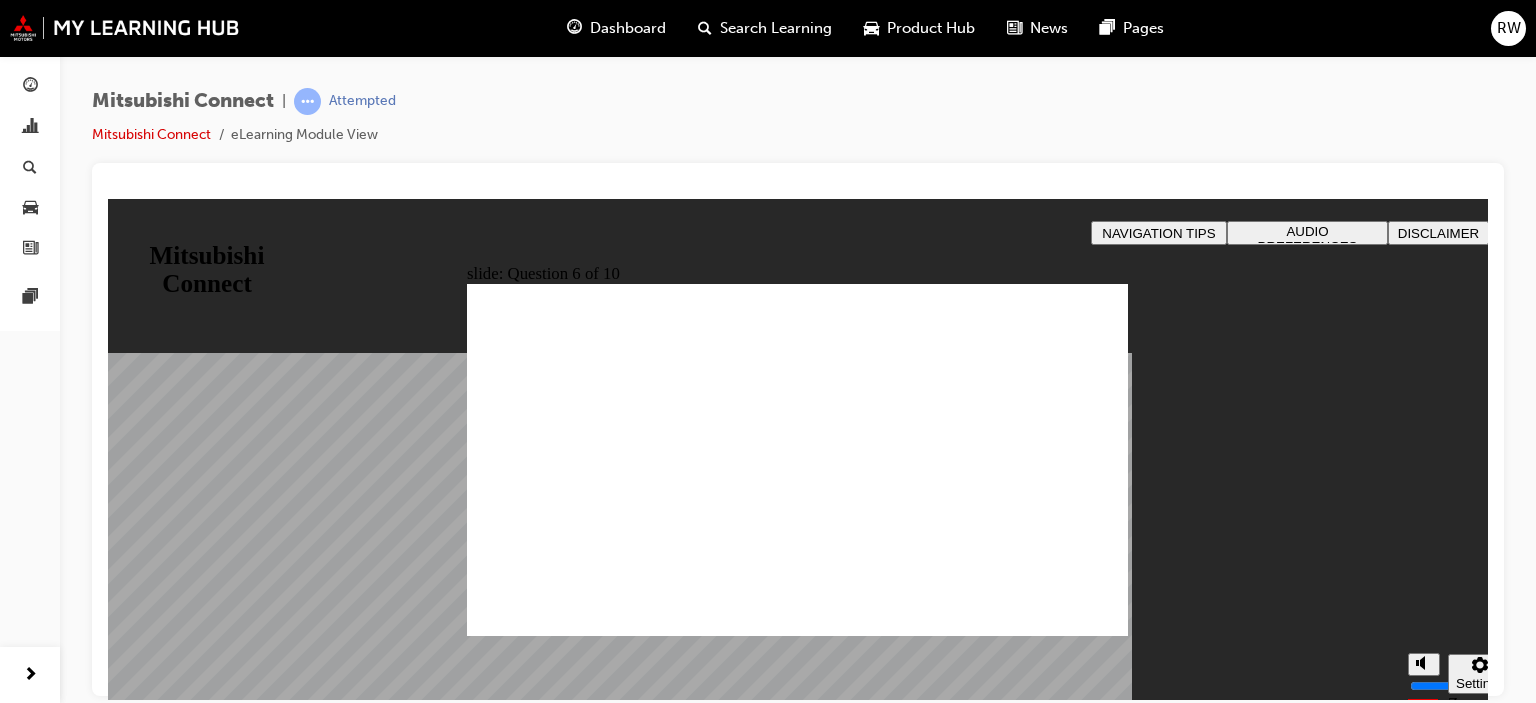 checkbox on "true" 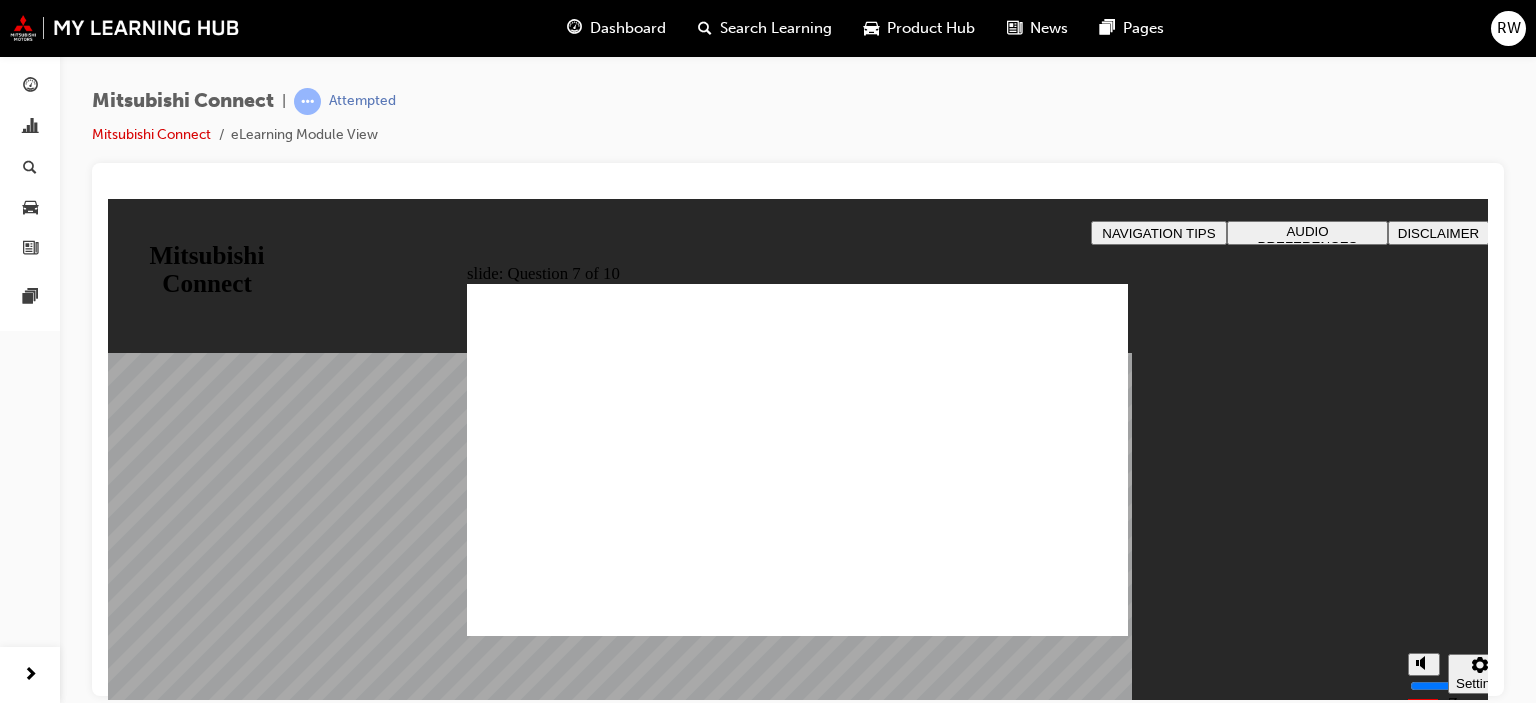 checkbox on "true" 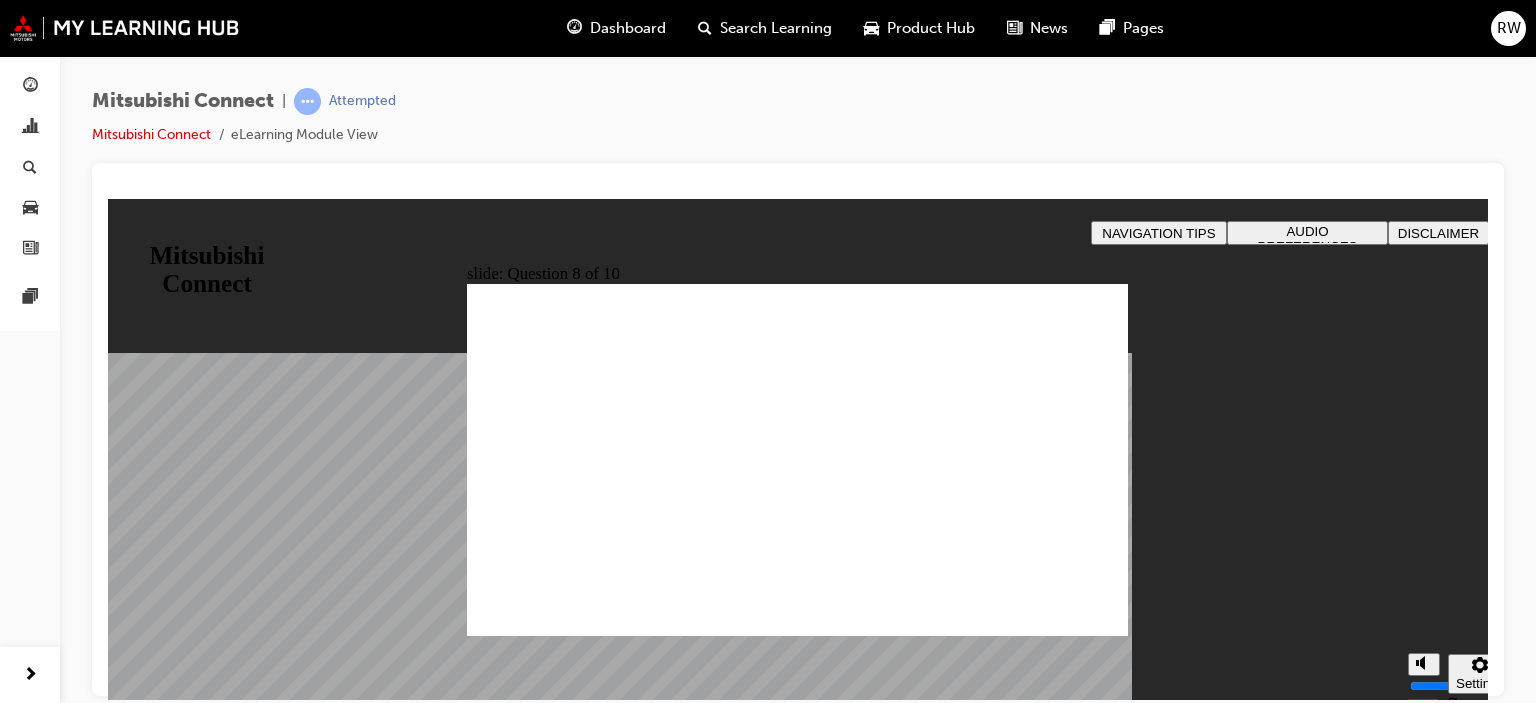 radio on "true" 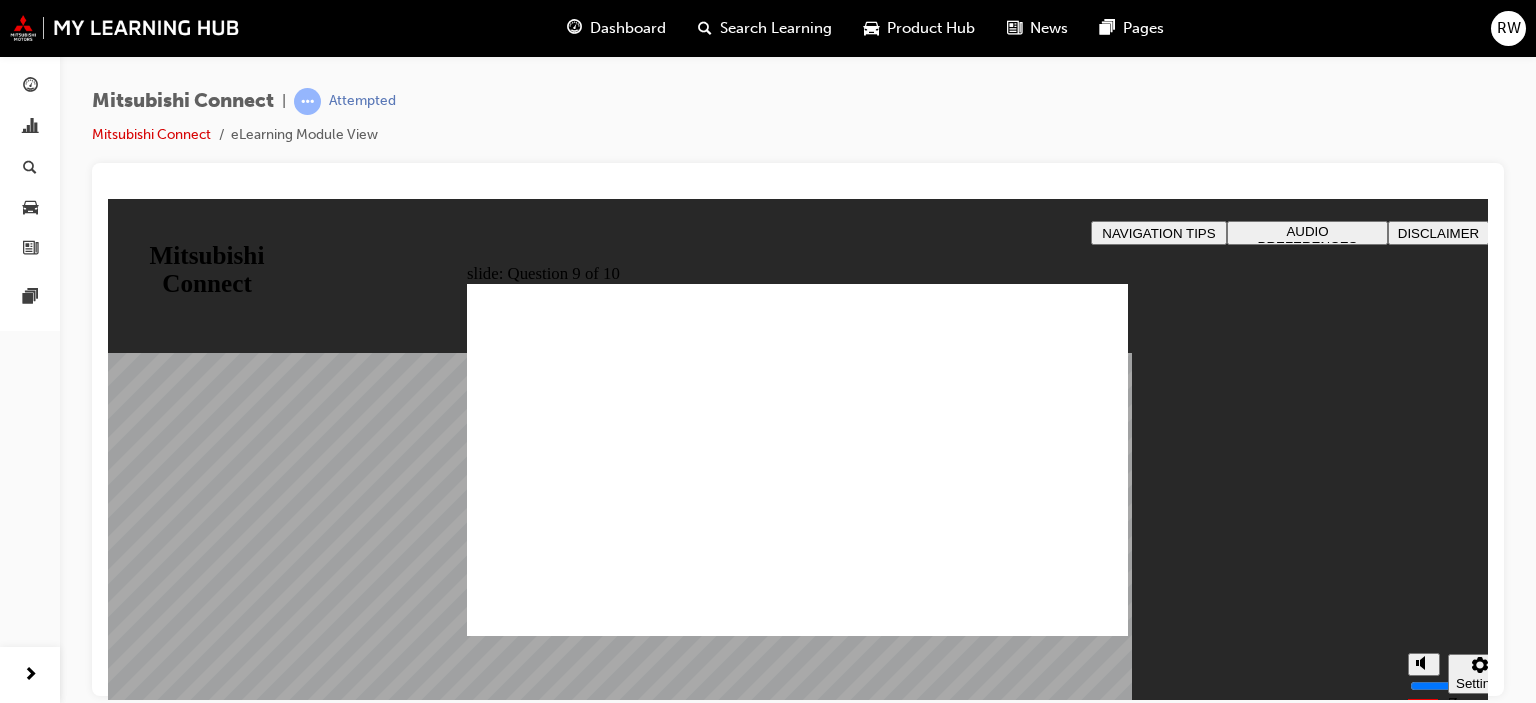 radio on "true" 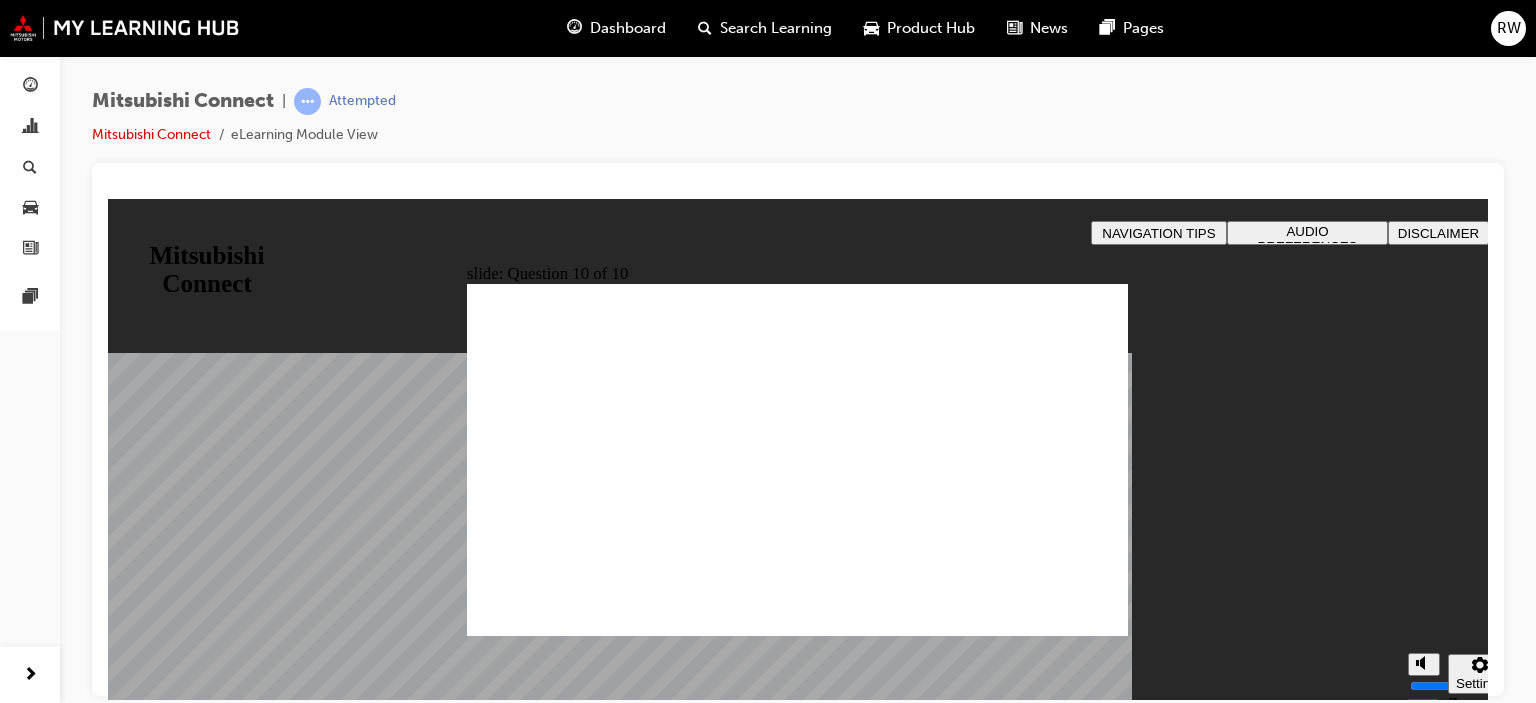 checkbox on "true" 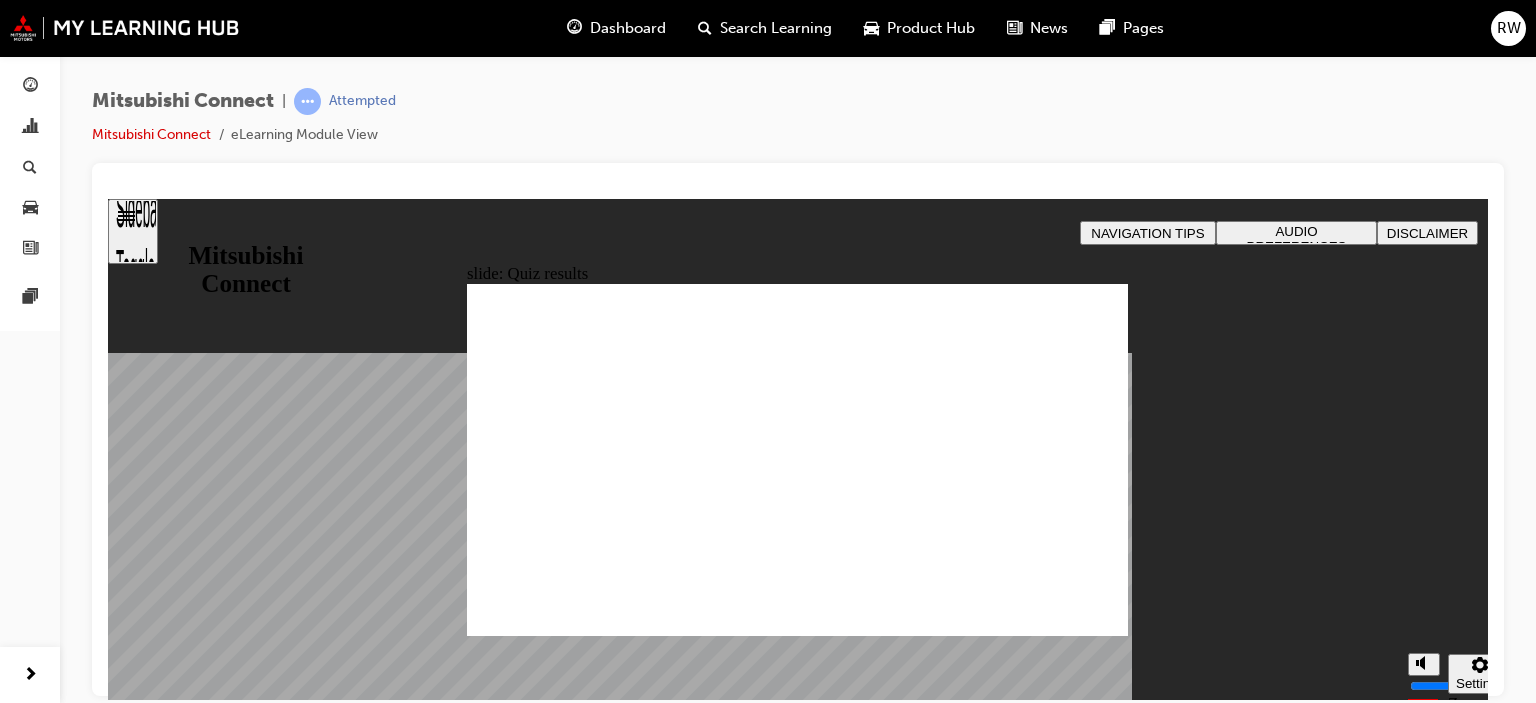 click 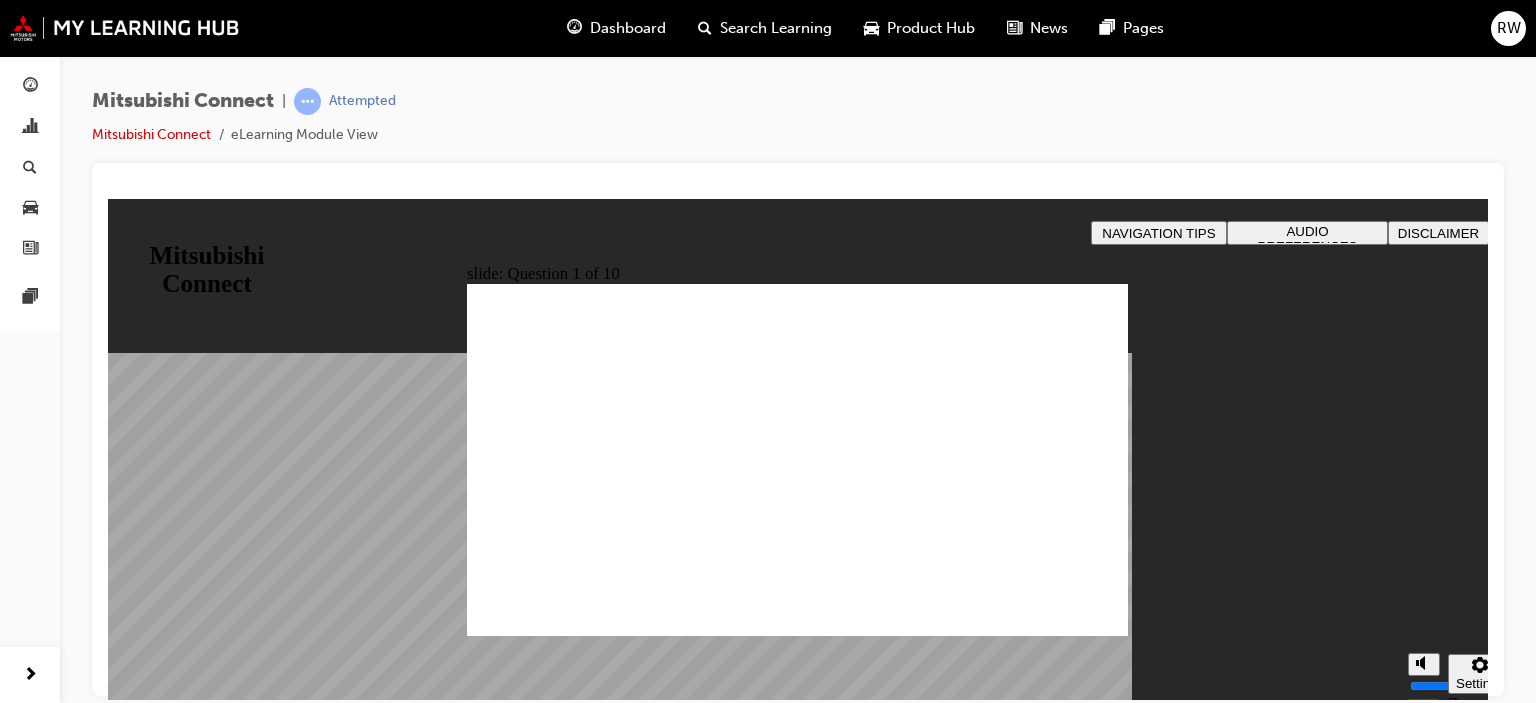 radio on "true" 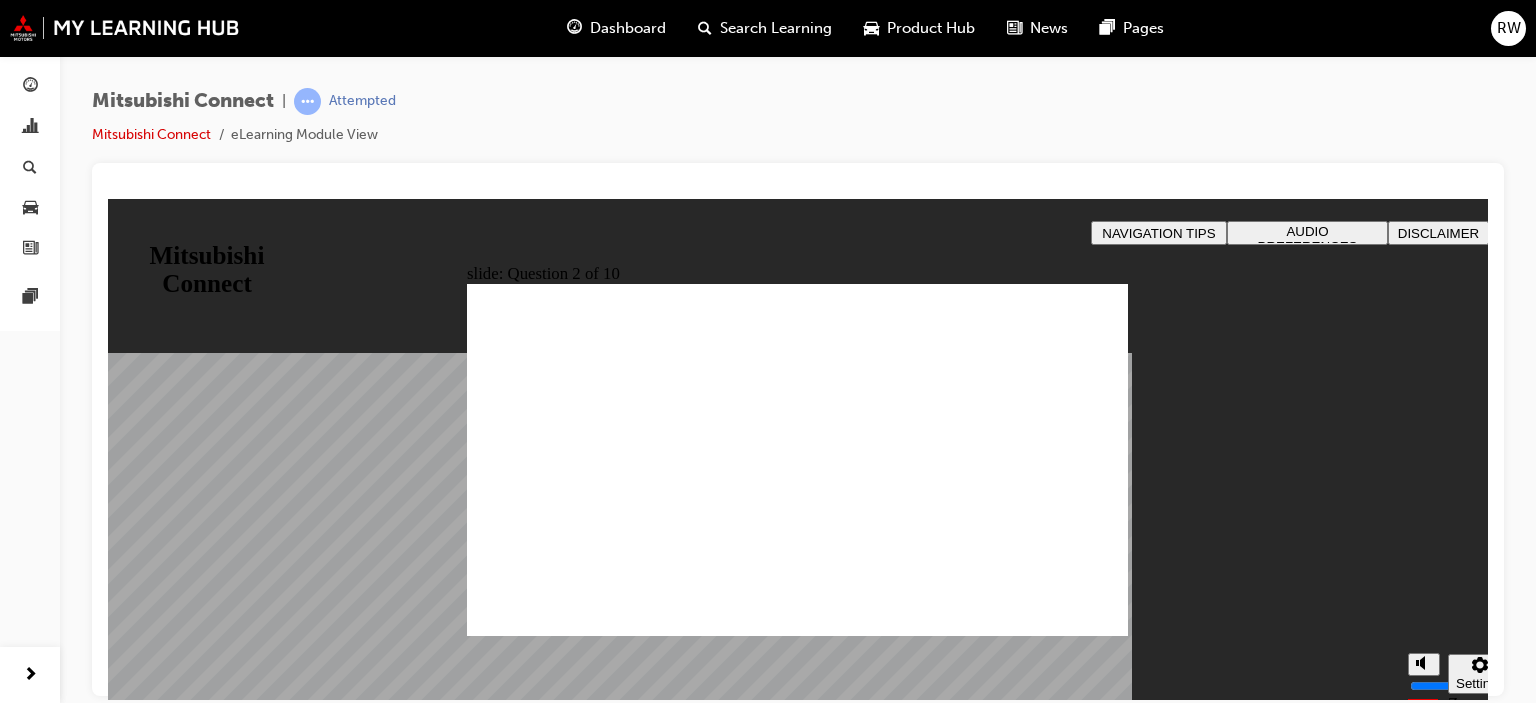checkbox on "true" 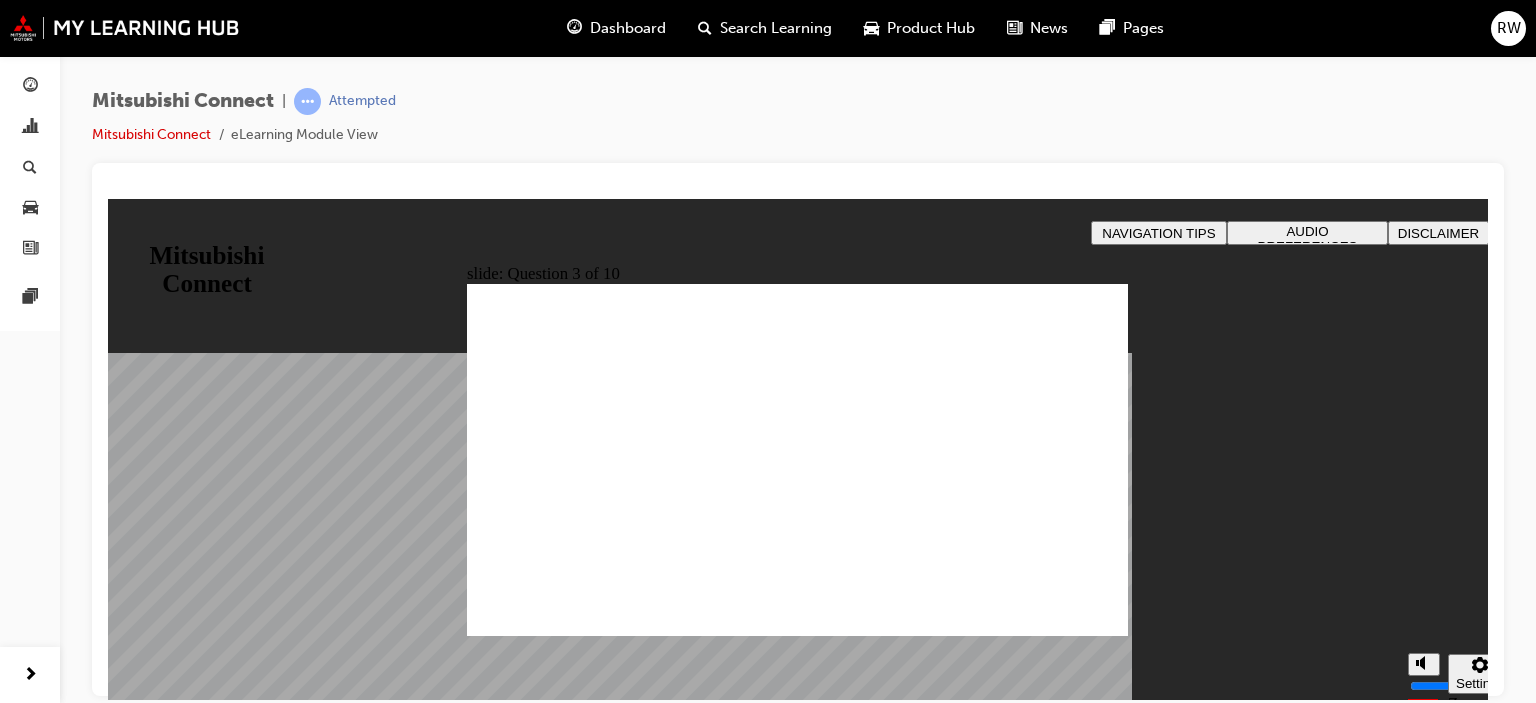 checkbox on "true" 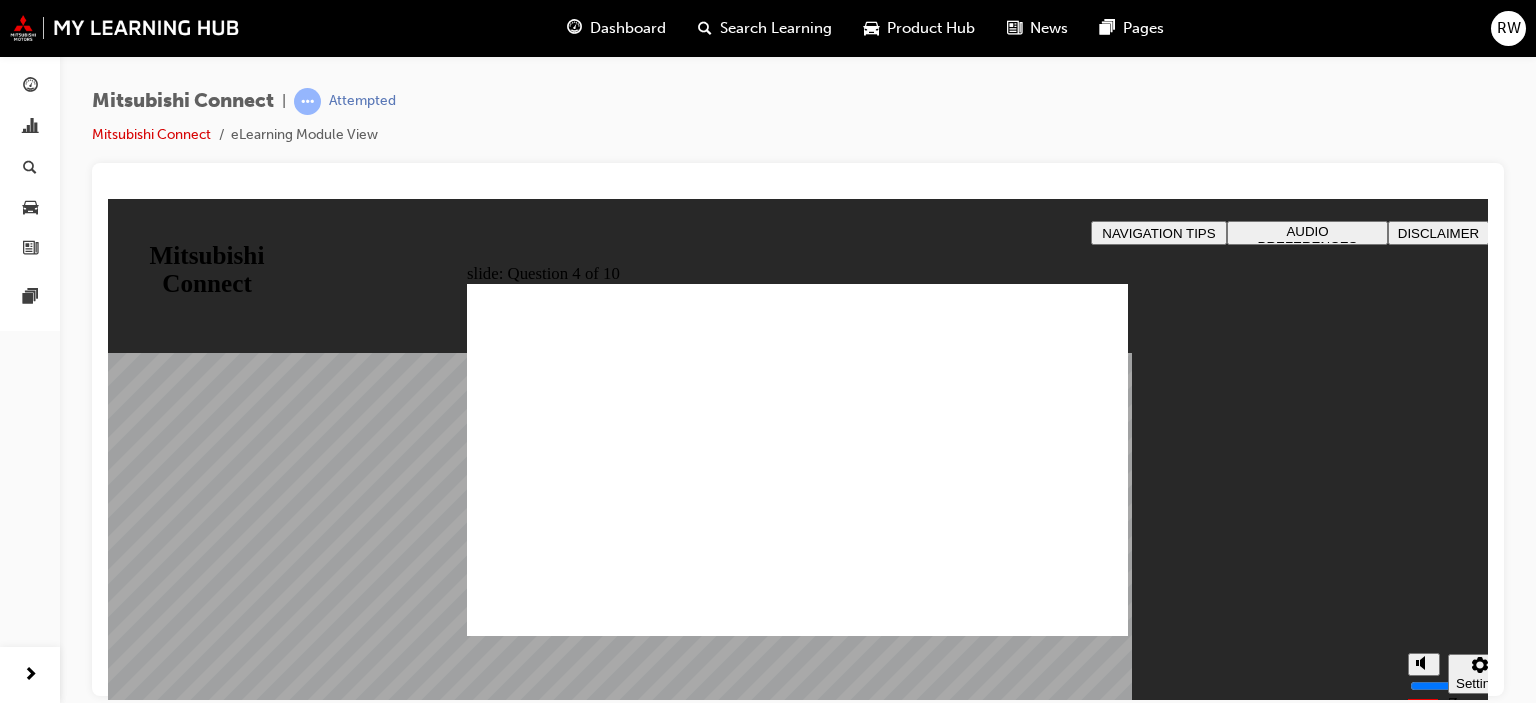 radio on "true" 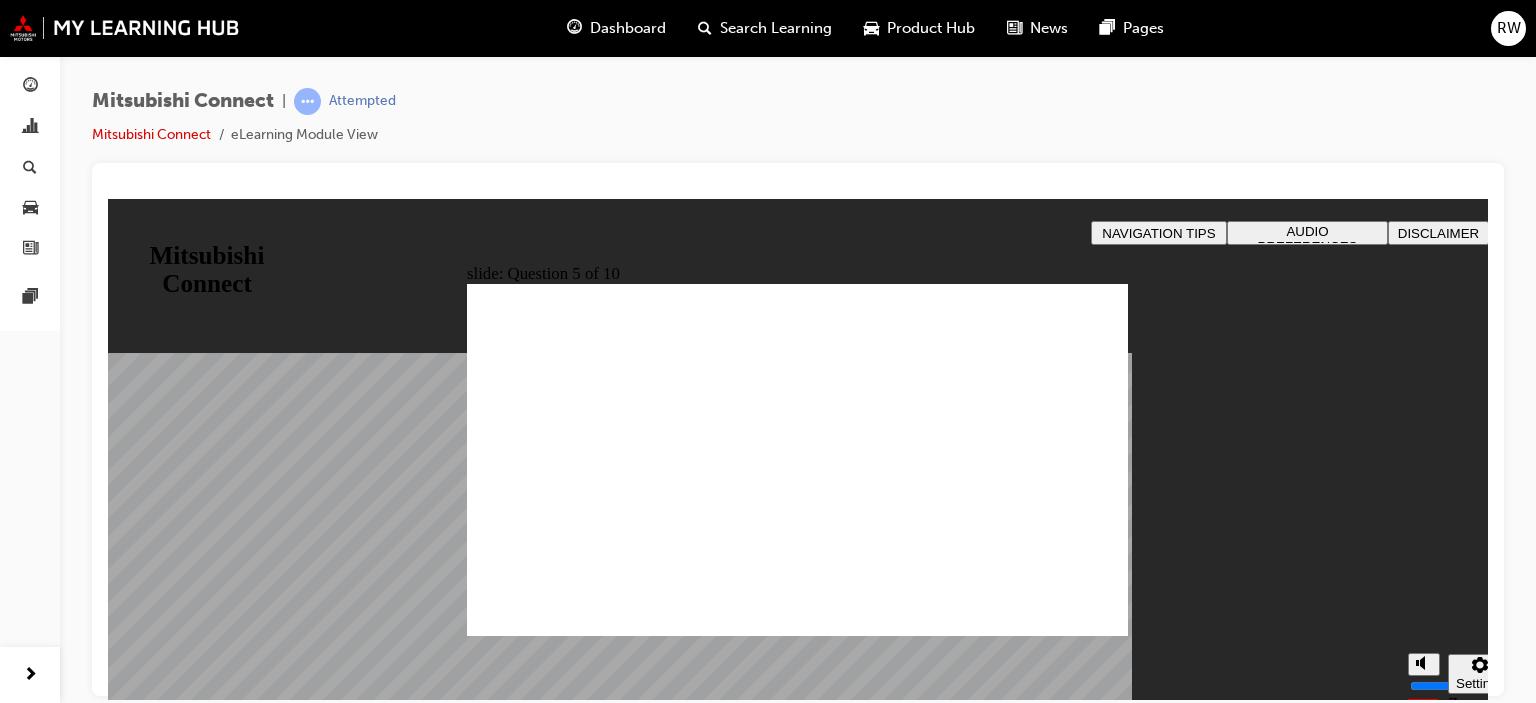 checkbox on "true" 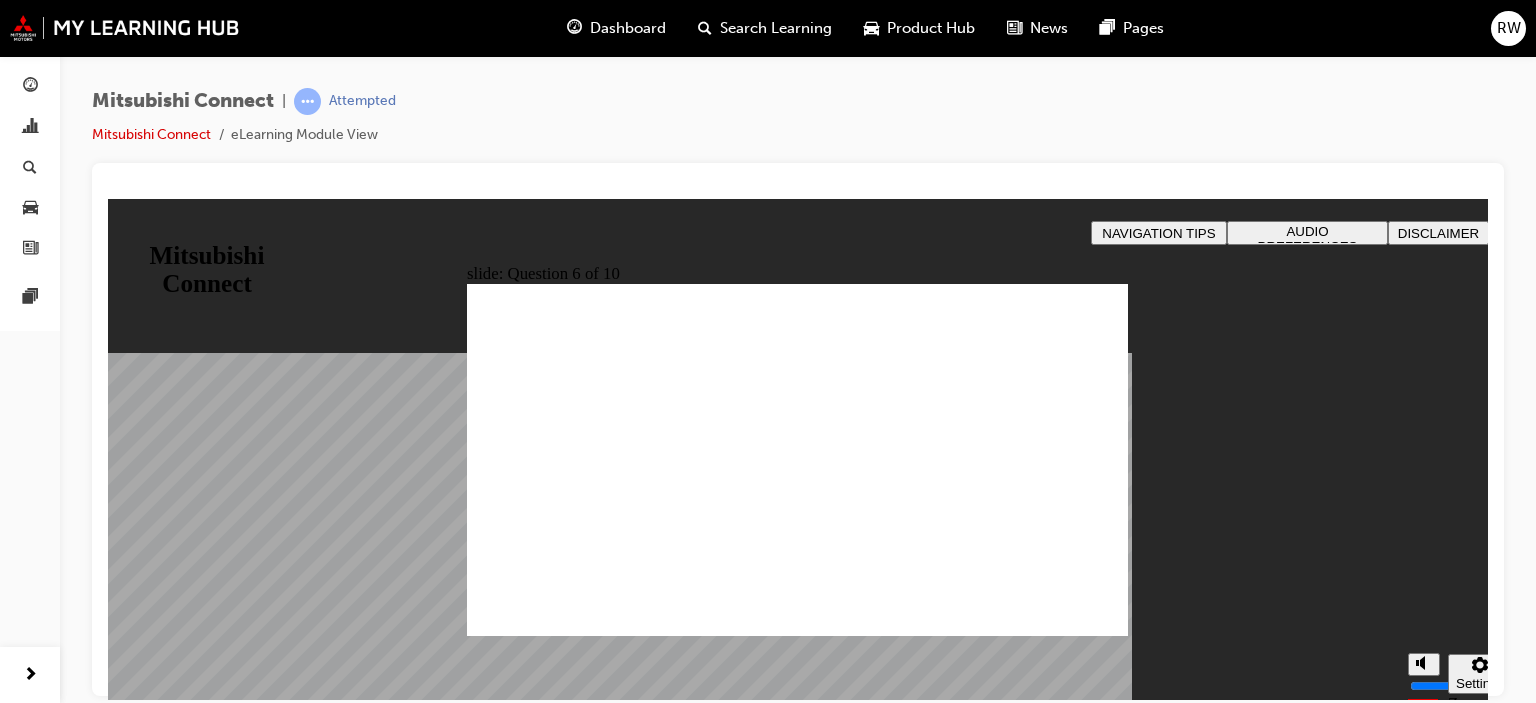 checkbox on "true" 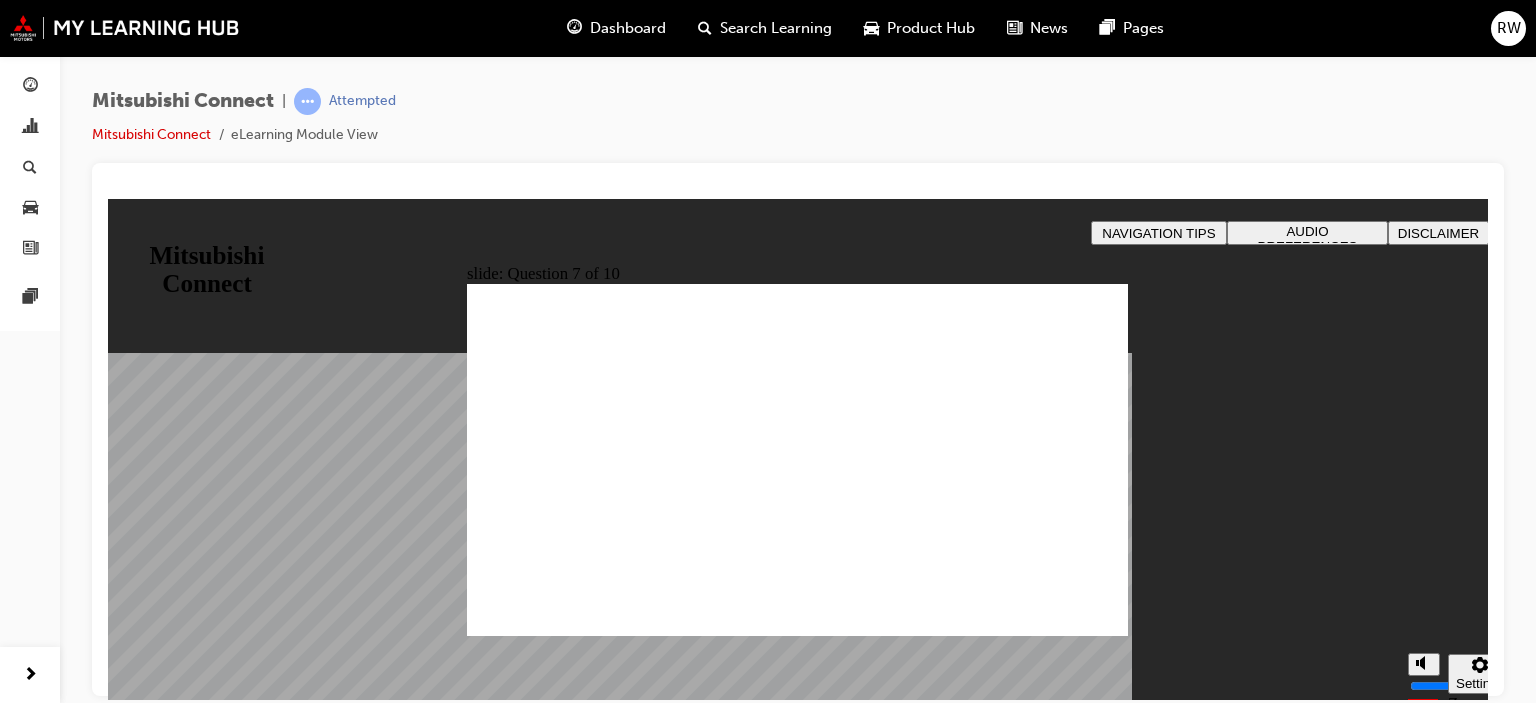 checkbox on "true" 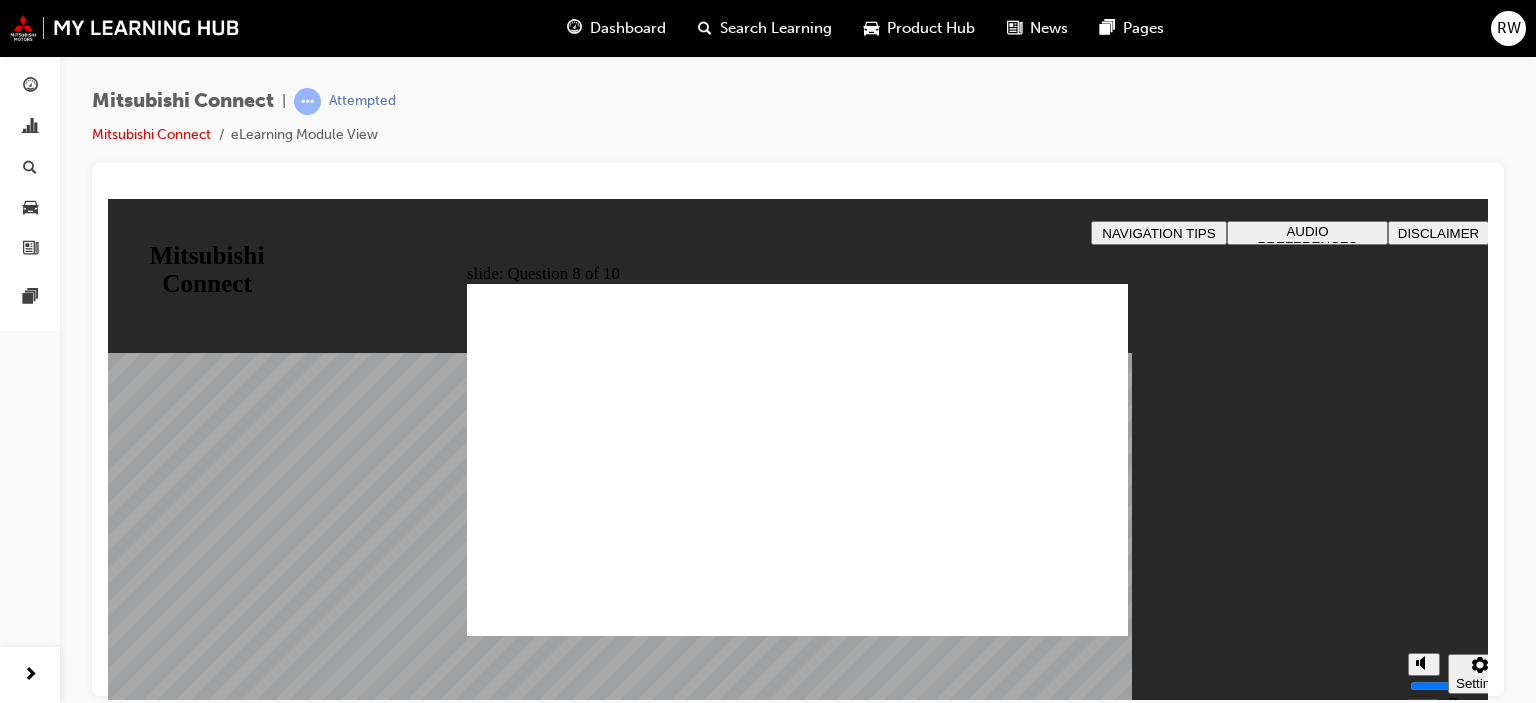 radio on "true" 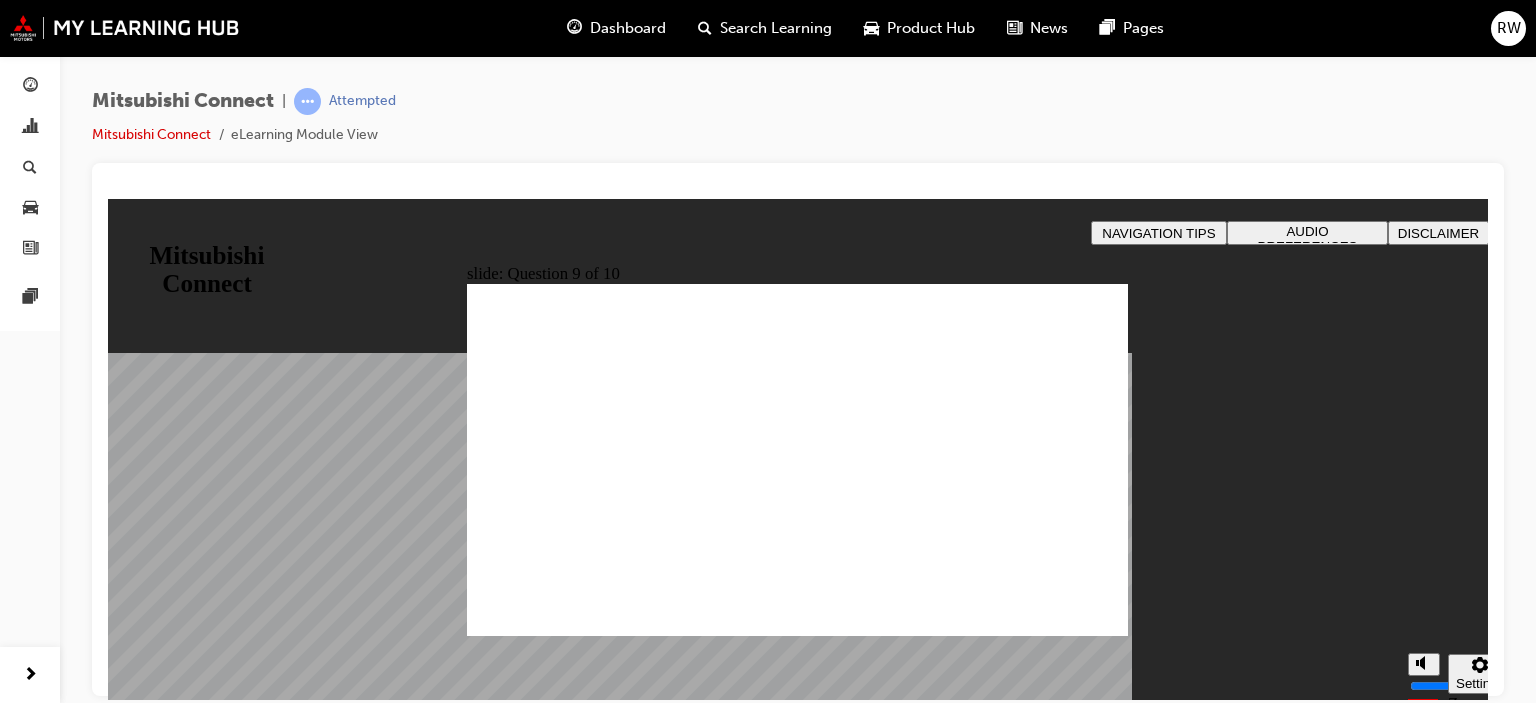 radio on "true" 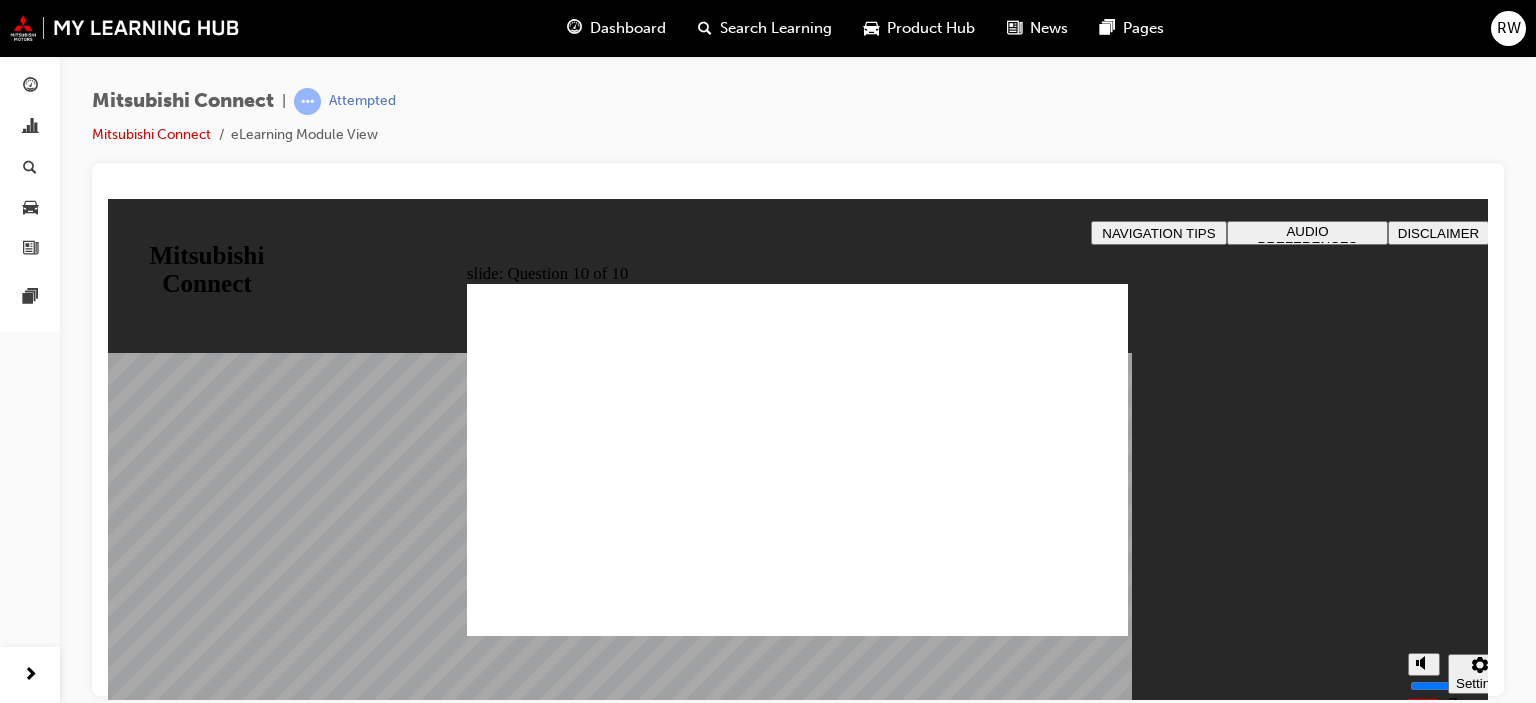 checkbox on "true" 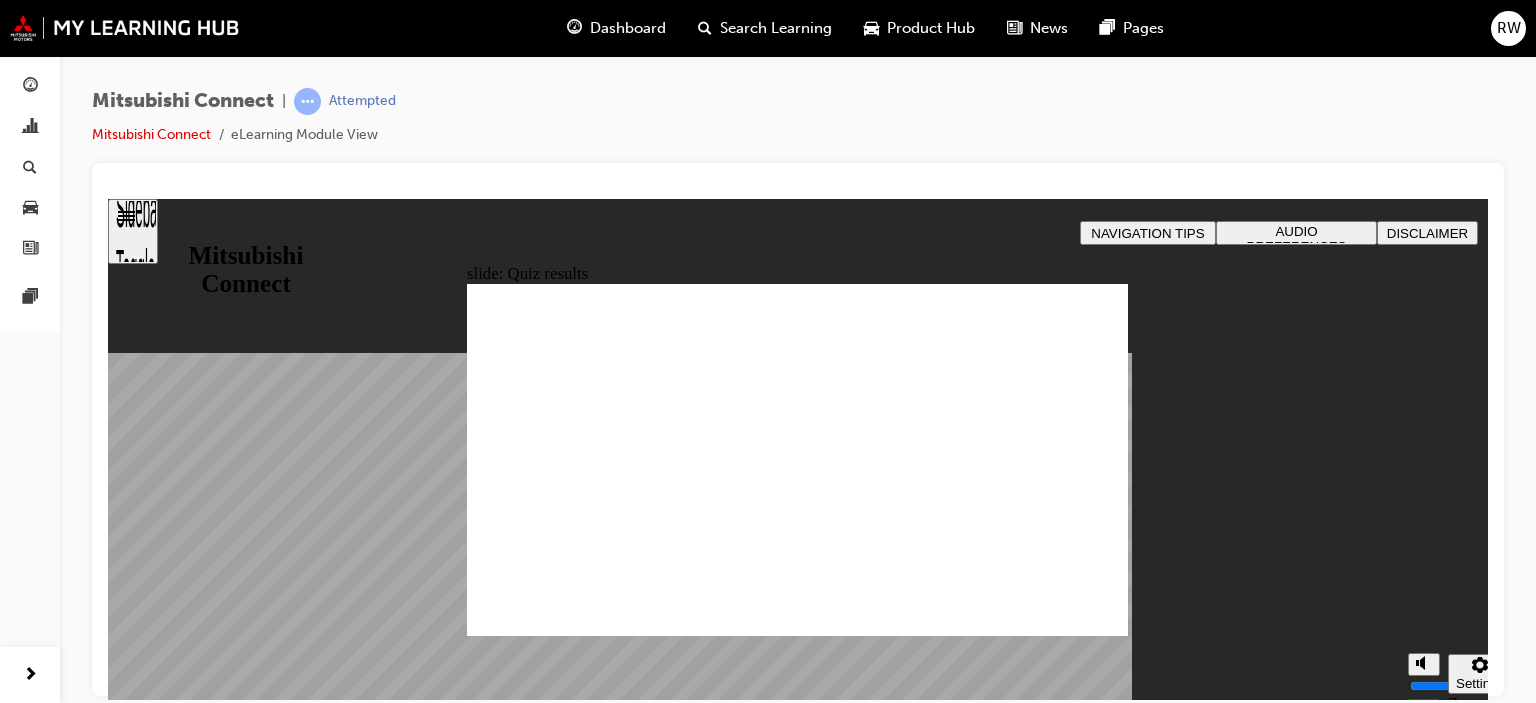click 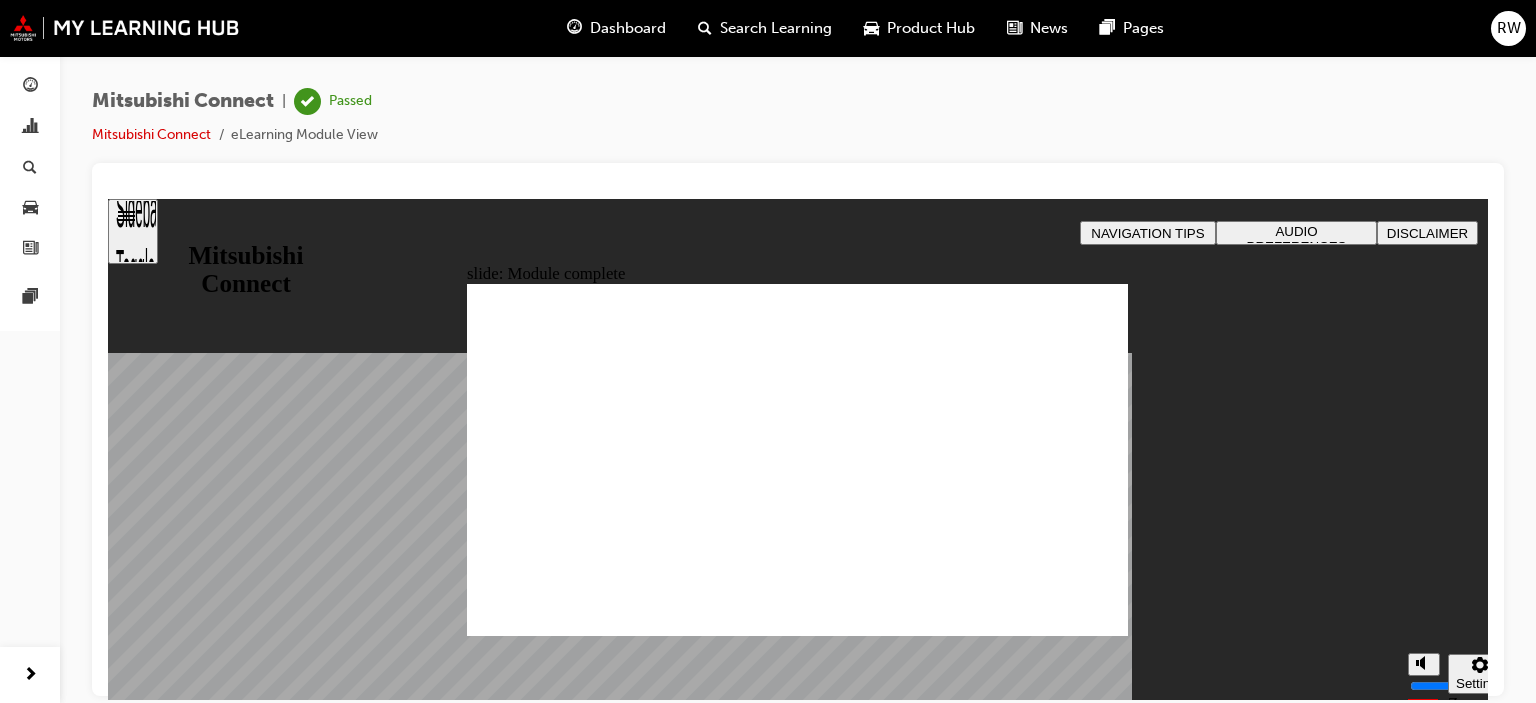 click 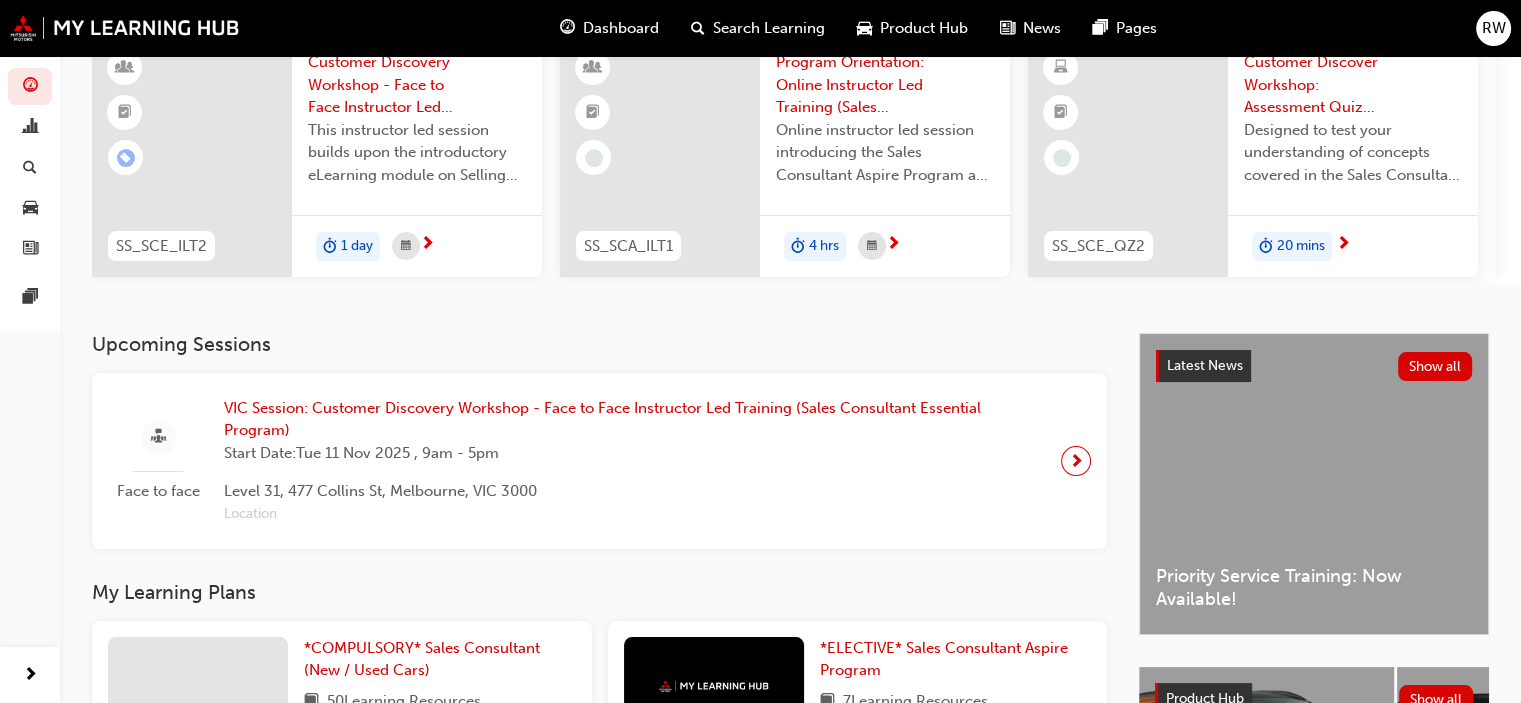 scroll, scrollTop: 0, scrollLeft: 0, axis: both 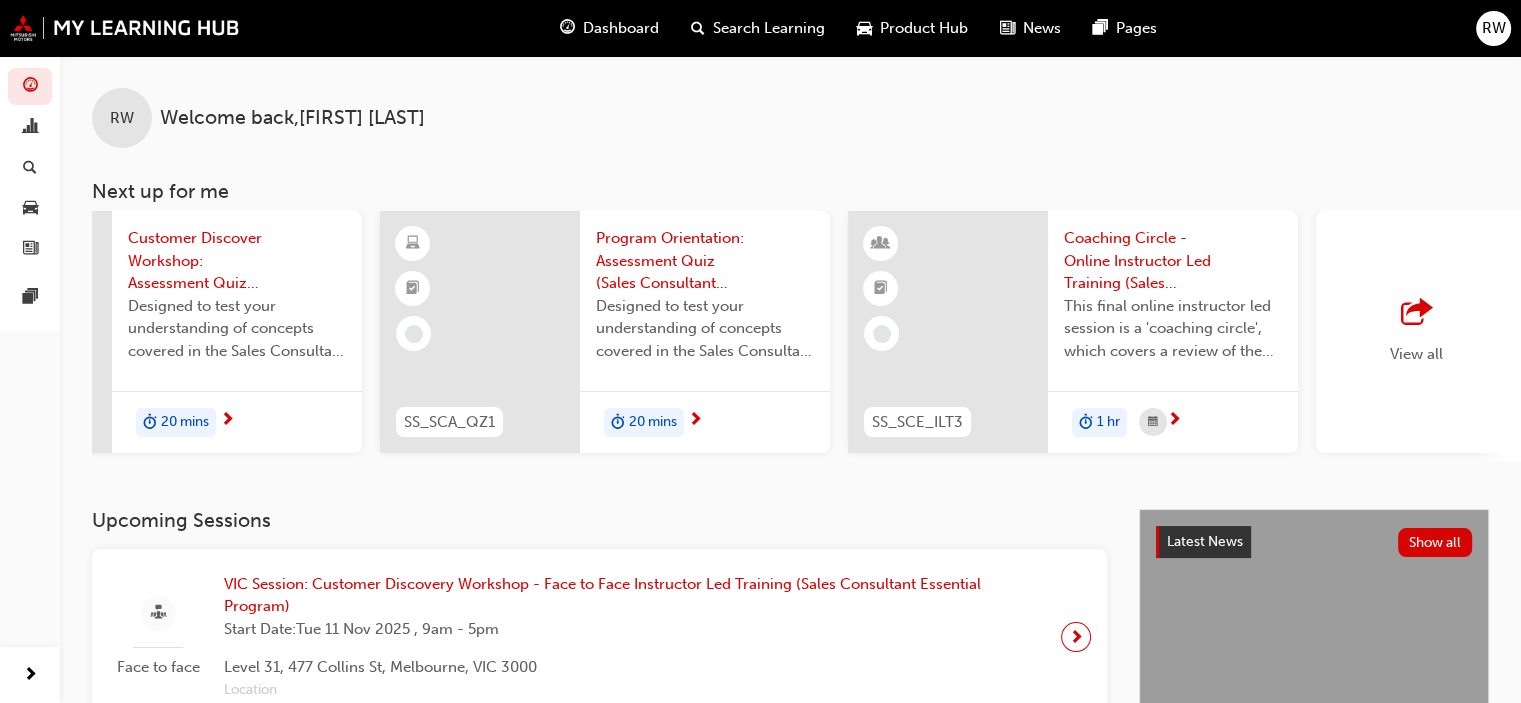 click on "View all" at bounding box center (1416, 332) 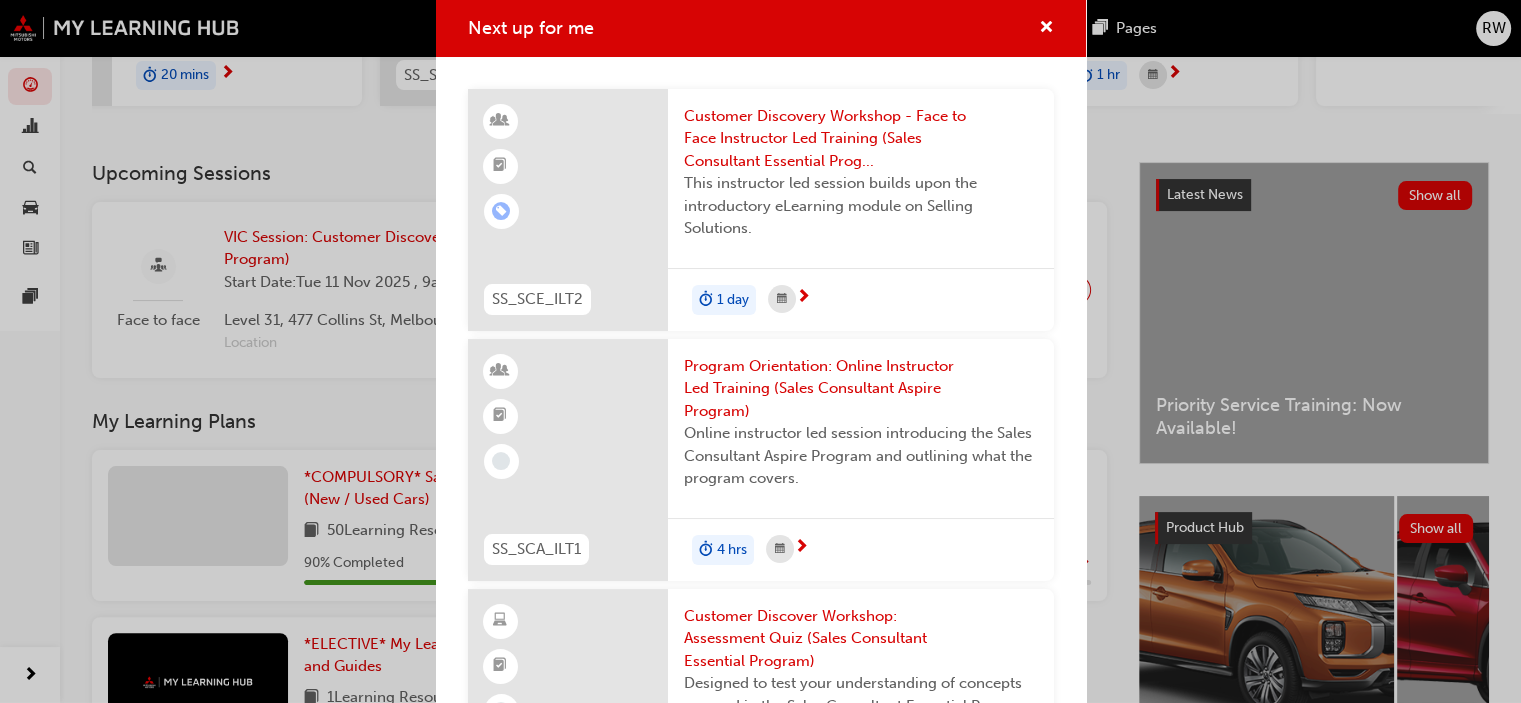 scroll, scrollTop: 400, scrollLeft: 0, axis: vertical 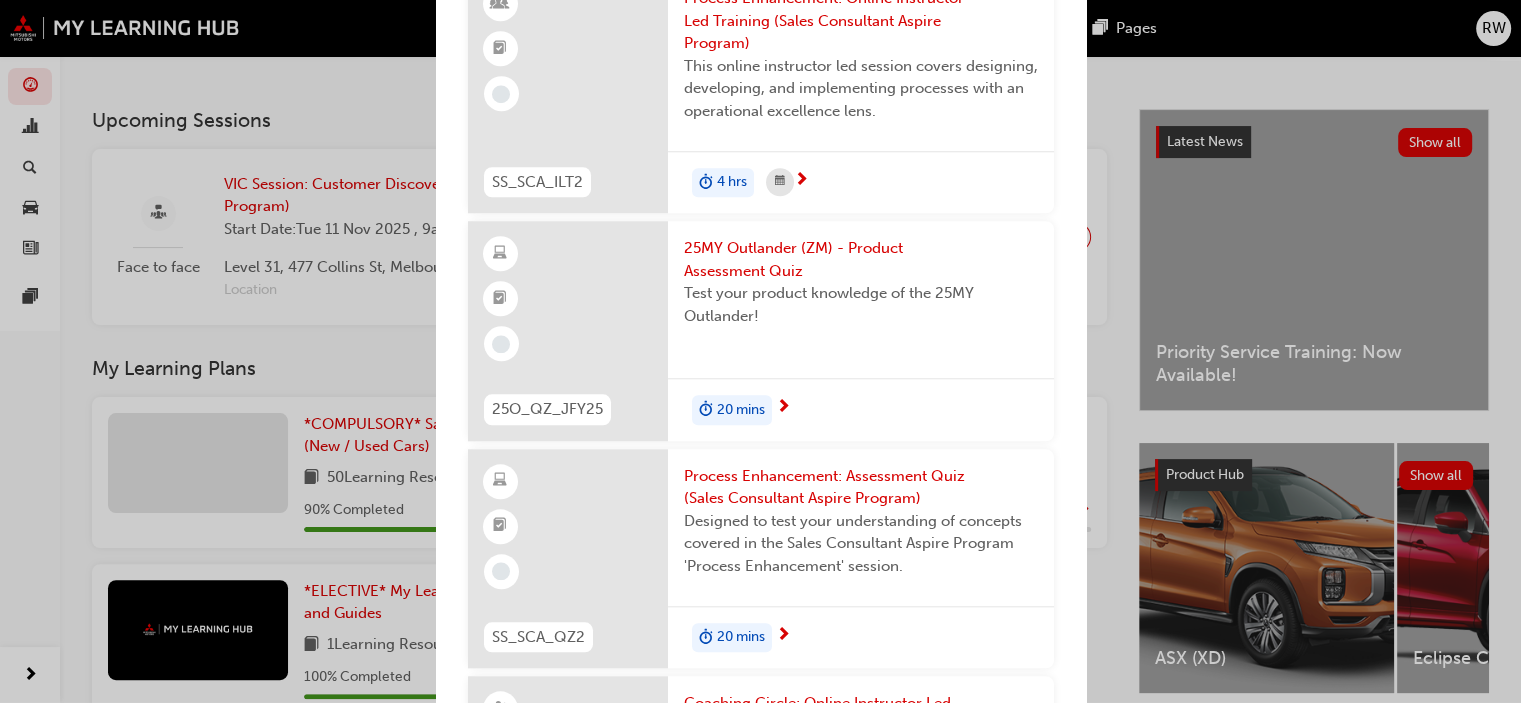click on "25MY Outlander (ZM) - Product Assessment Quiz" at bounding box center [861, 259] 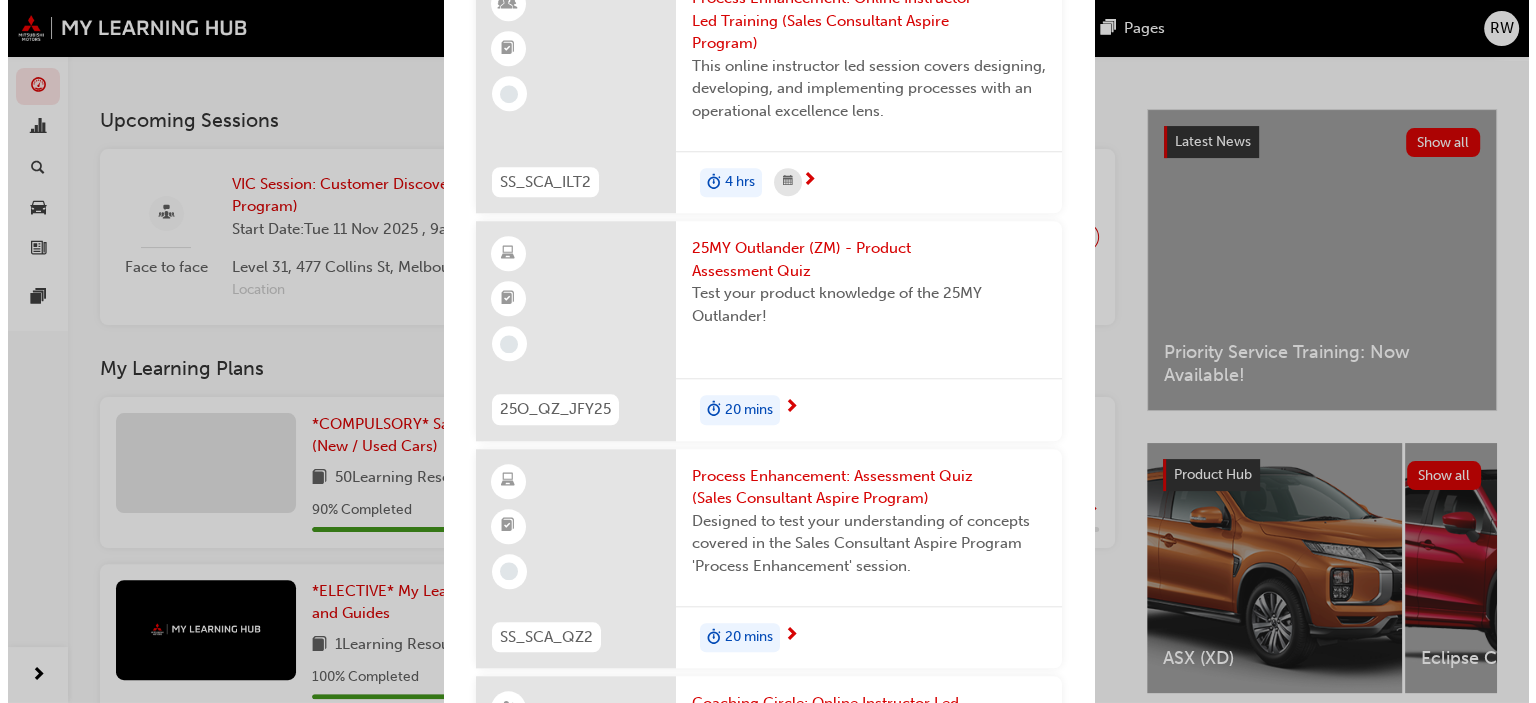 scroll, scrollTop: 0, scrollLeft: 0, axis: both 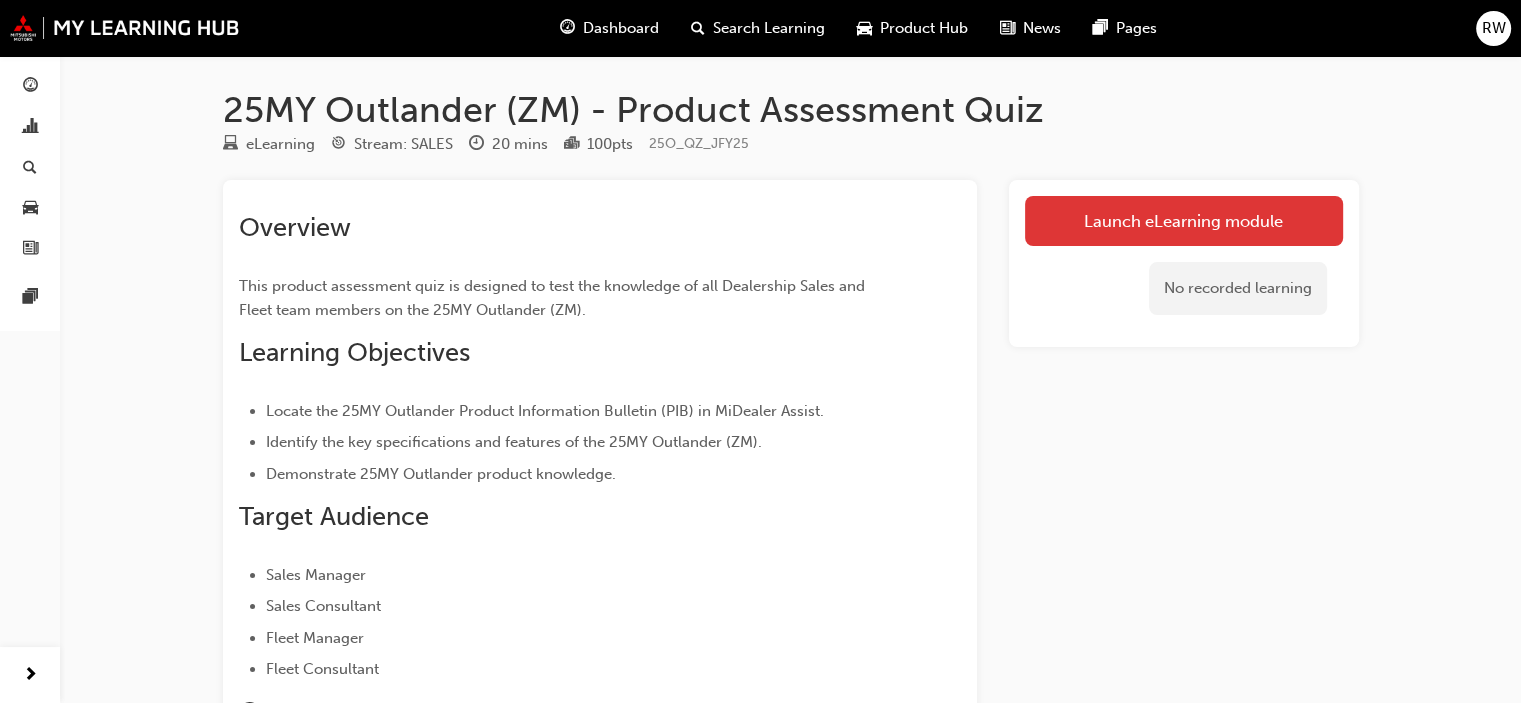 click on "Launch eLearning module" at bounding box center [1184, 221] 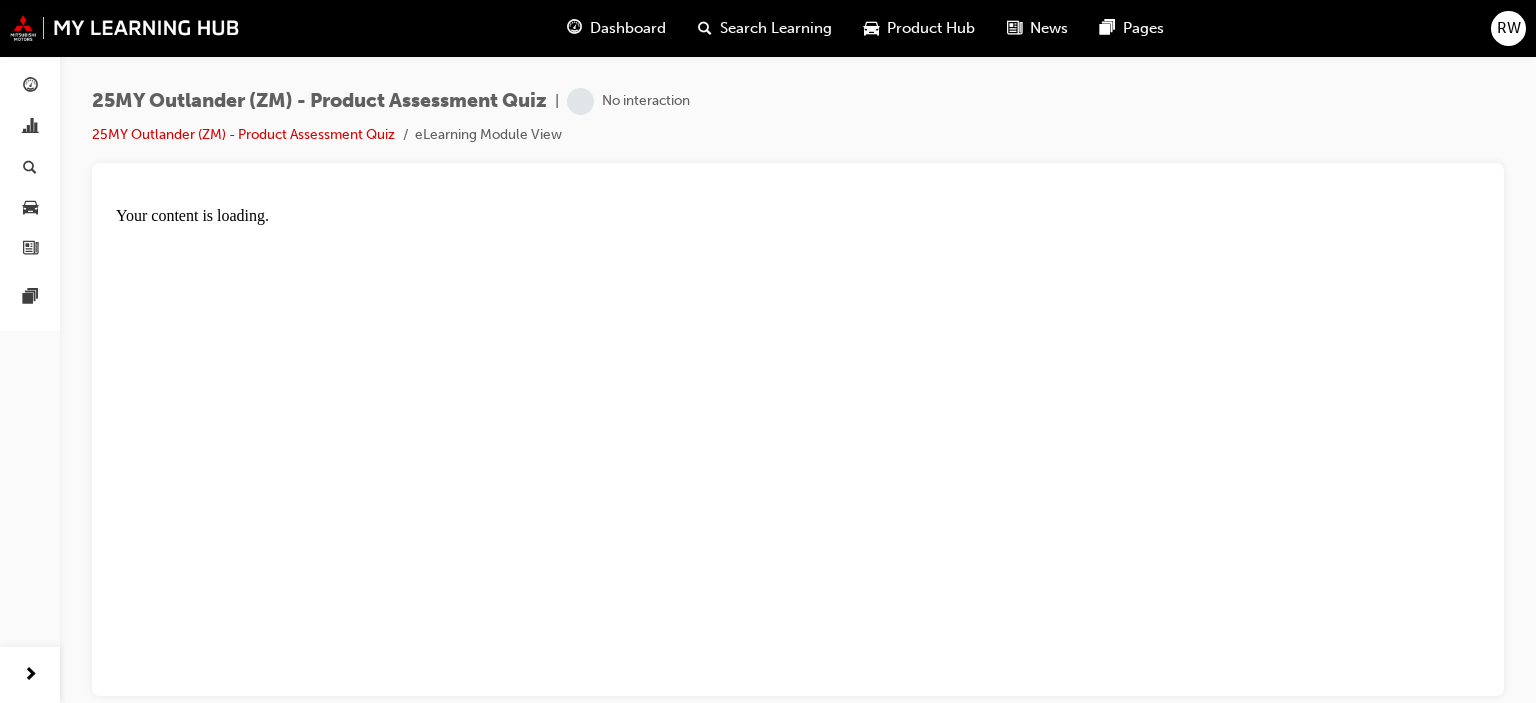 scroll, scrollTop: 0, scrollLeft: 0, axis: both 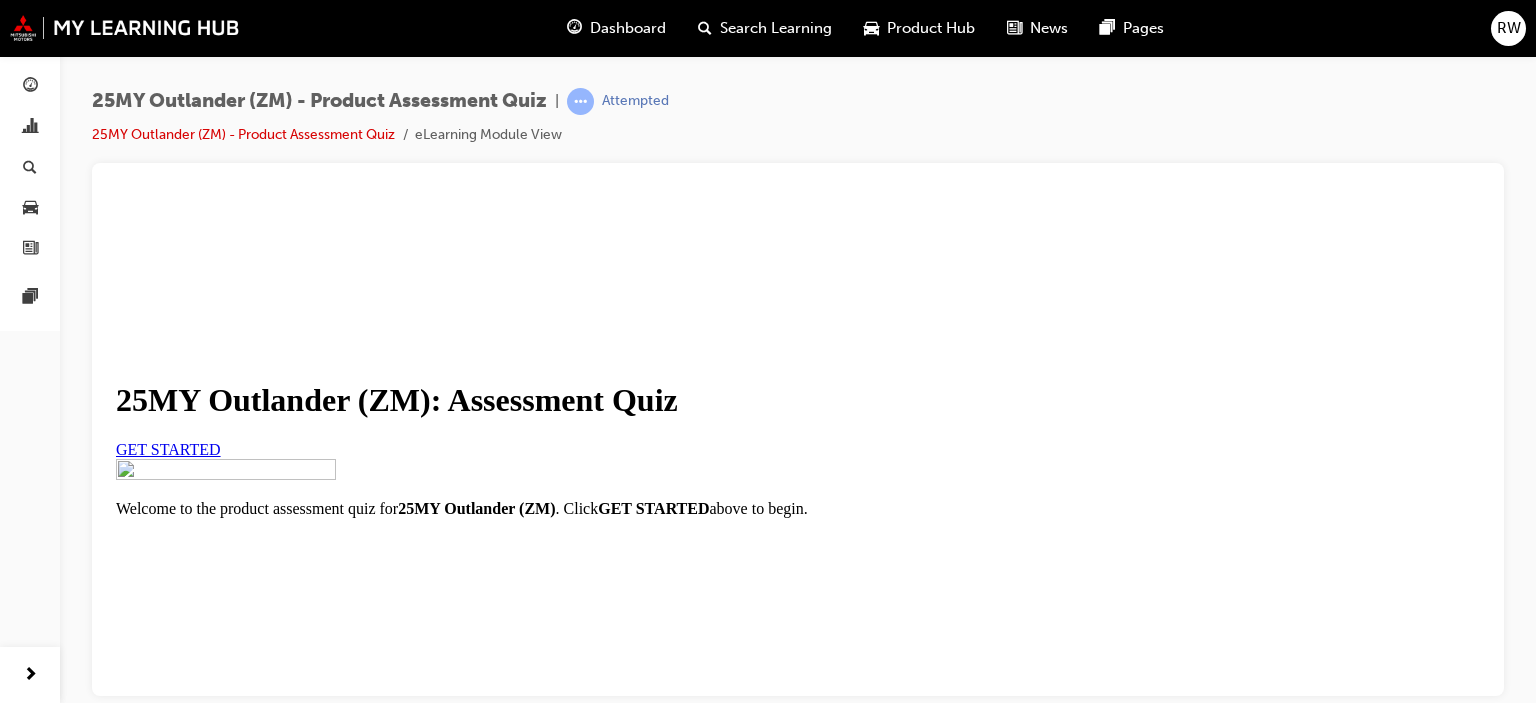 click on "GET STARTED" at bounding box center (168, 448) 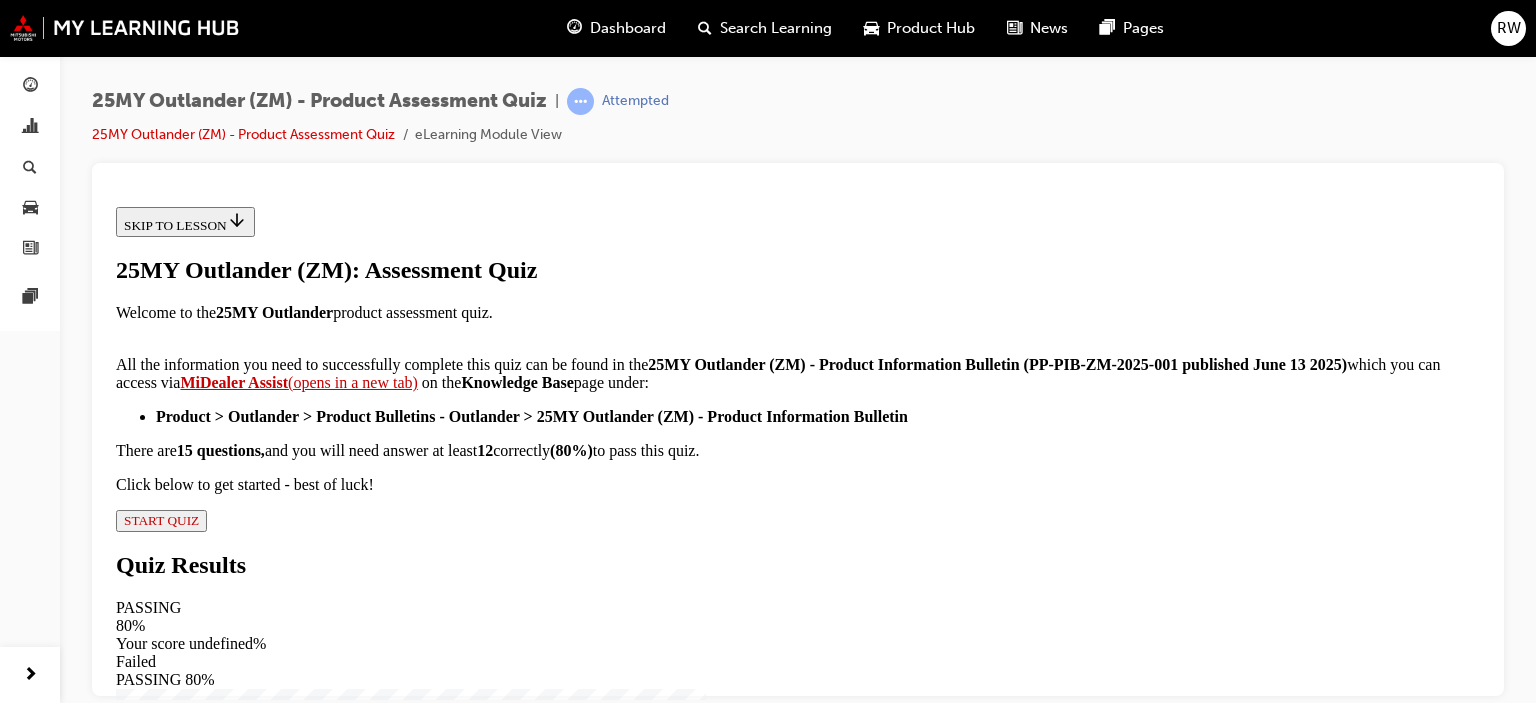 scroll, scrollTop: 540, scrollLeft: 0, axis: vertical 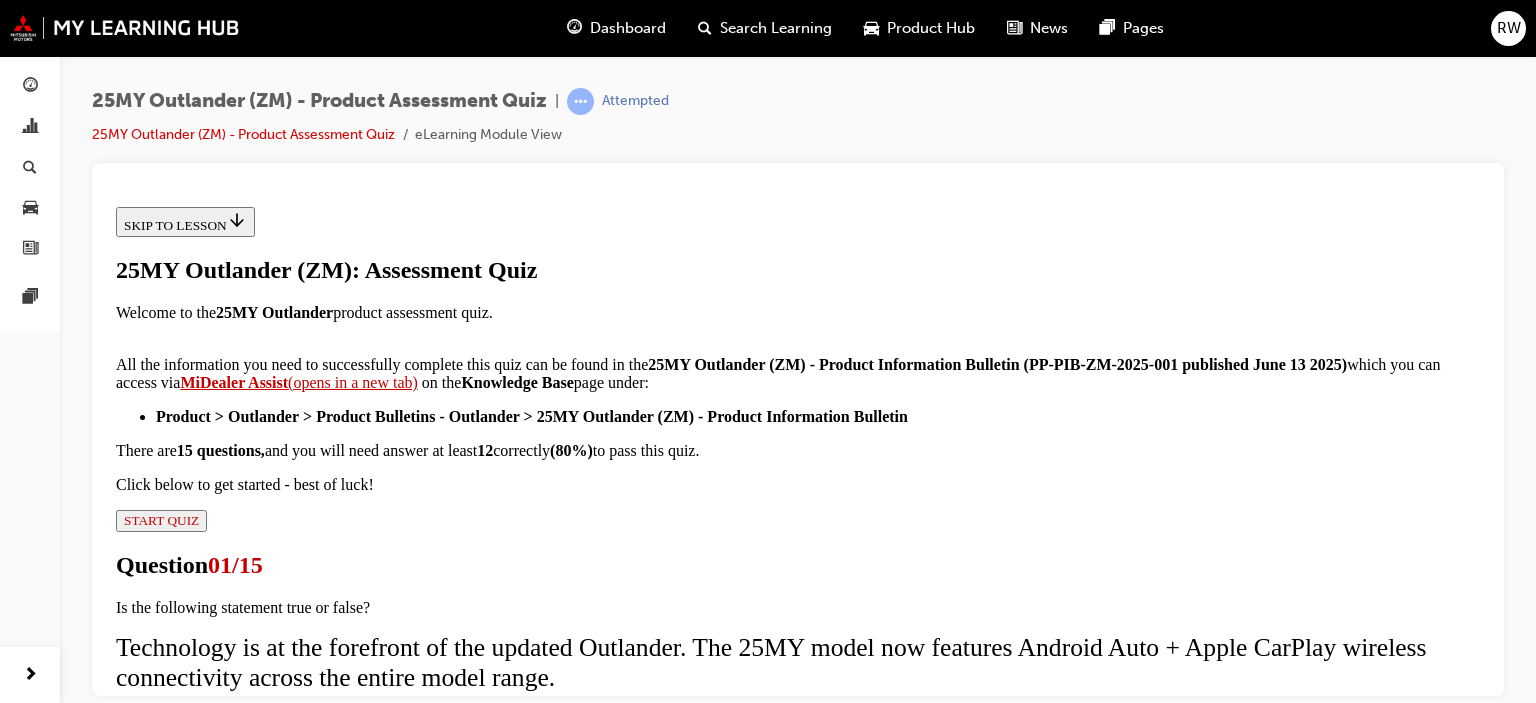 drag, startPoint x: 451, startPoint y: 468, endPoint x: 476, endPoint y: 473, distance: 25.495098 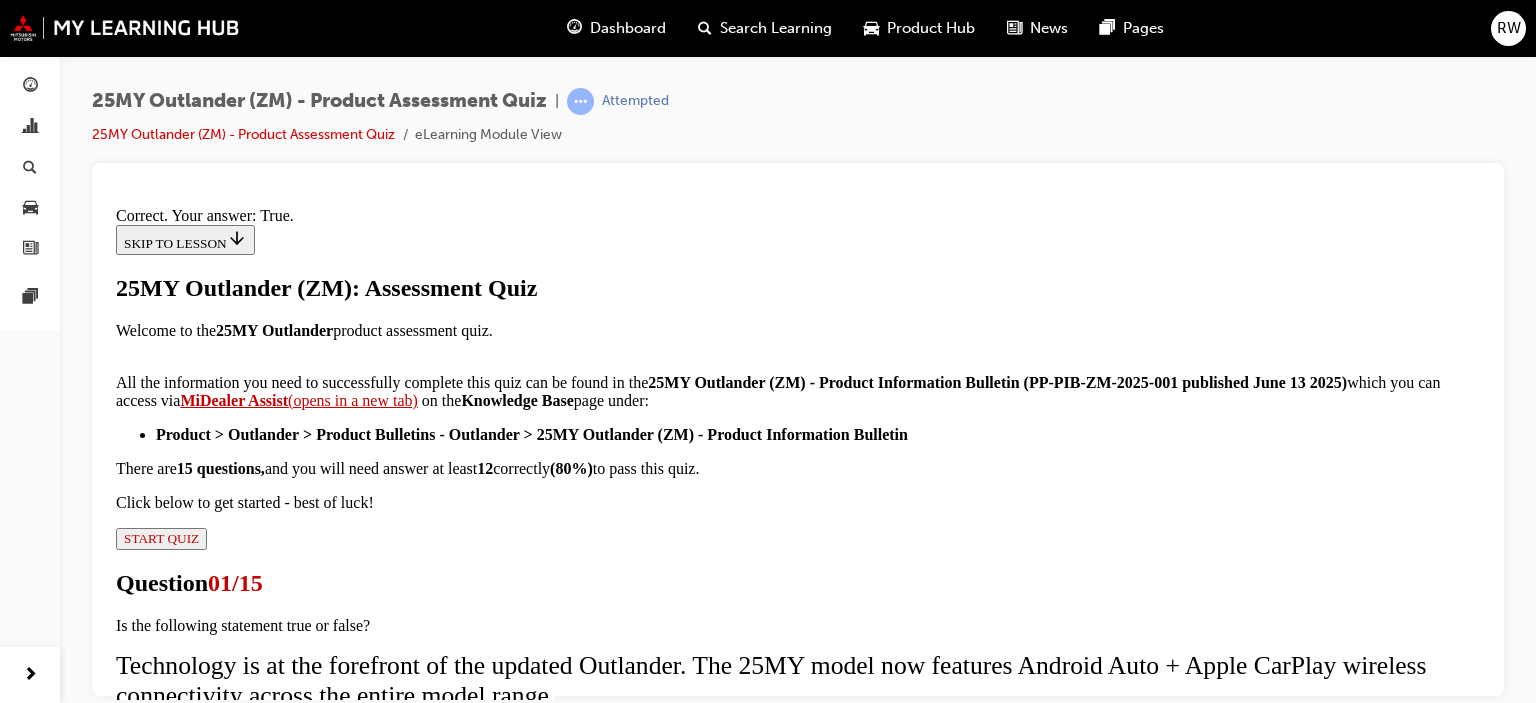 scroll, scrollTop: 449, scrollLeft: 0, axis: vertical 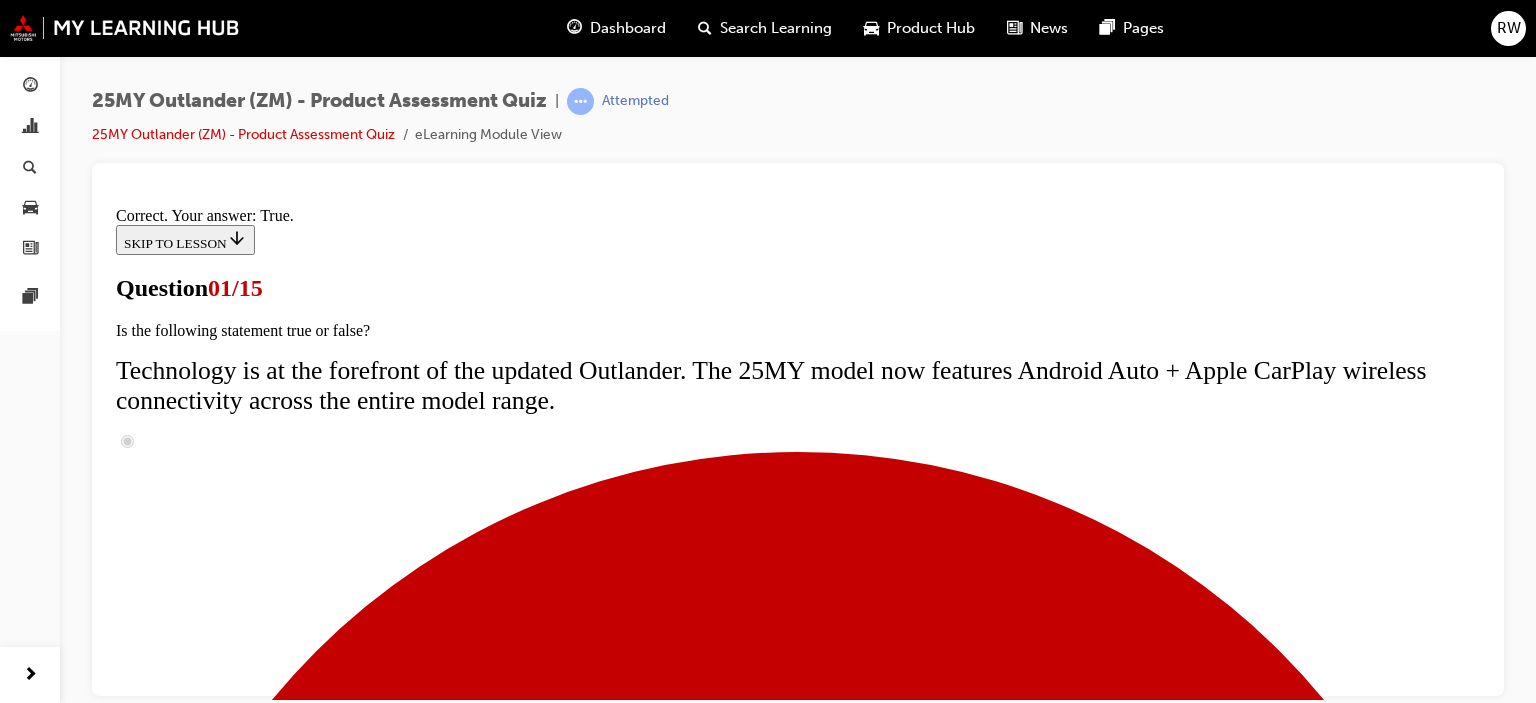 click at bounding box center (798, 14161) 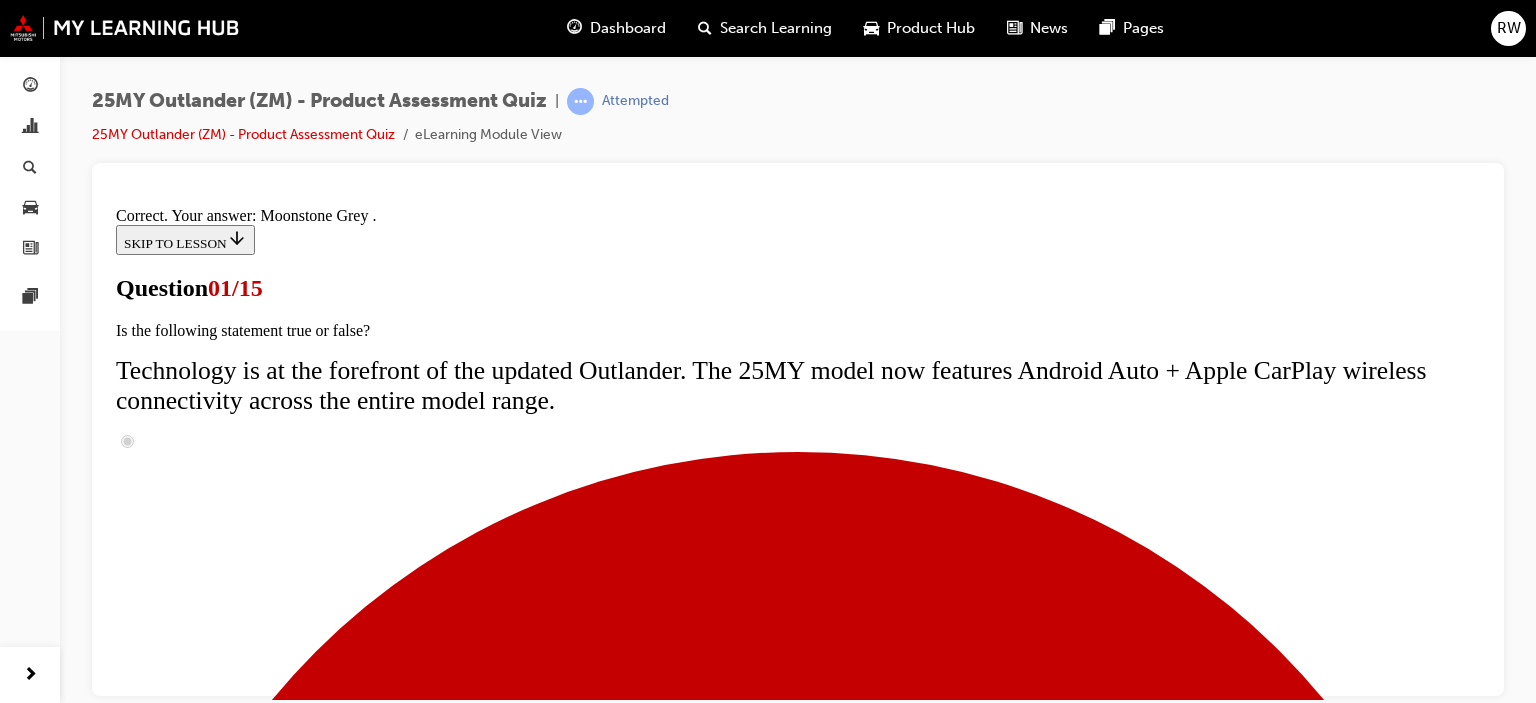 scroll, scrollTop: 701, scrollLeft: 0, axis: vertical 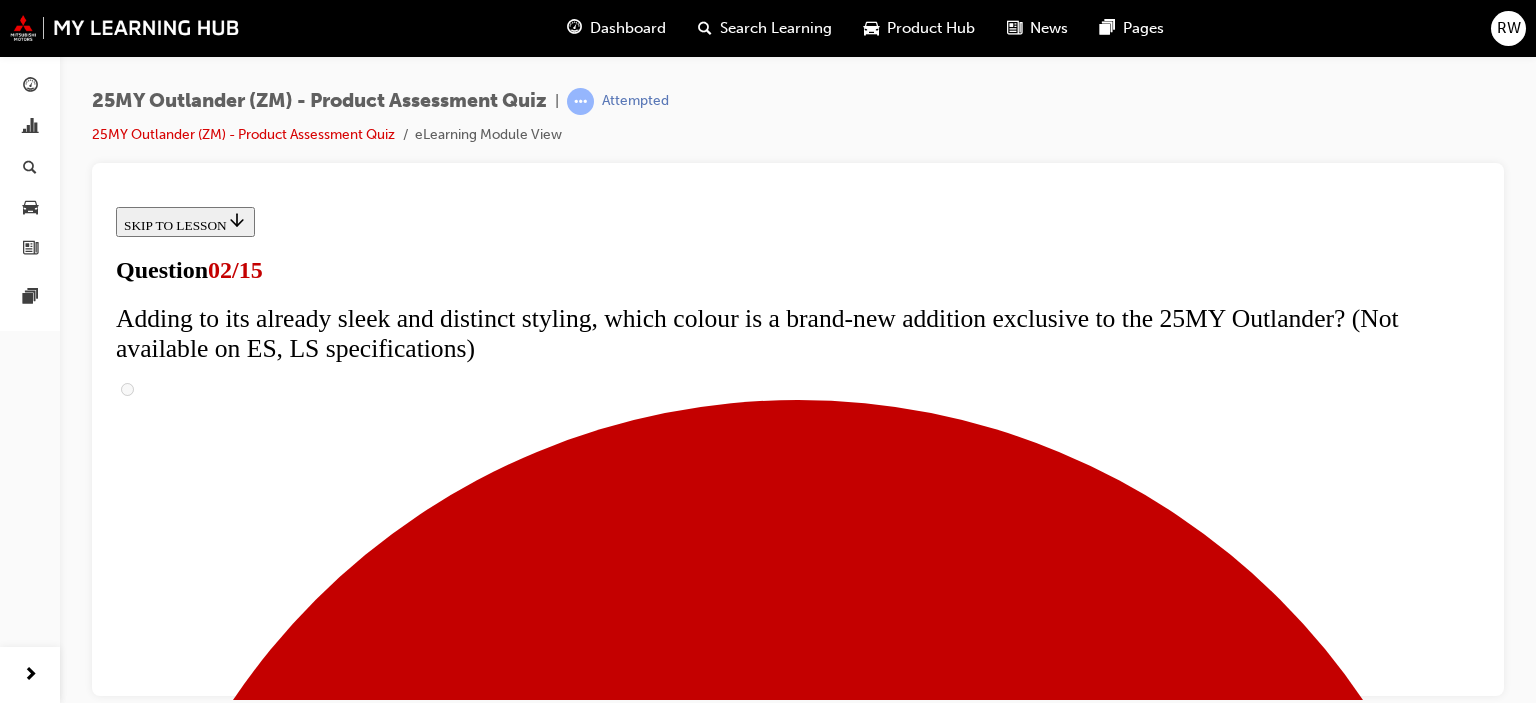 click on "Australian tuned EPS (Electronic Power Steering) improvements" at bounding box center [818, 21250] 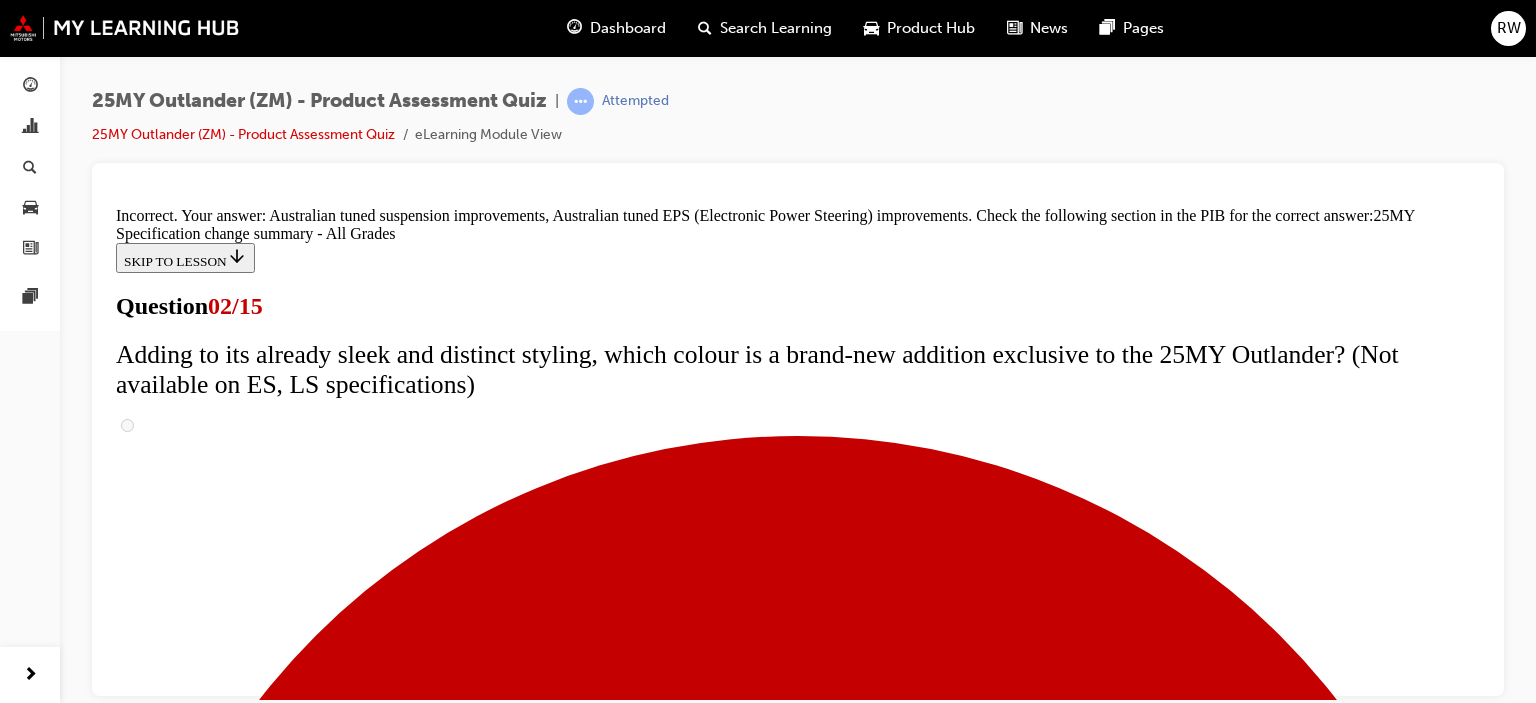 scroll, scrollTop: 892, scrollLeft: 0, axis: vertical 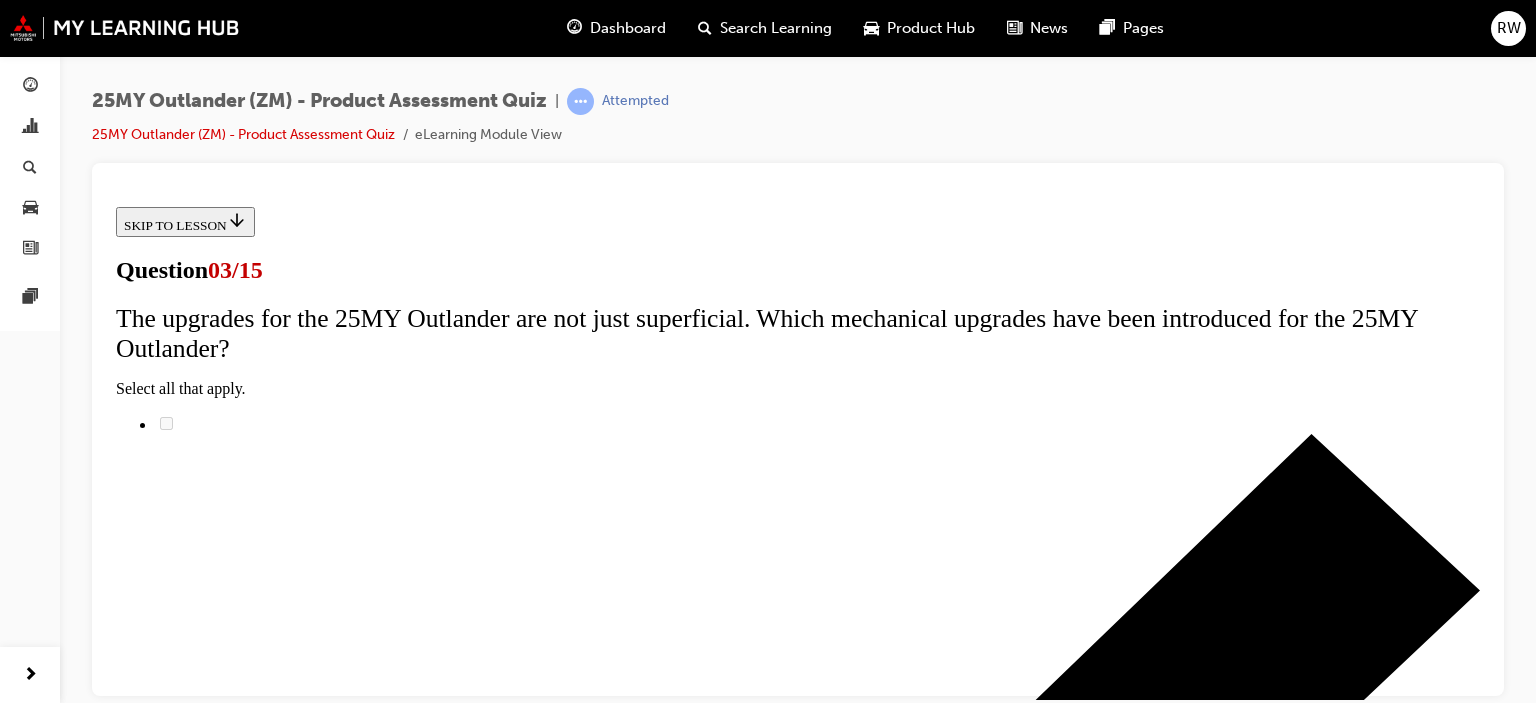 click on "Yamaha 2-speaker system with subwoofer" at bounding box center [251, 16801] 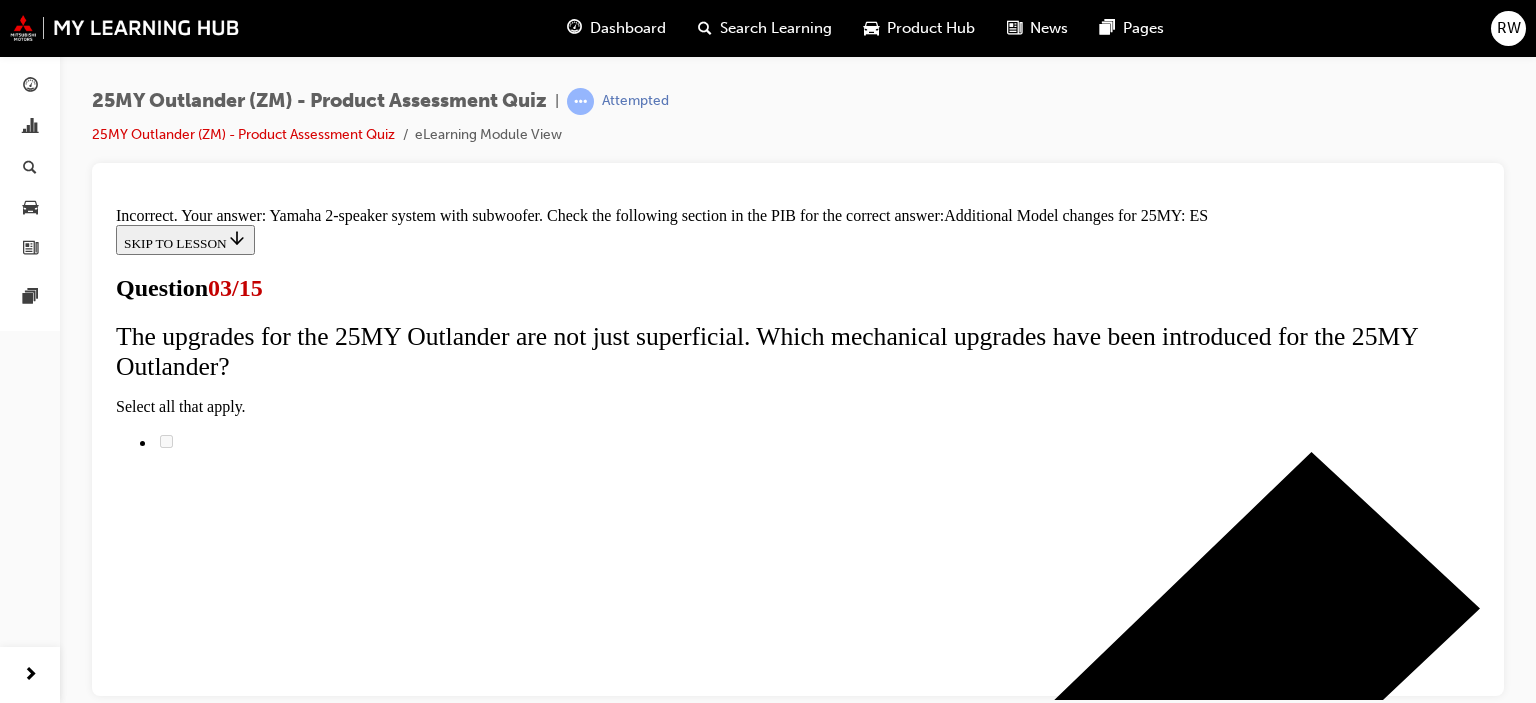 scroll, scrollTop: 264, scrollLeft: 0, axis: vertical 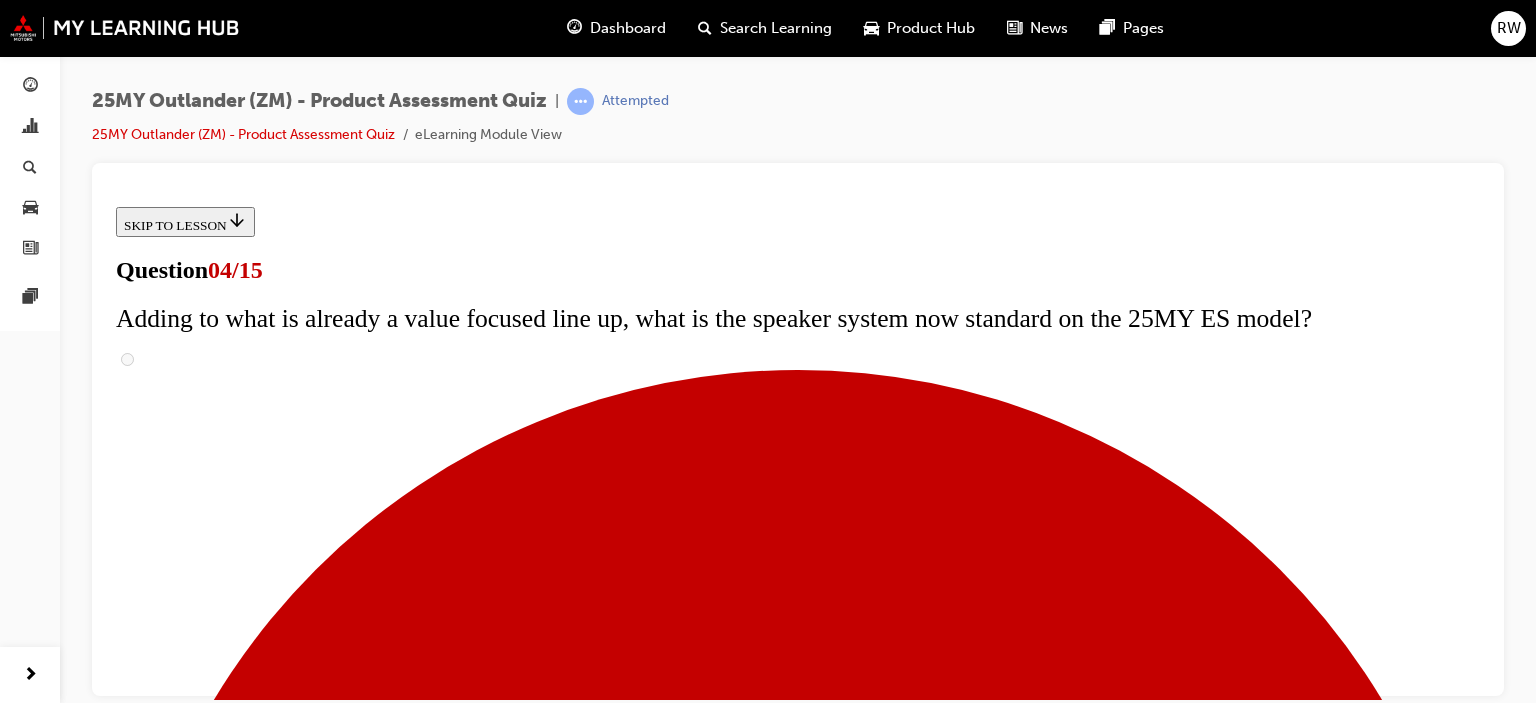 click on "Full size alloy spare wheel" at bounding box center (818, 10994) 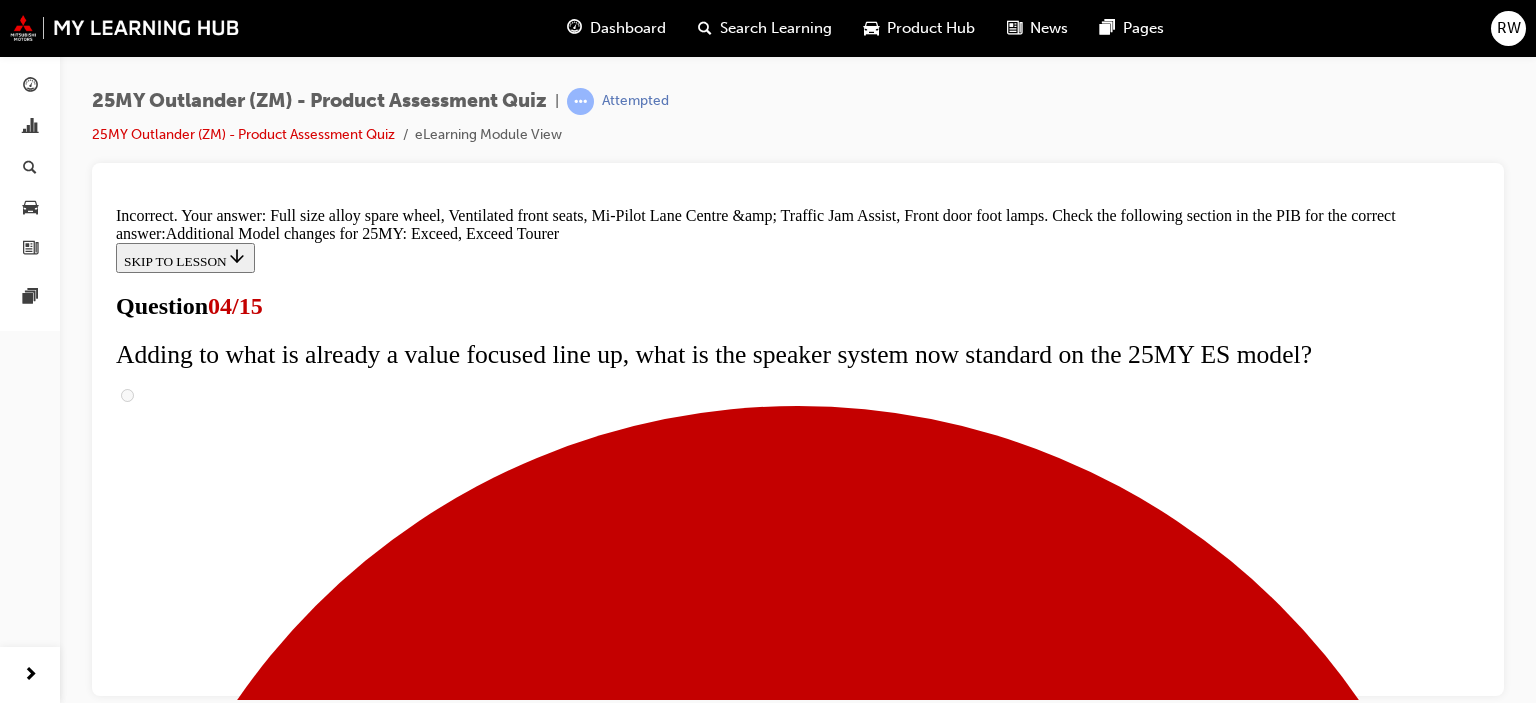 scroll, scrollTop: 972, scrollLeft: 0, axis: vertical 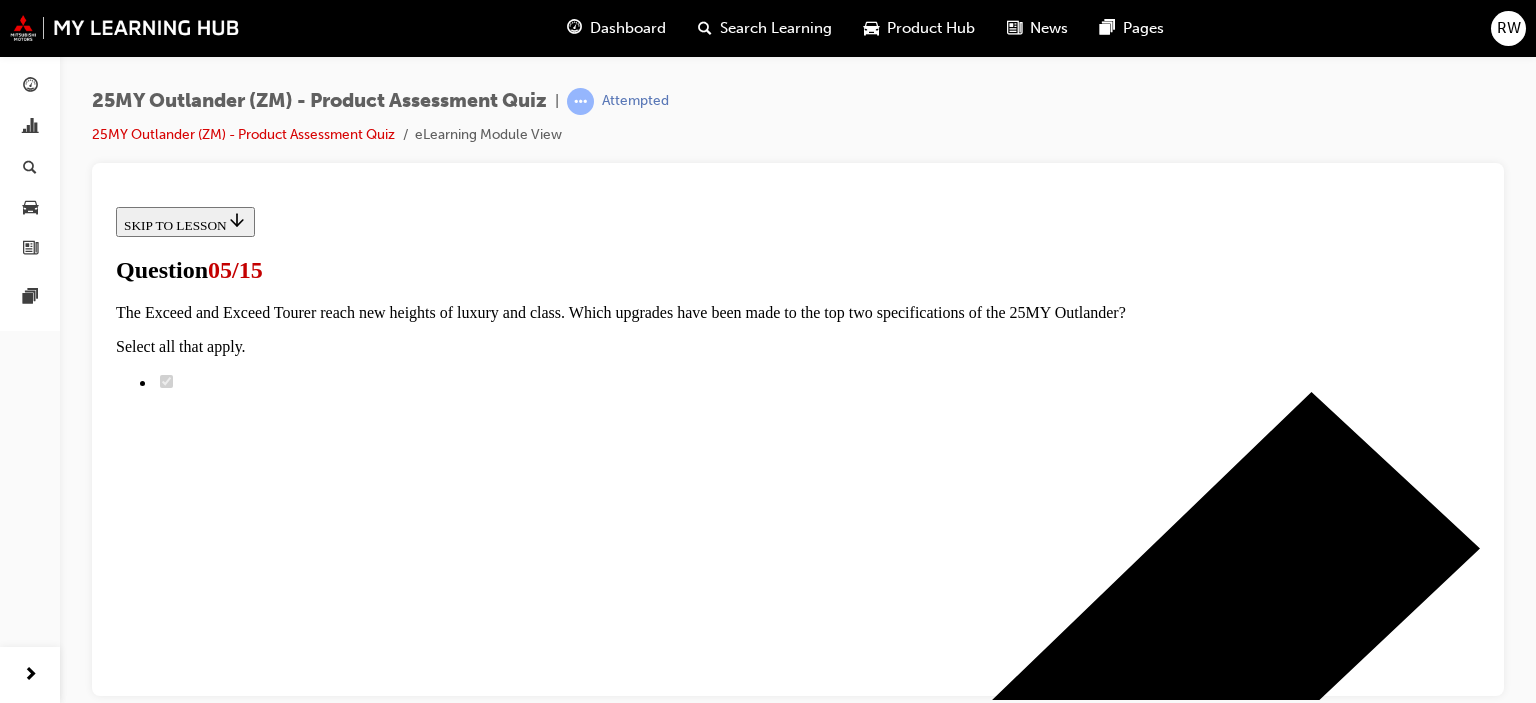 click on "All of the above" at bounding box center (168, 22706) 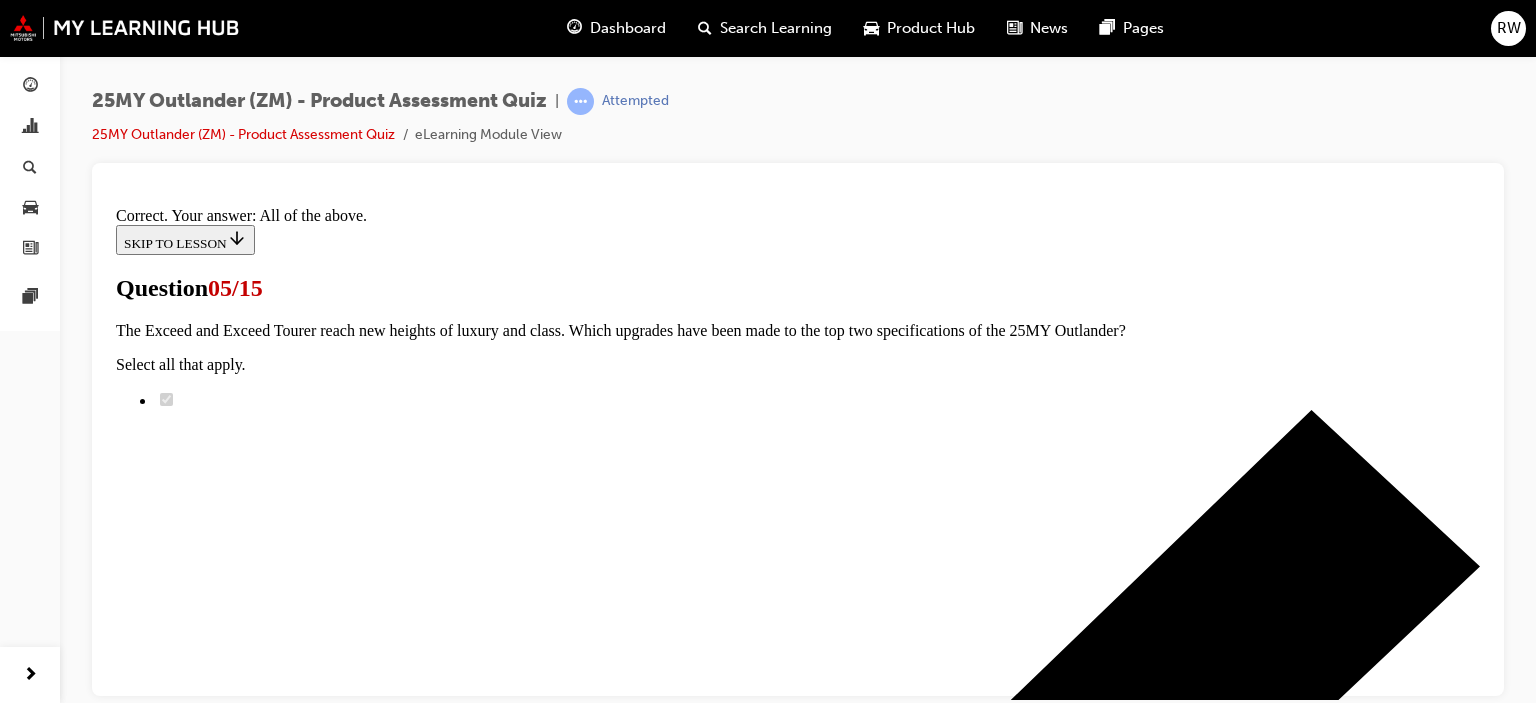scroll, scrollTop: 701, scrollLeft: 0, axis: vertical 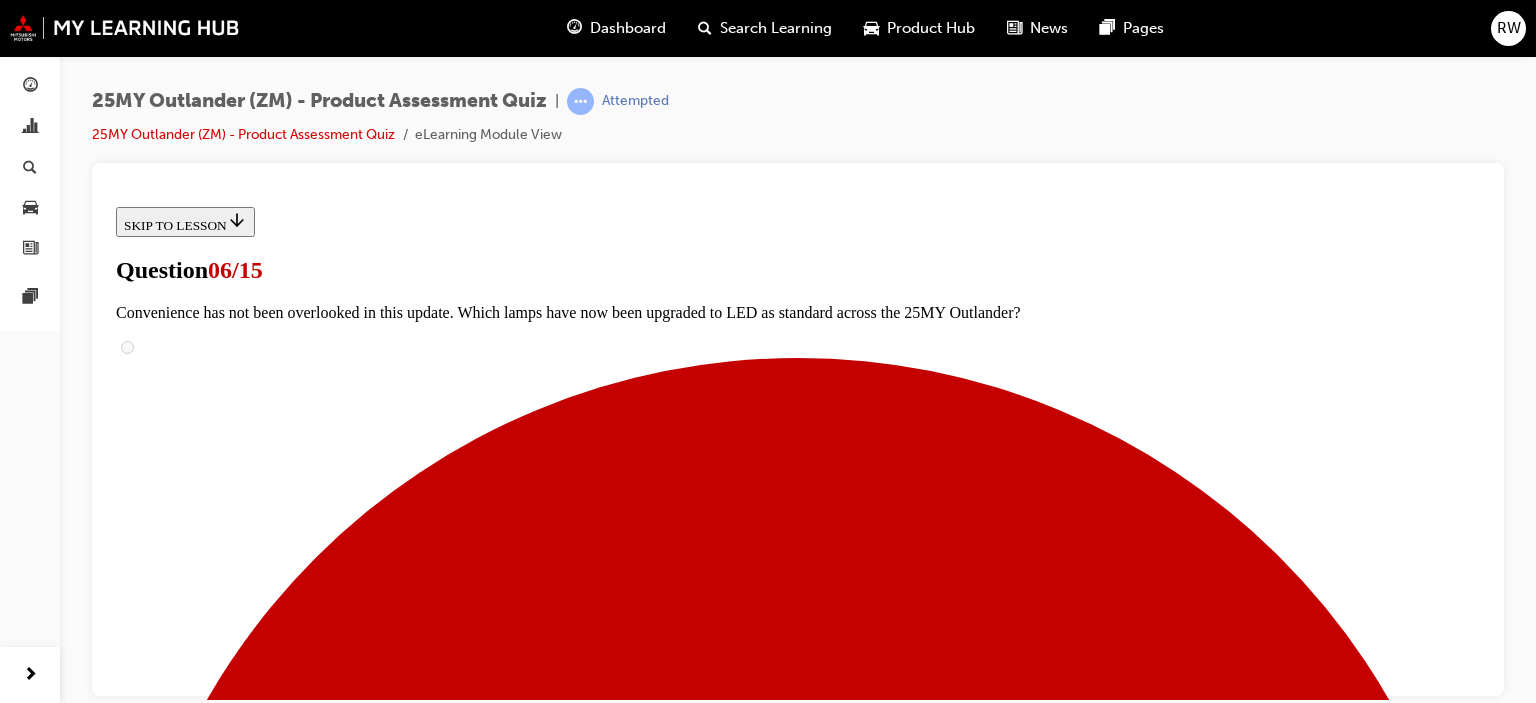 click on "12.3” LCD Instrument Cluster + 12.3” Infotainment System" at bounding box center (308, 18528) 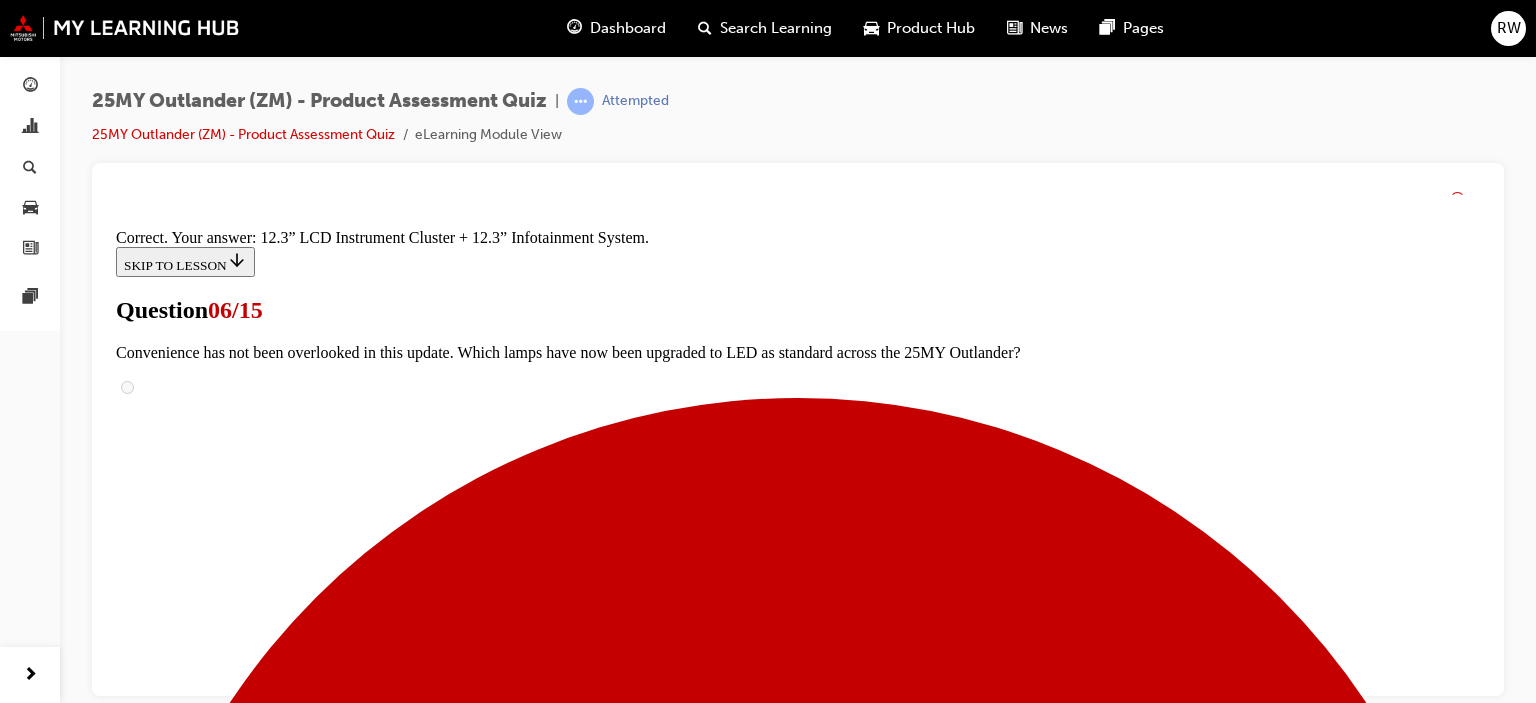 scroll, scrollTop: 890, scrollLeft: 0, axis: vertical 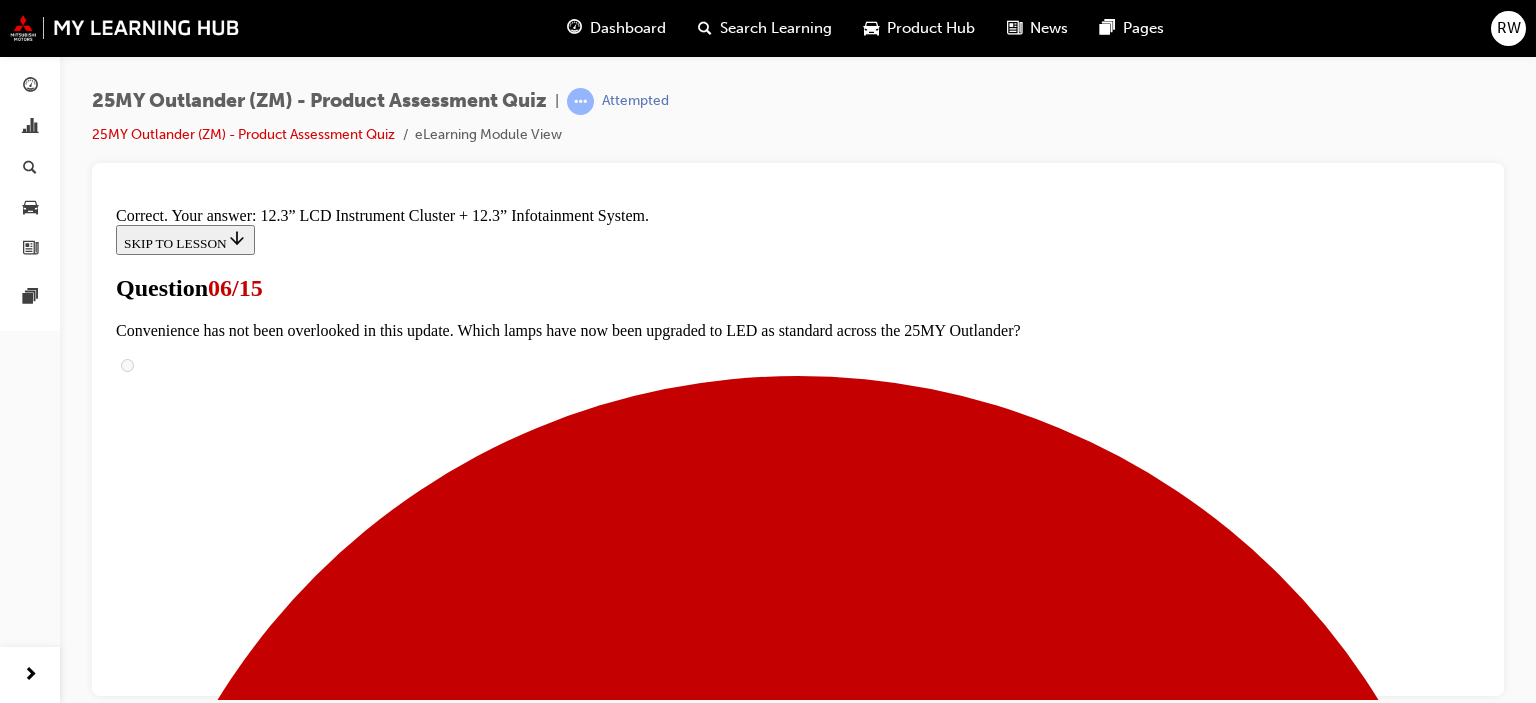 click on "NEXT" at bounding box center (142, 23599) 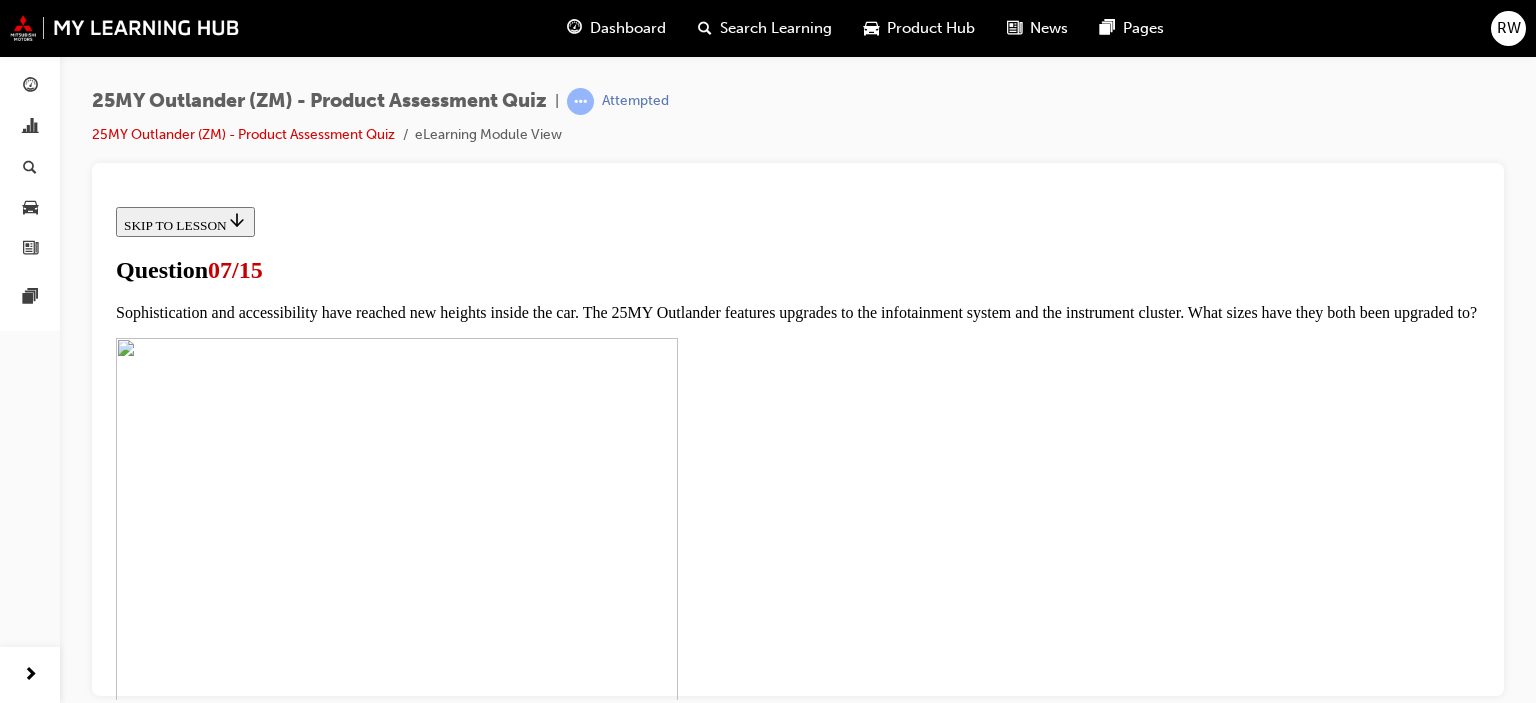 scroll, scrollTop: 800, scrollLeft: 0, axis: vertical 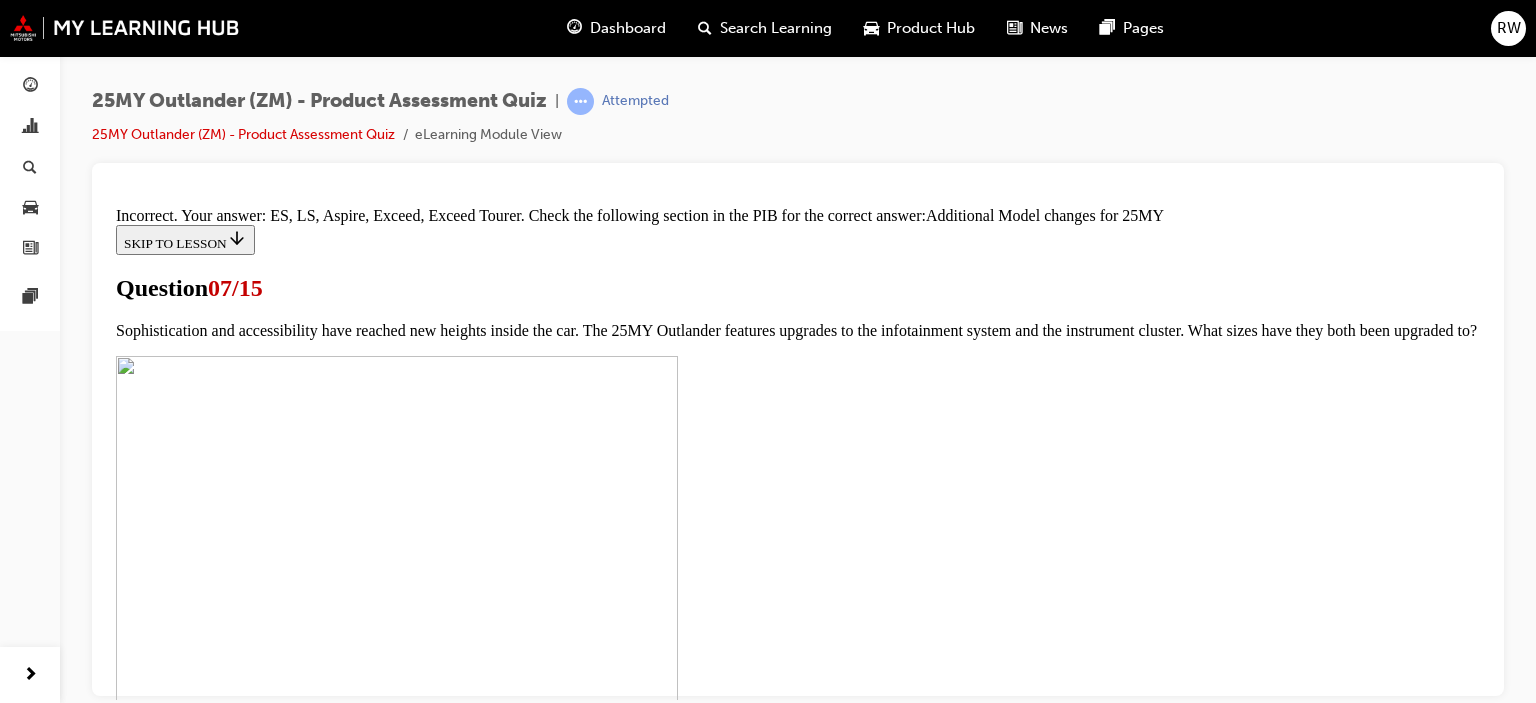 click on "NEXT" at bounding box center (142, 14571) 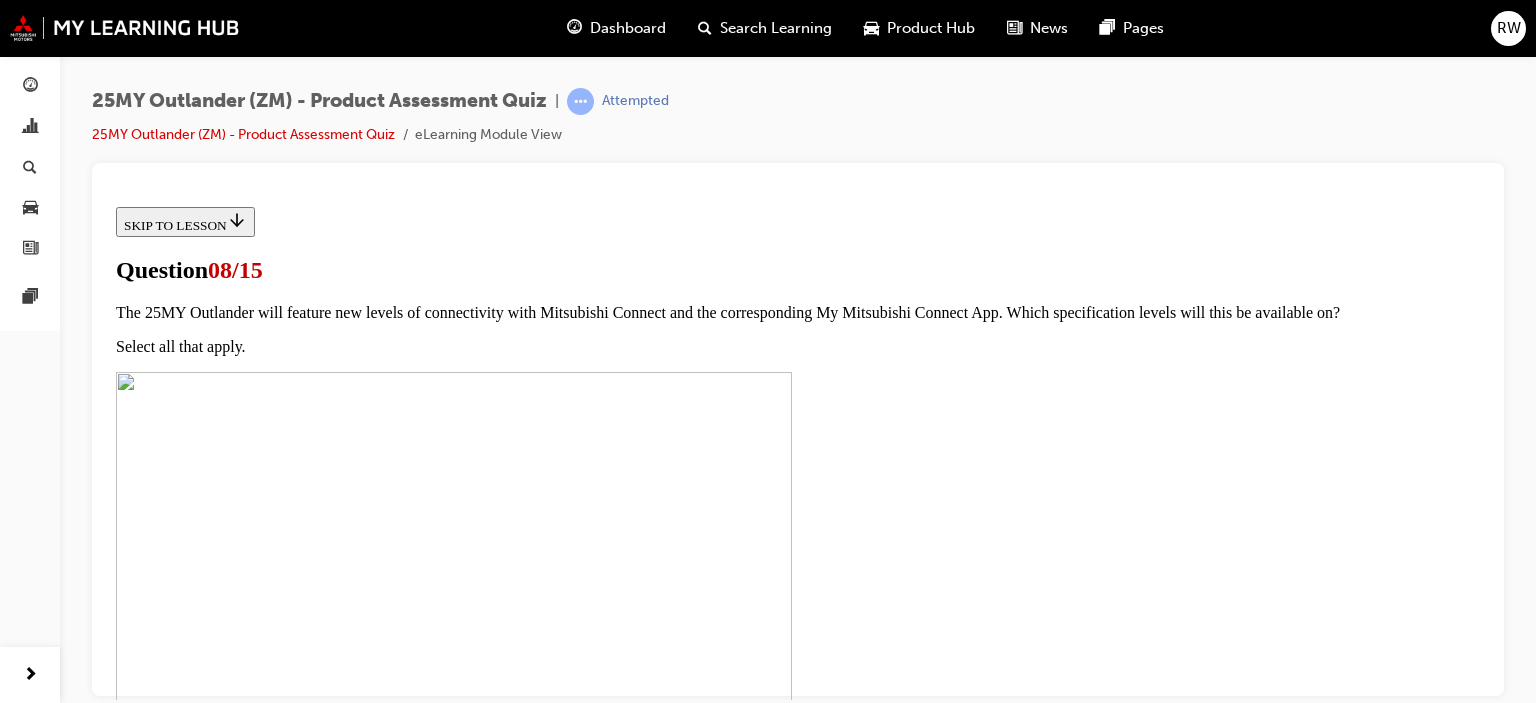 scroll, scrollTop: 400, scrollLeft: 0, axis: vertical 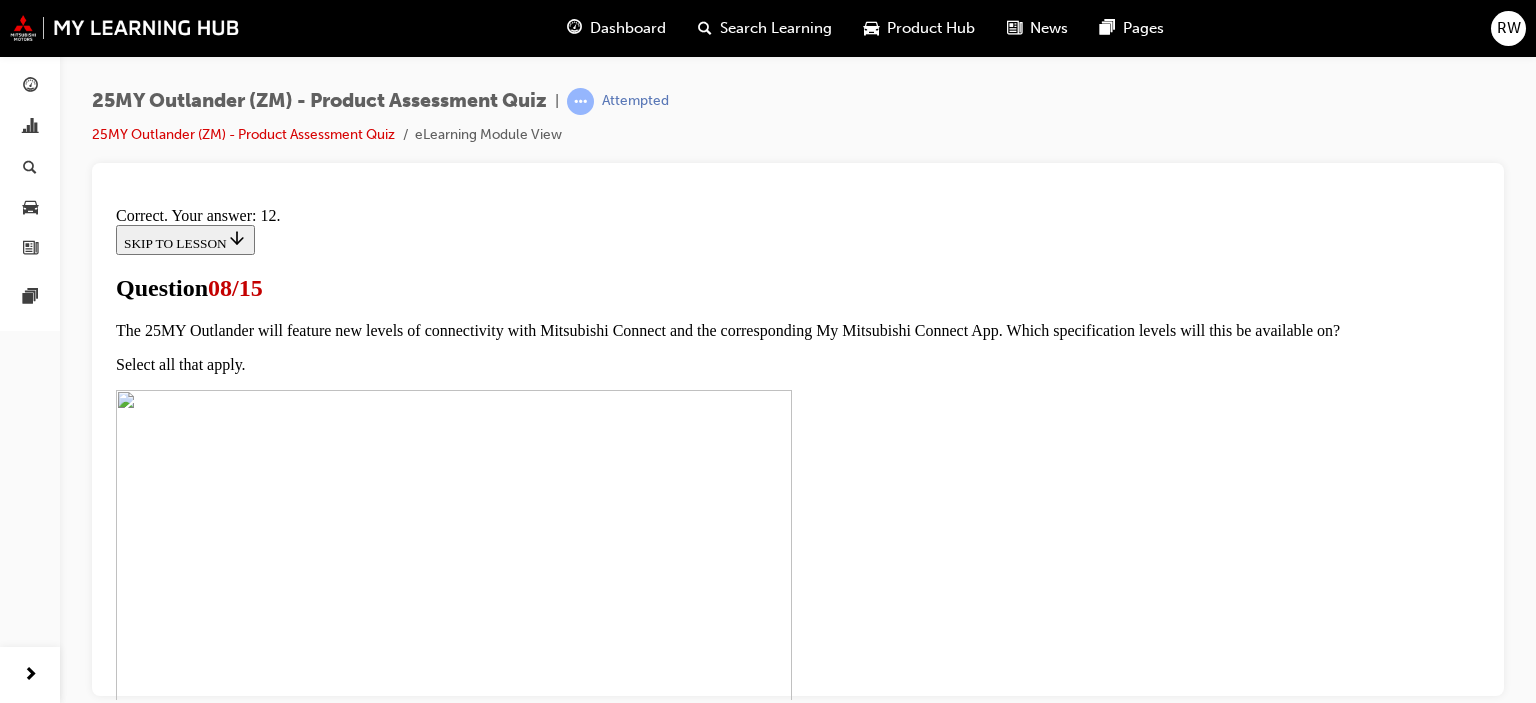 click on "NEXT" at bounding box center (142, 16319) 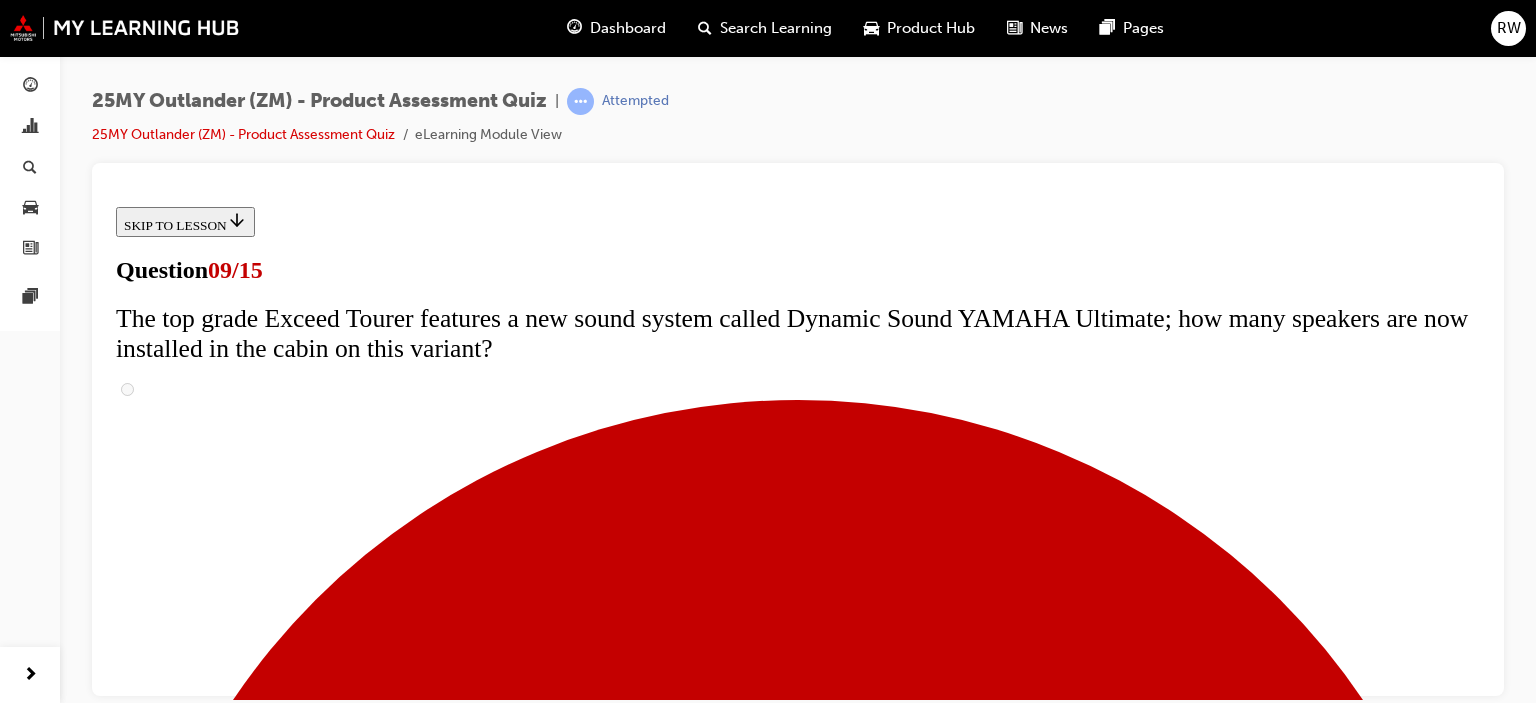 scroll, scrollTop: 700, scrollLeft: 0, axis: vertical 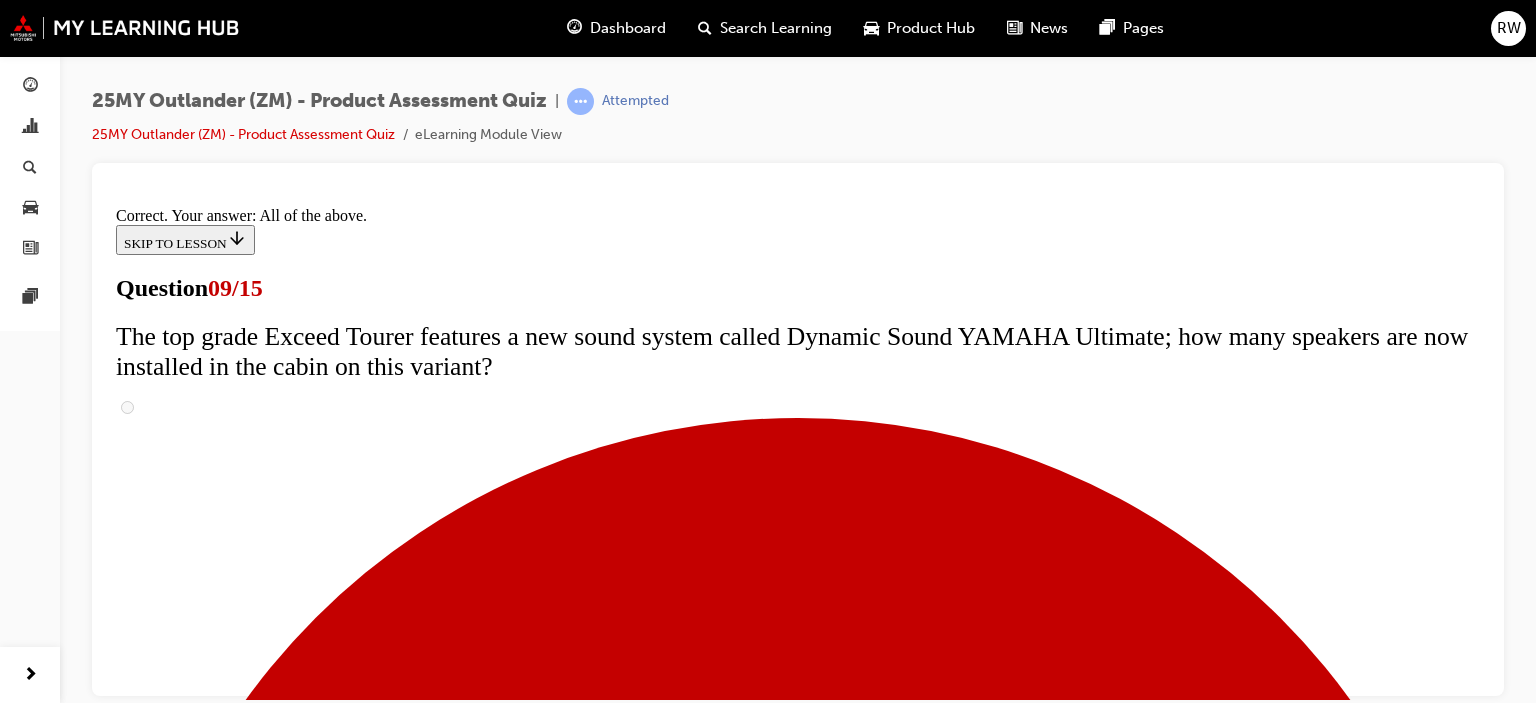 click on "NEXT" at bounding box center (142, 31051) 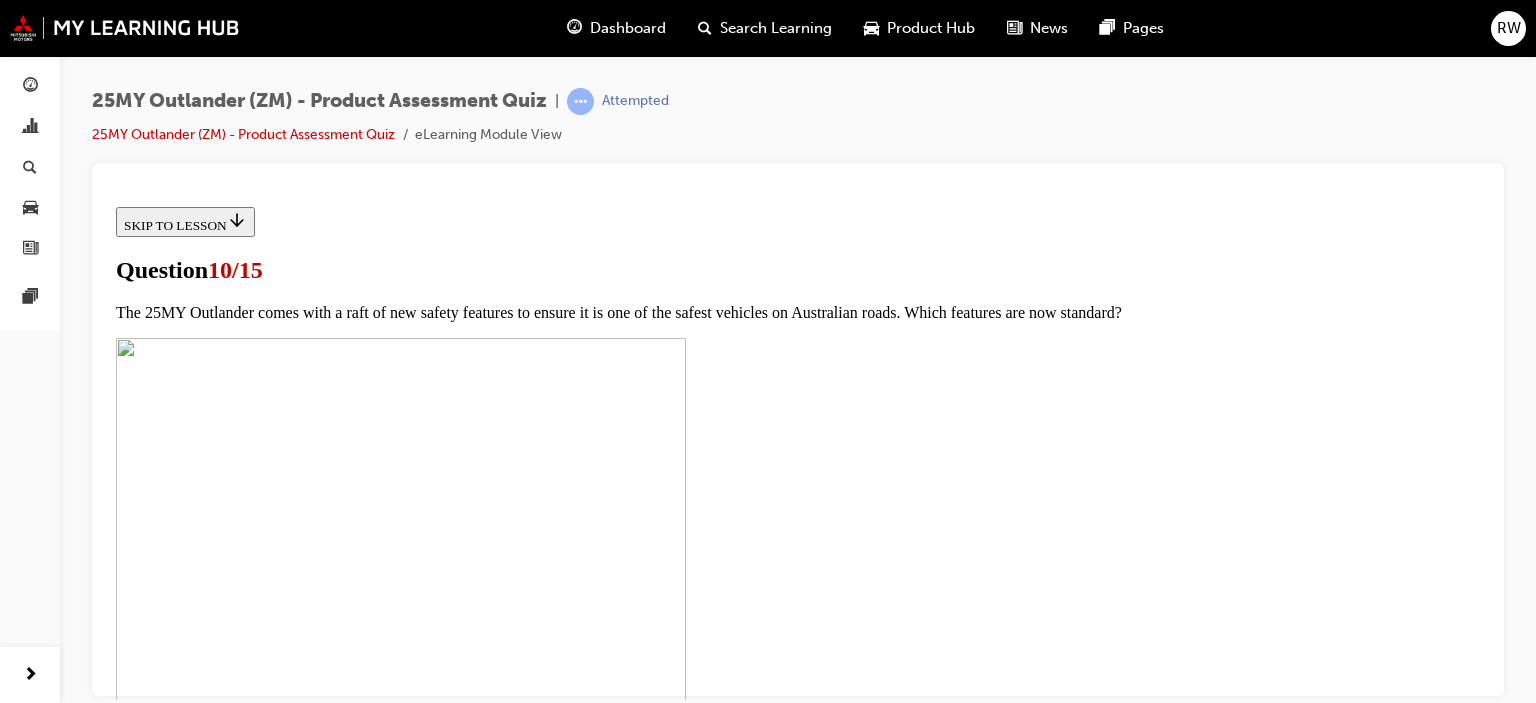 scroll, scrollTop: 500, scrollLeft: 0, axis: vertical 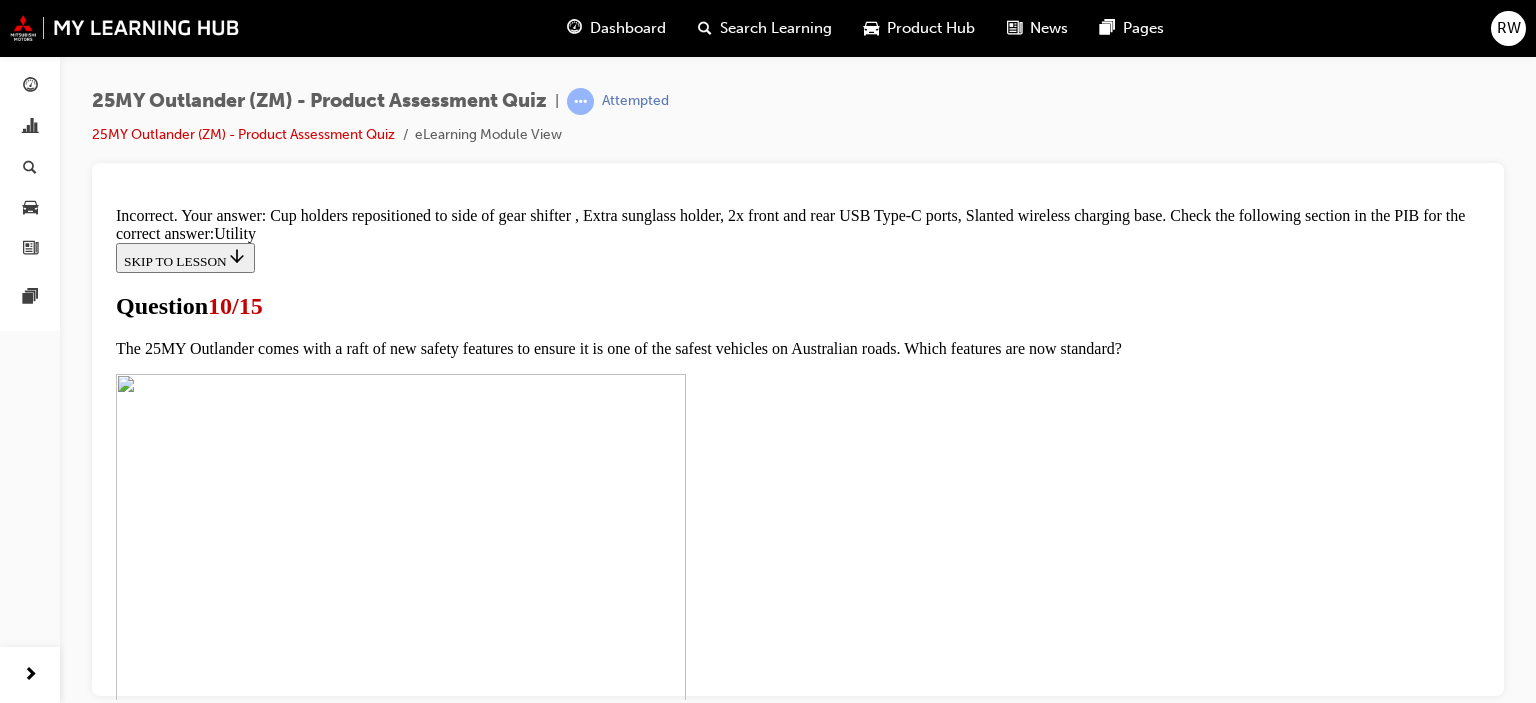 click on "NEXT" at bounding box center (142, 28916) 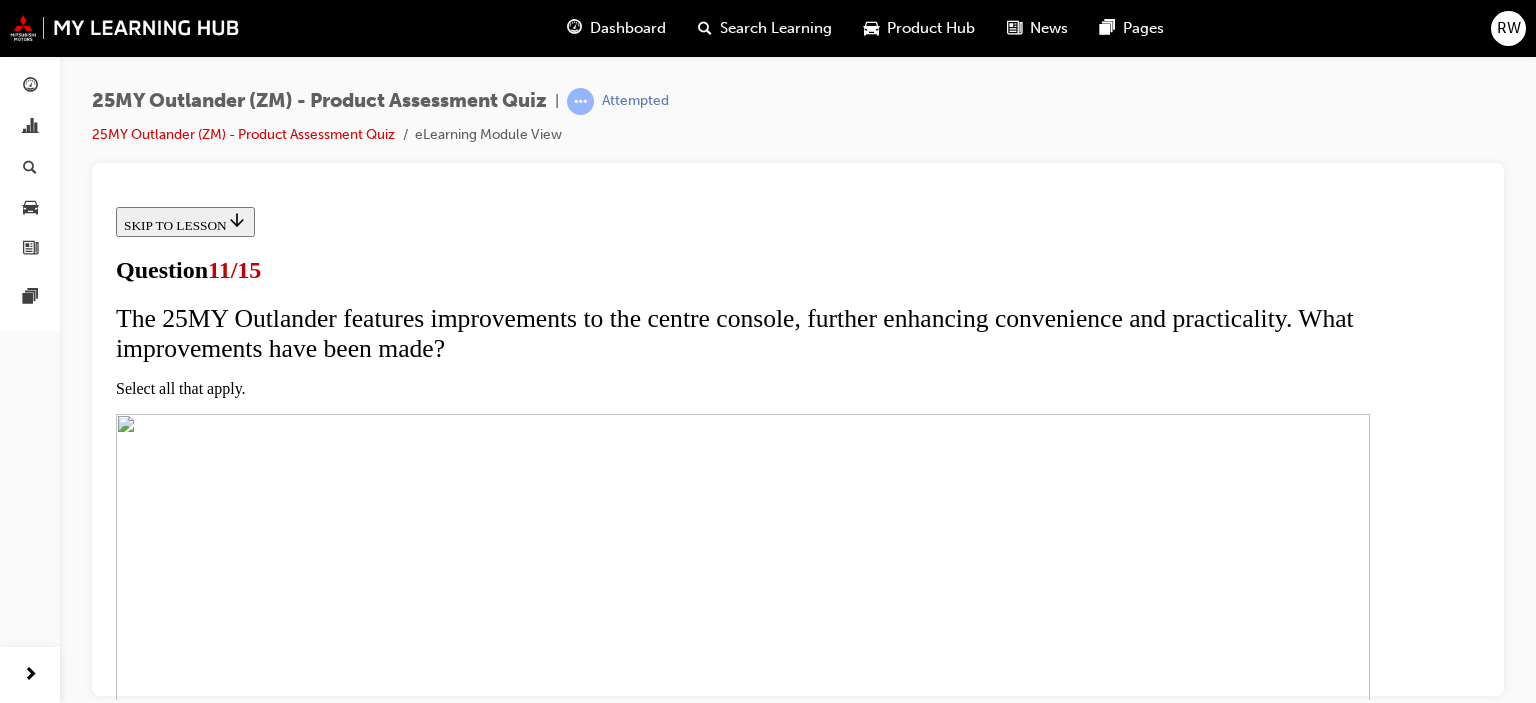 scroll, scrollTop: 400, scrollLeft: 0, axis: vertical 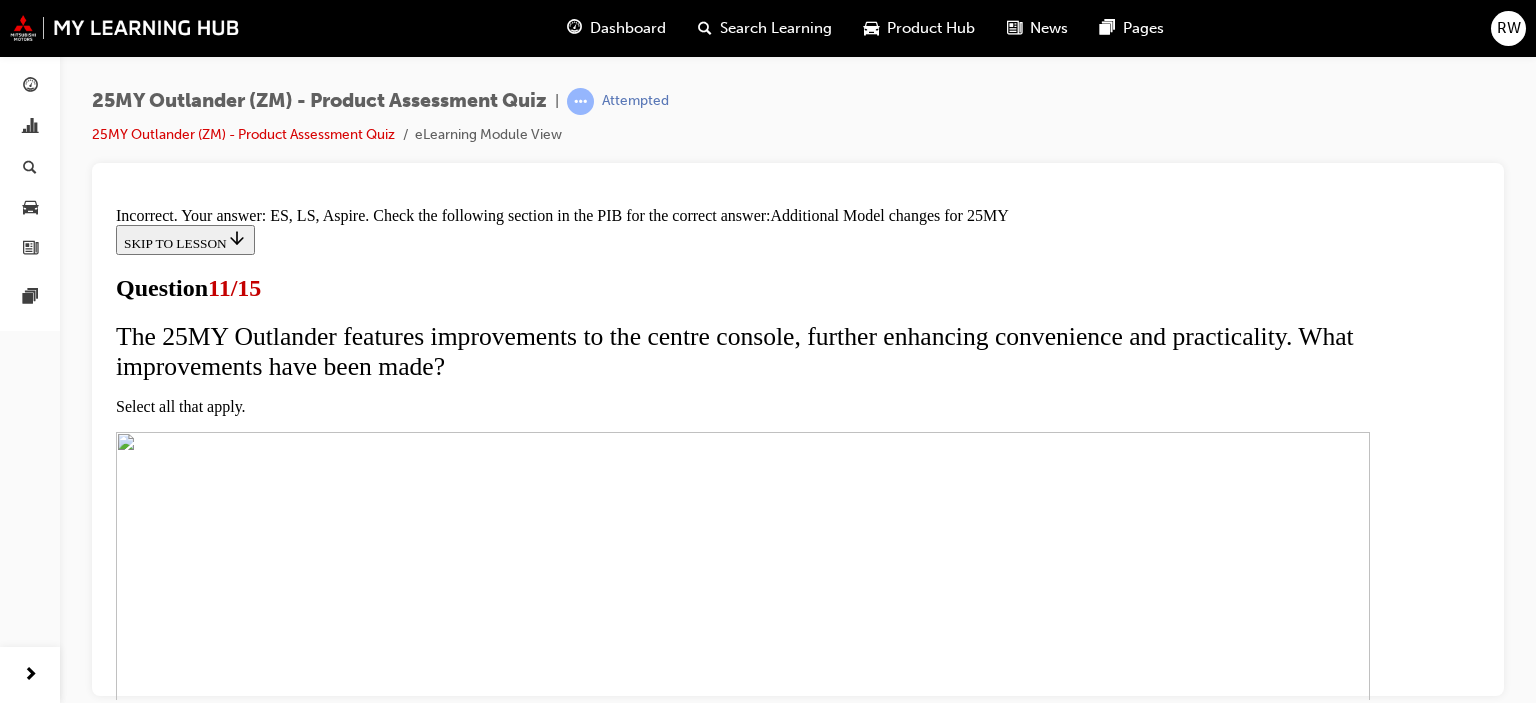 click on "NEXT" at bounding box center (142, 13954) 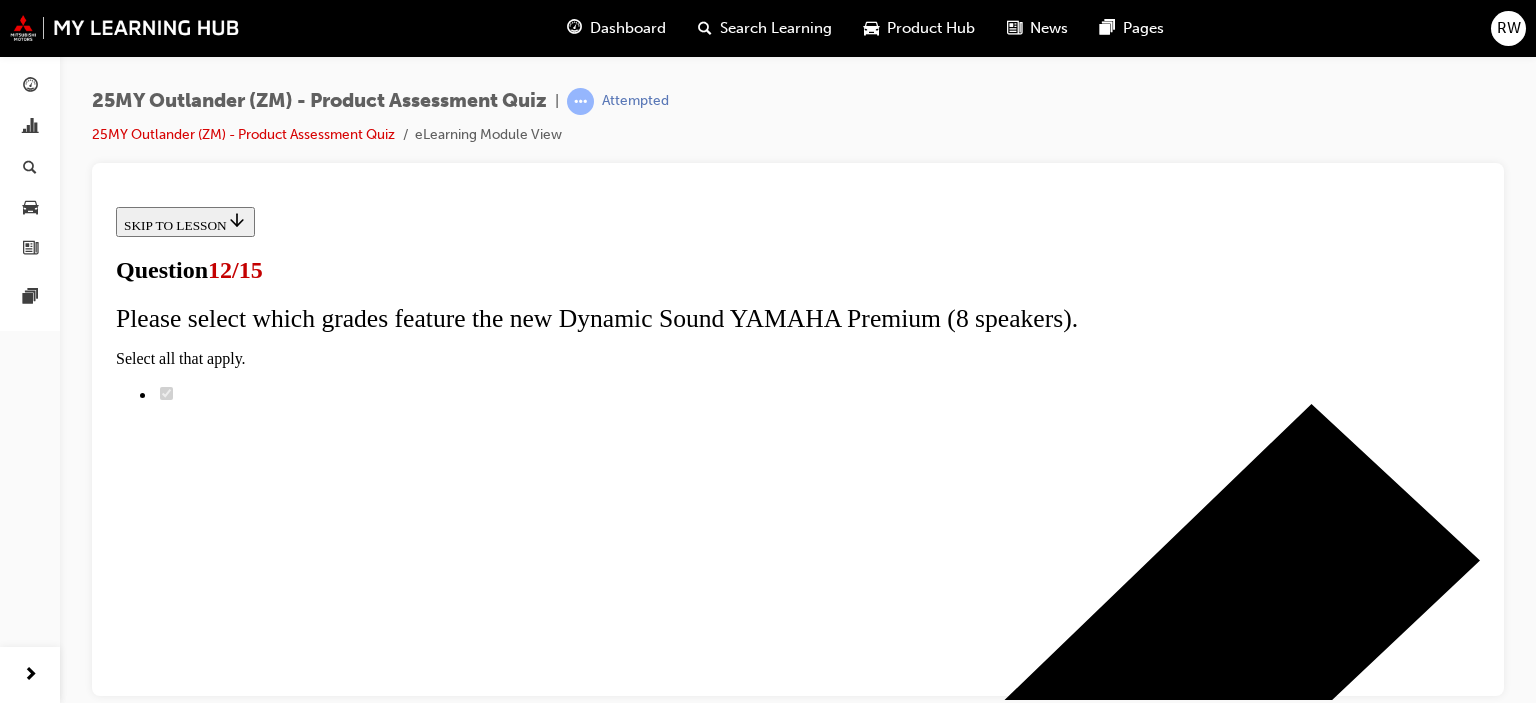 scroll, scrollTop: 200, scrollLeft: 0, axis: vertical 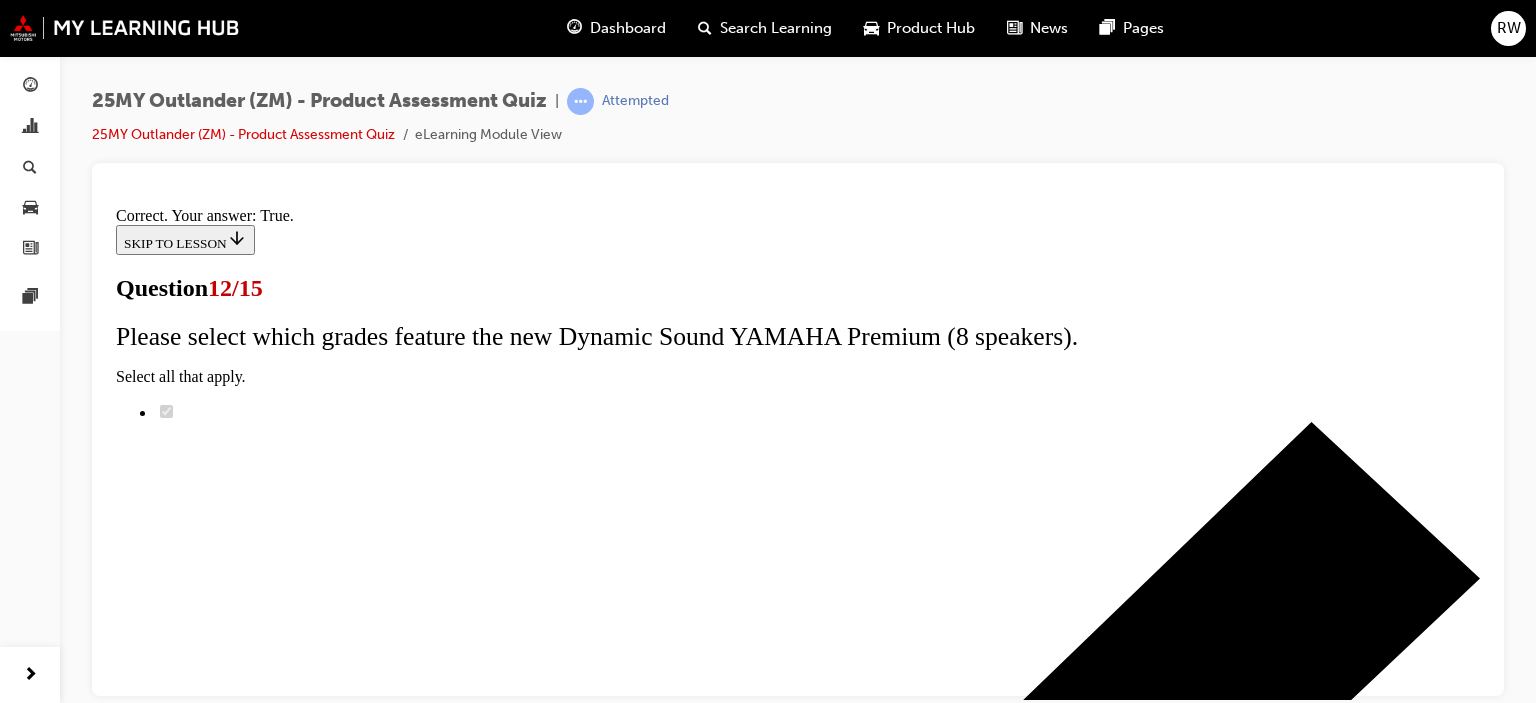 click on "NEXT" at bounding box center (142, 11037) 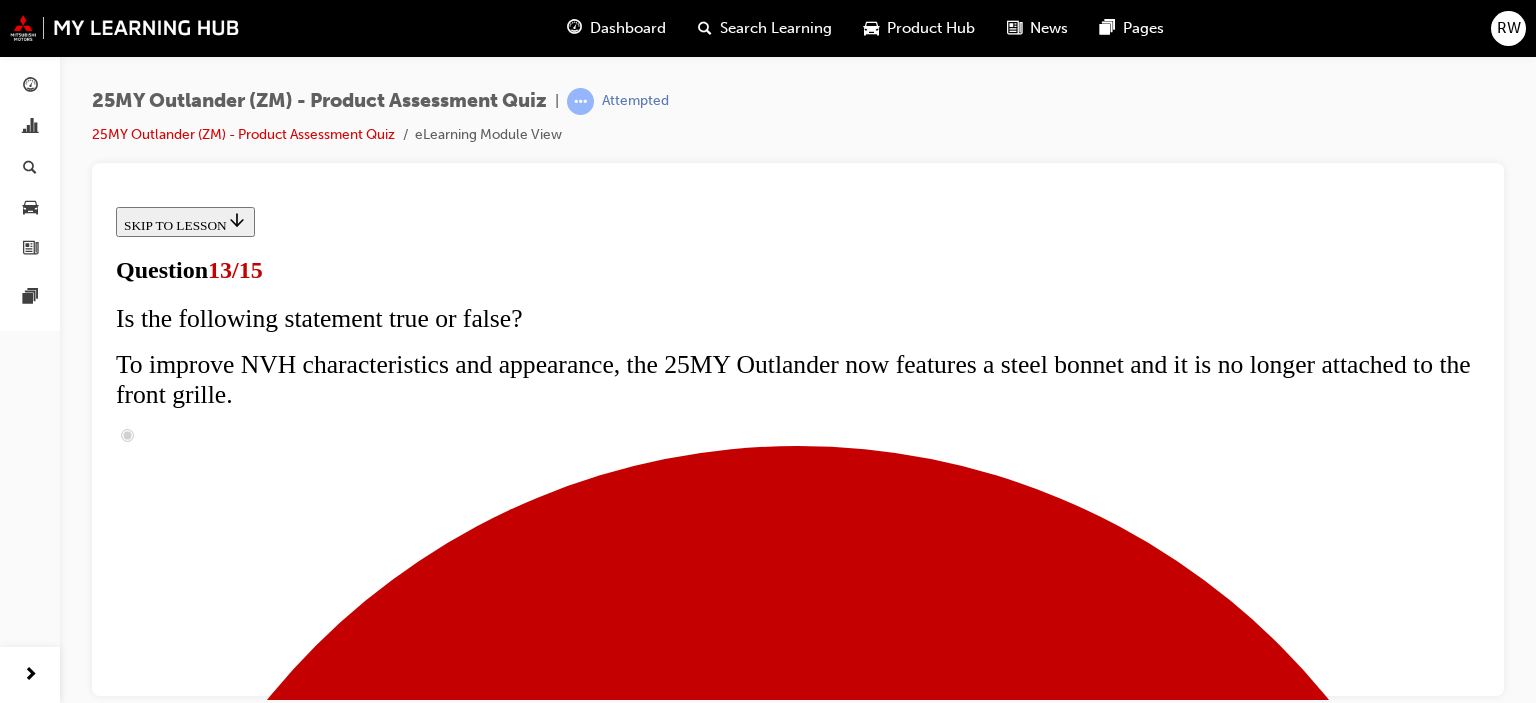 scroll, scrollTop: 600, scrollLeft: 0, axis: vertical 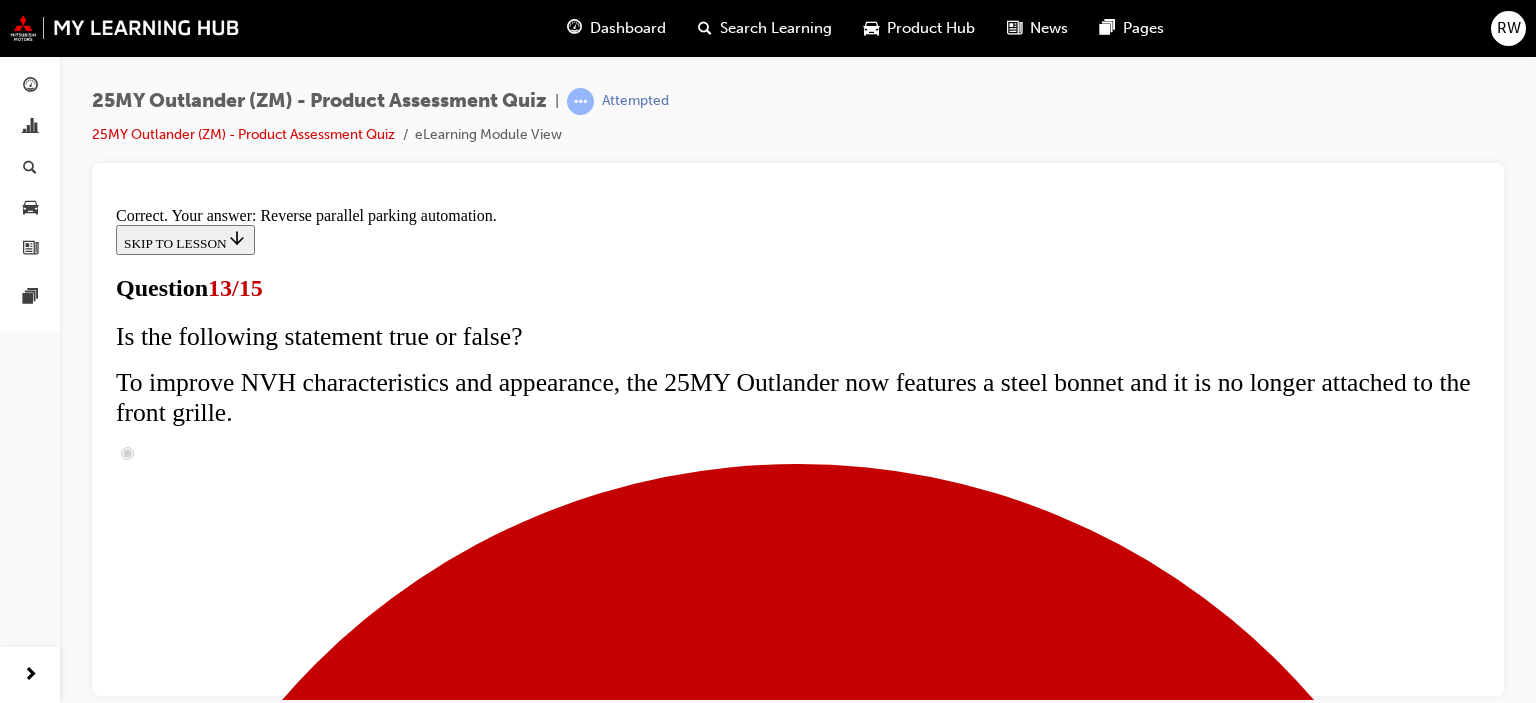 click on "NEXT" at bounding box center (142, 20495) 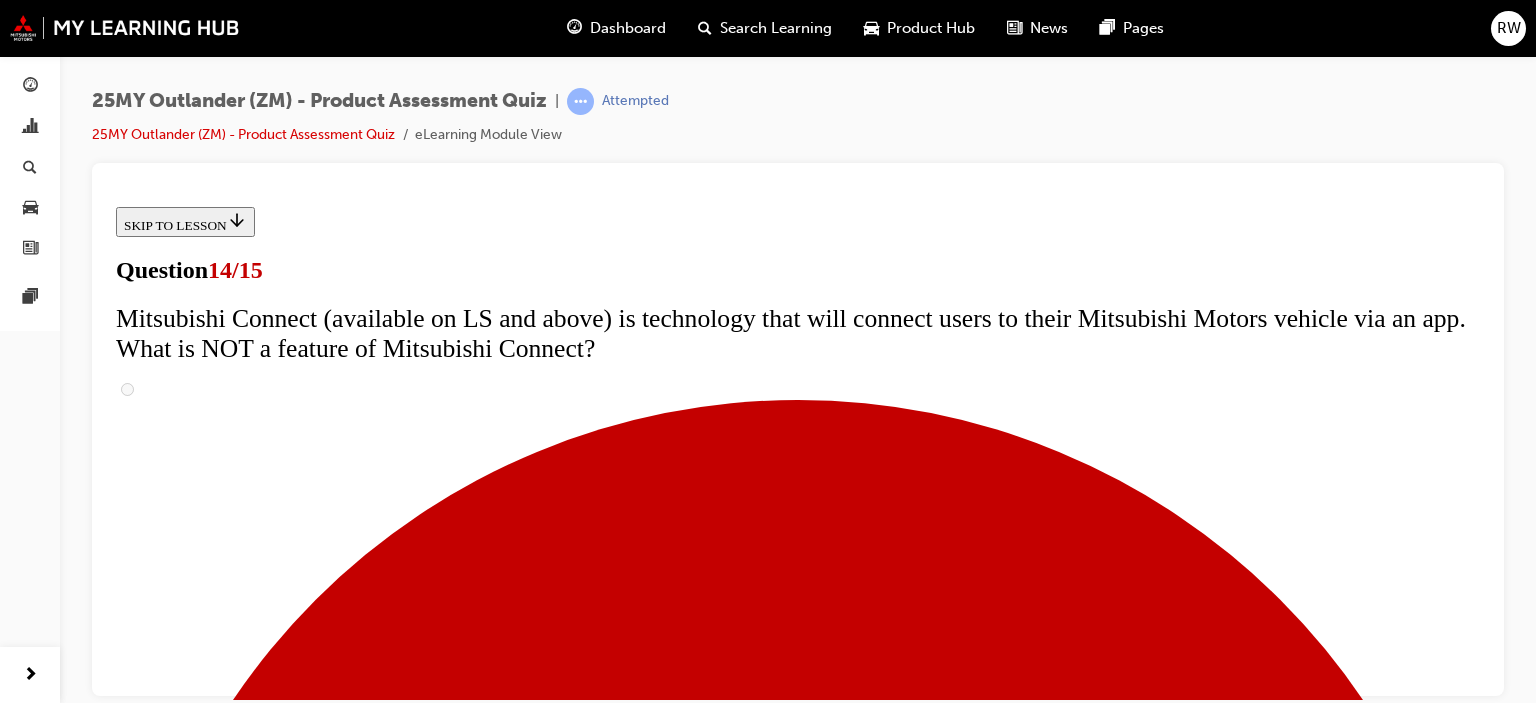 scroll, scrollTop: 987, scrollLeft: 0, axis: vertical 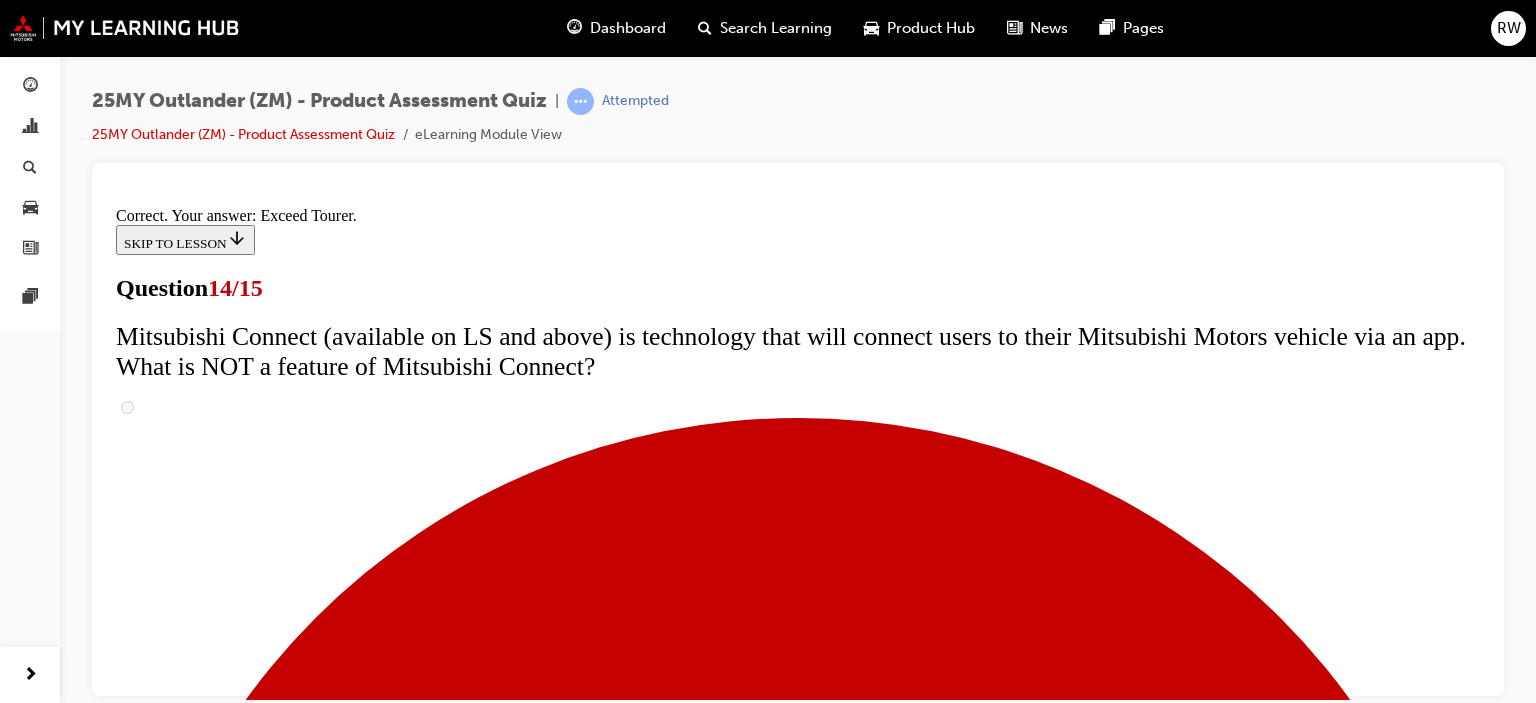 click on "NEXT" at bounding box center (142, 28623) 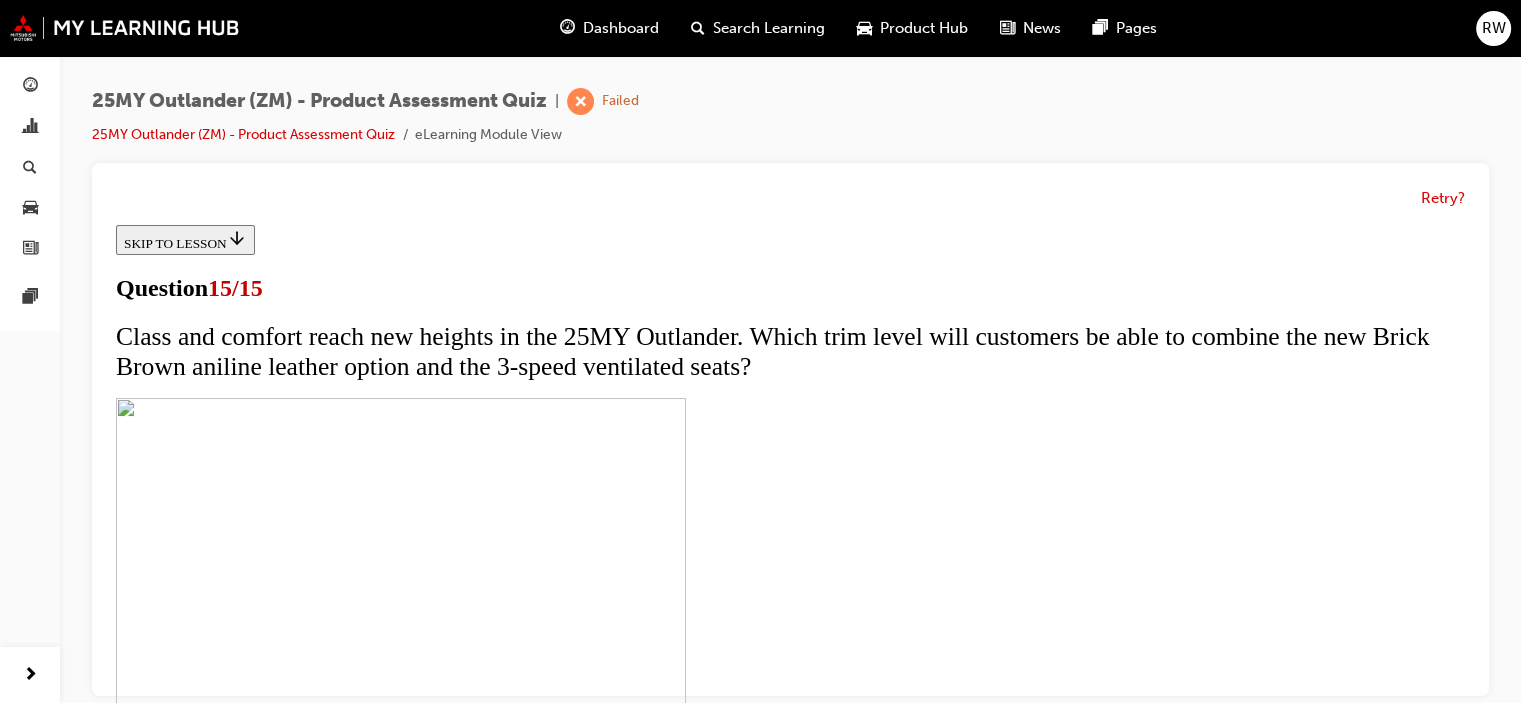 scroll, scrollTop: 300, scrollLeft: 0, axis: vertical 